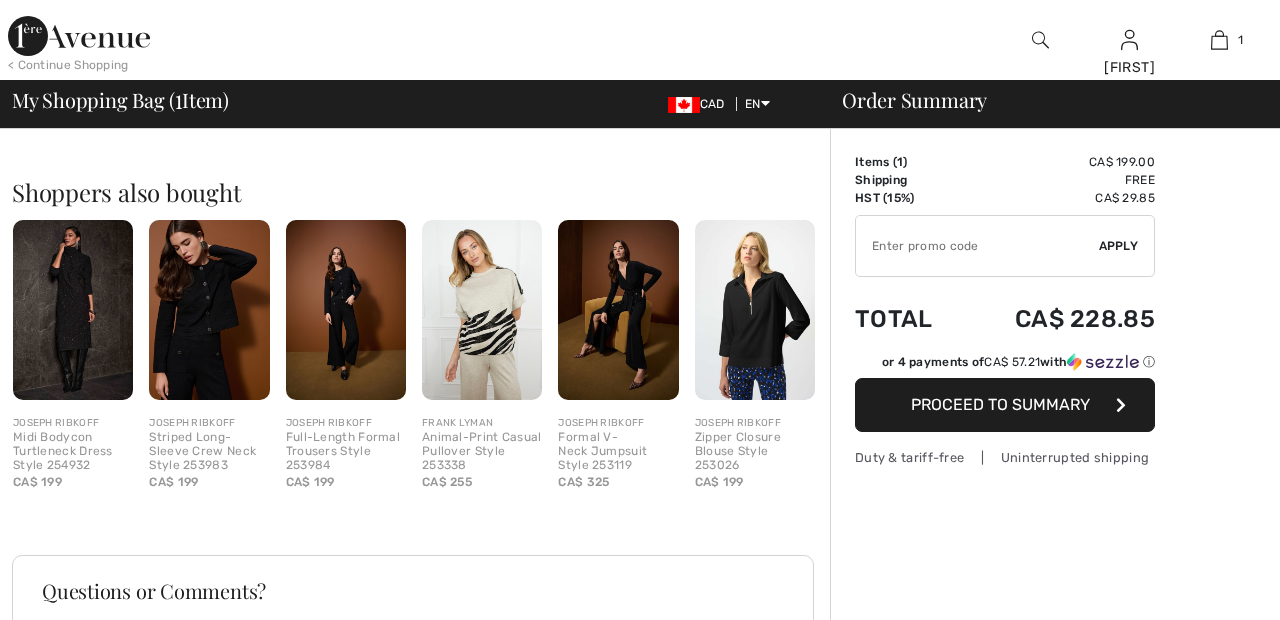 scroll, scrollTop: 0, scrollLeft: 0, axis: both 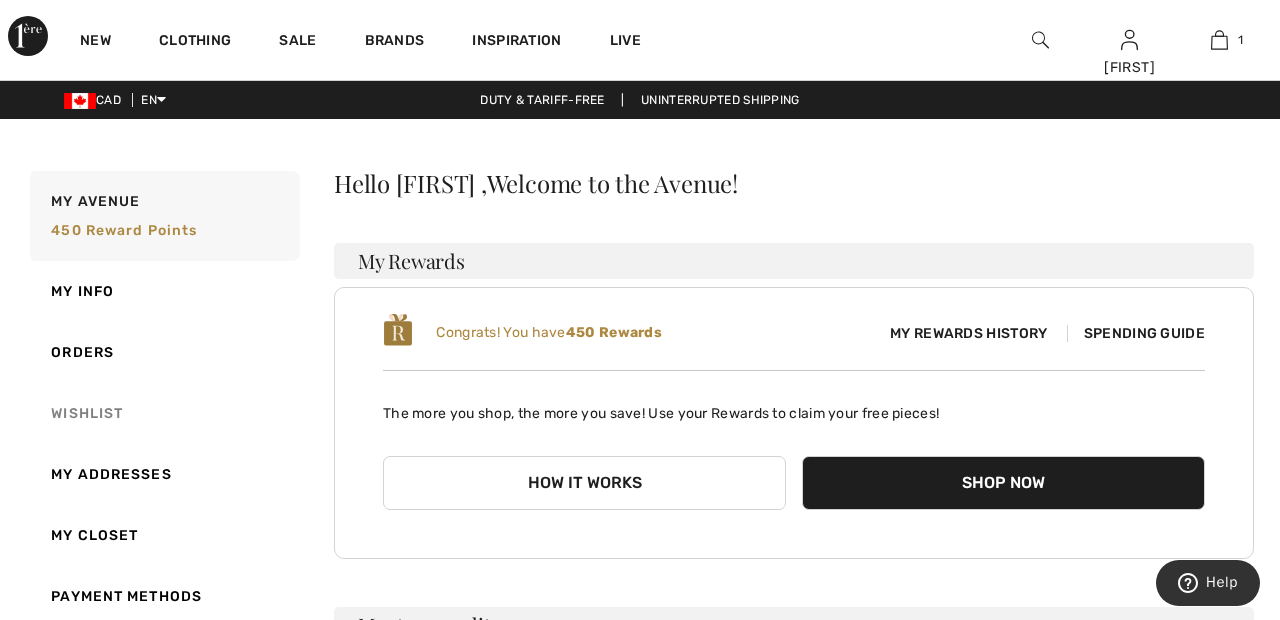 click on "Wishlist" at bounding box center [163, 413] 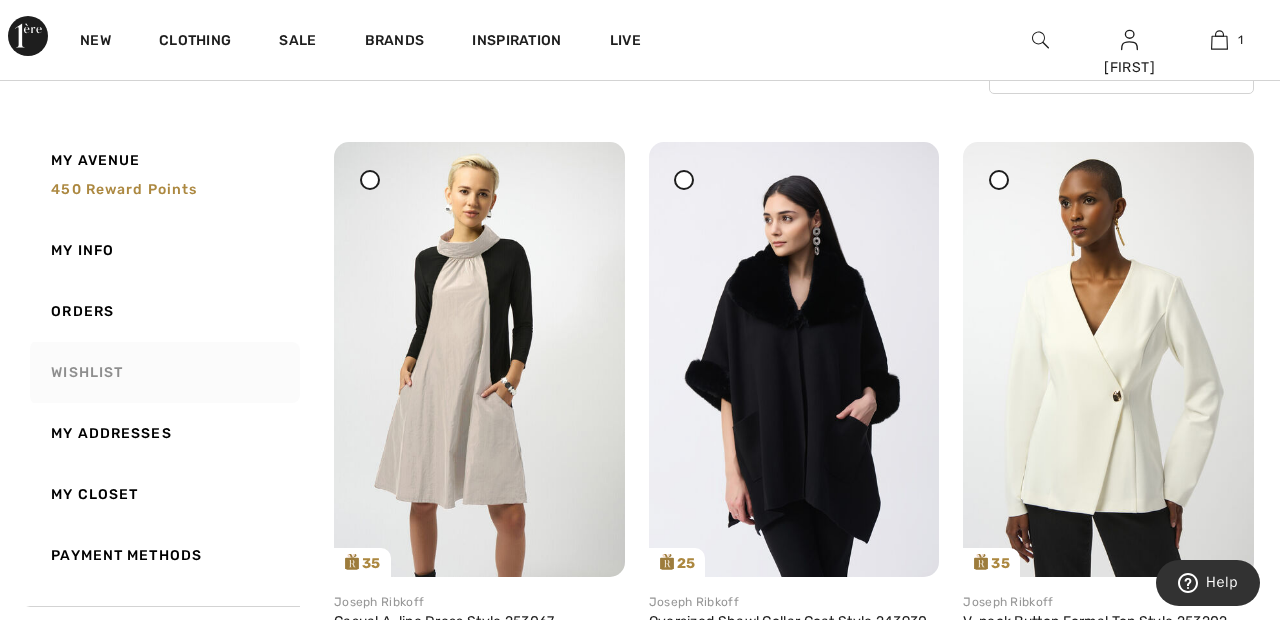 scroll, scrollTop: 201, scrollLeft: 0, axis: vertical 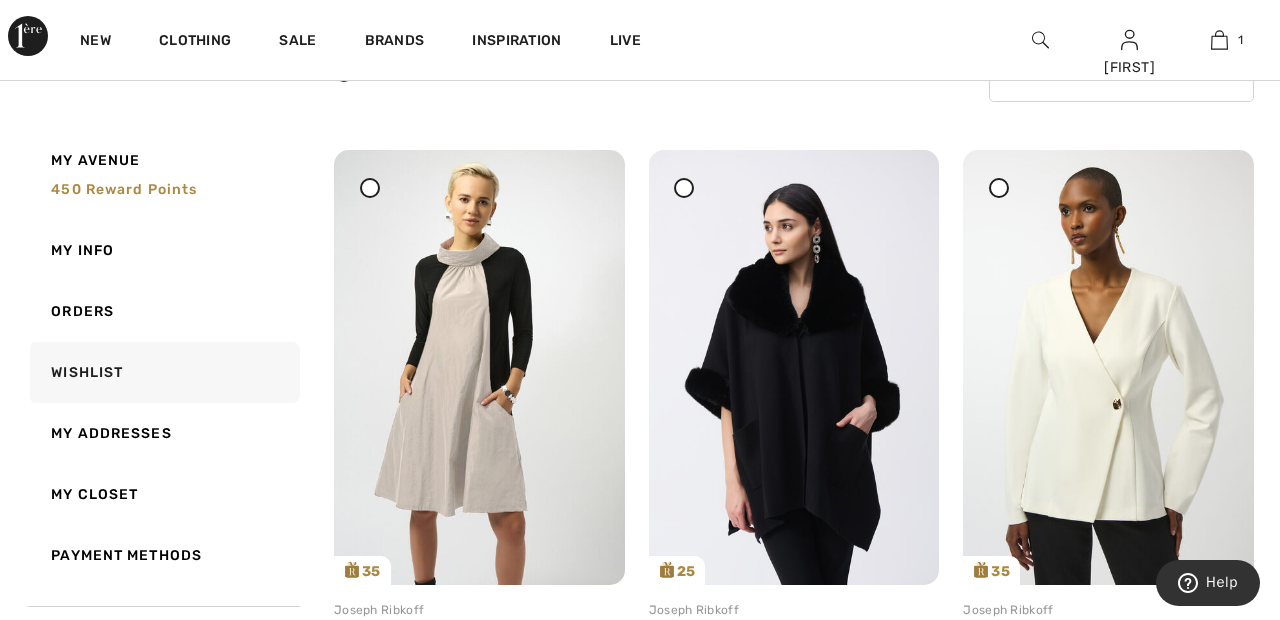 click at bounding box center [999, 187] 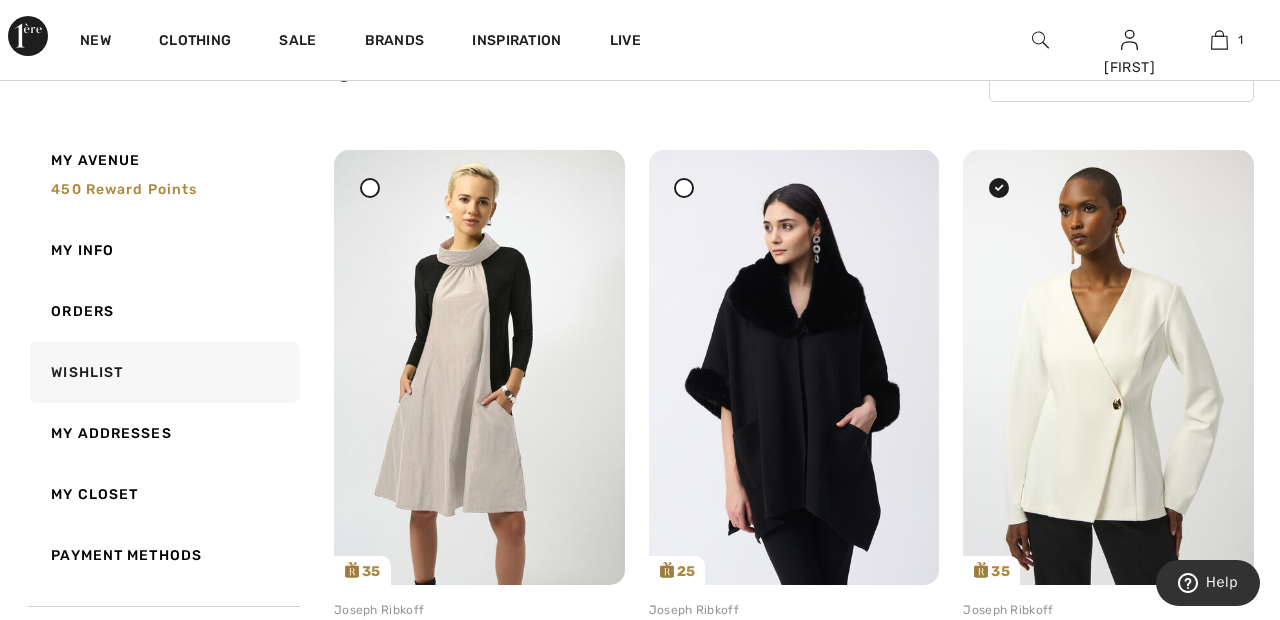 click at bounding box center [684, 187] 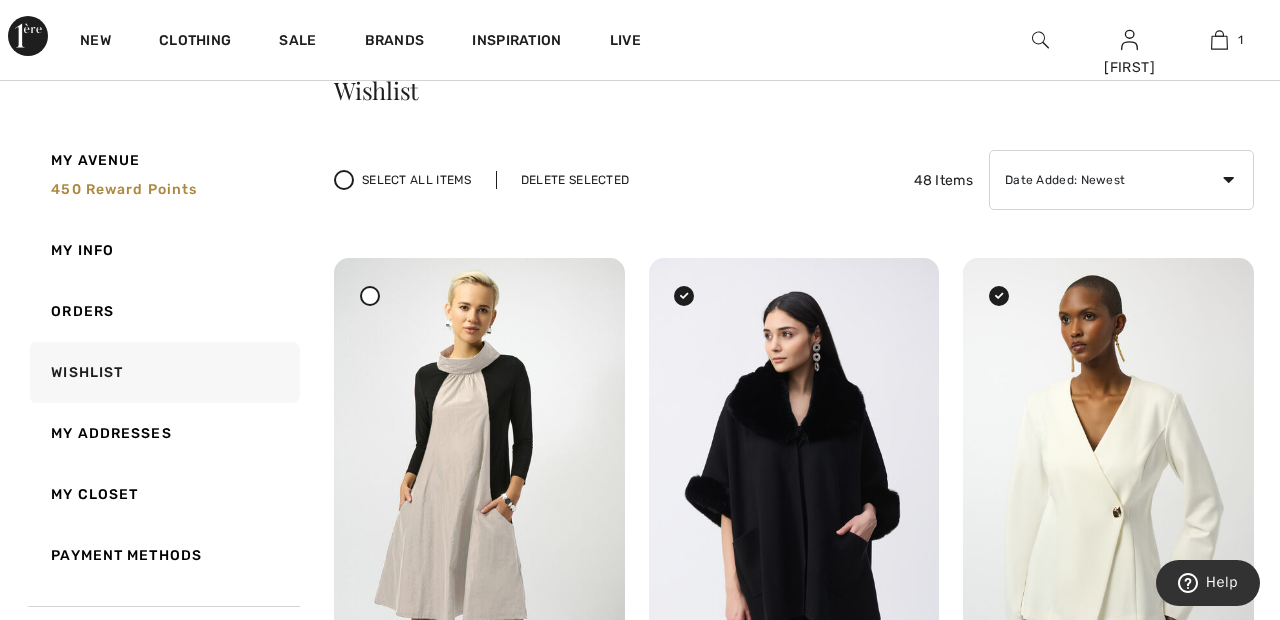 scroll, scrollTop: 0, scrollLeft: 0, axis: both 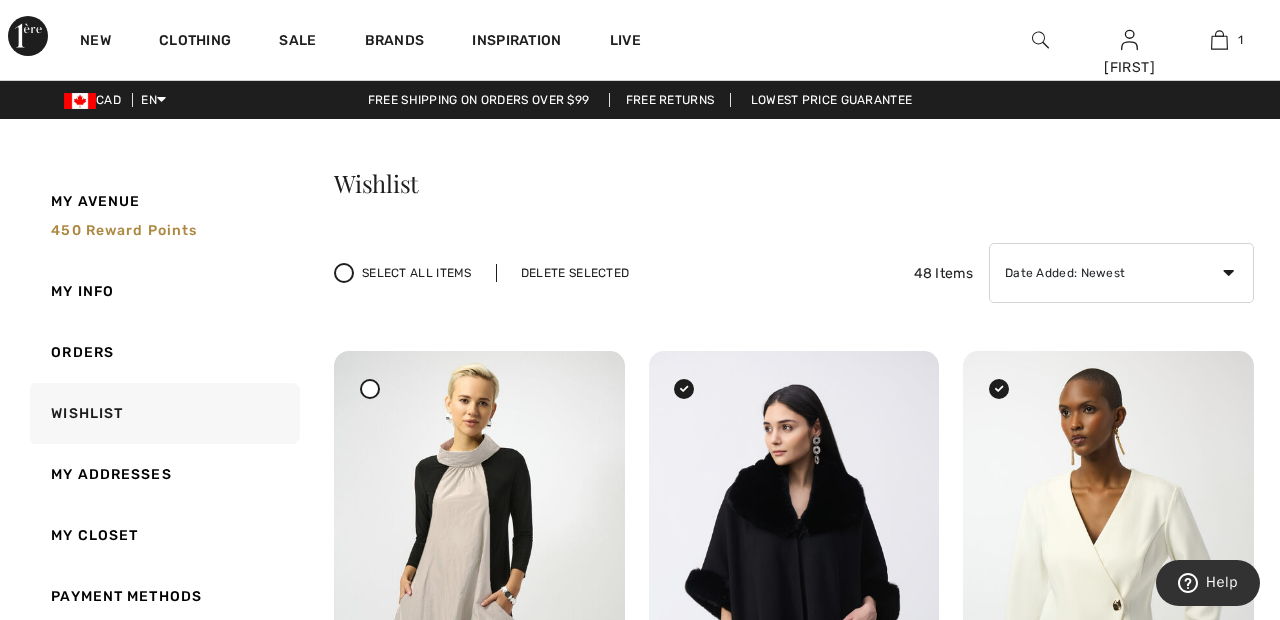 click on "Delete Selected" at bounding box center [575, 273] 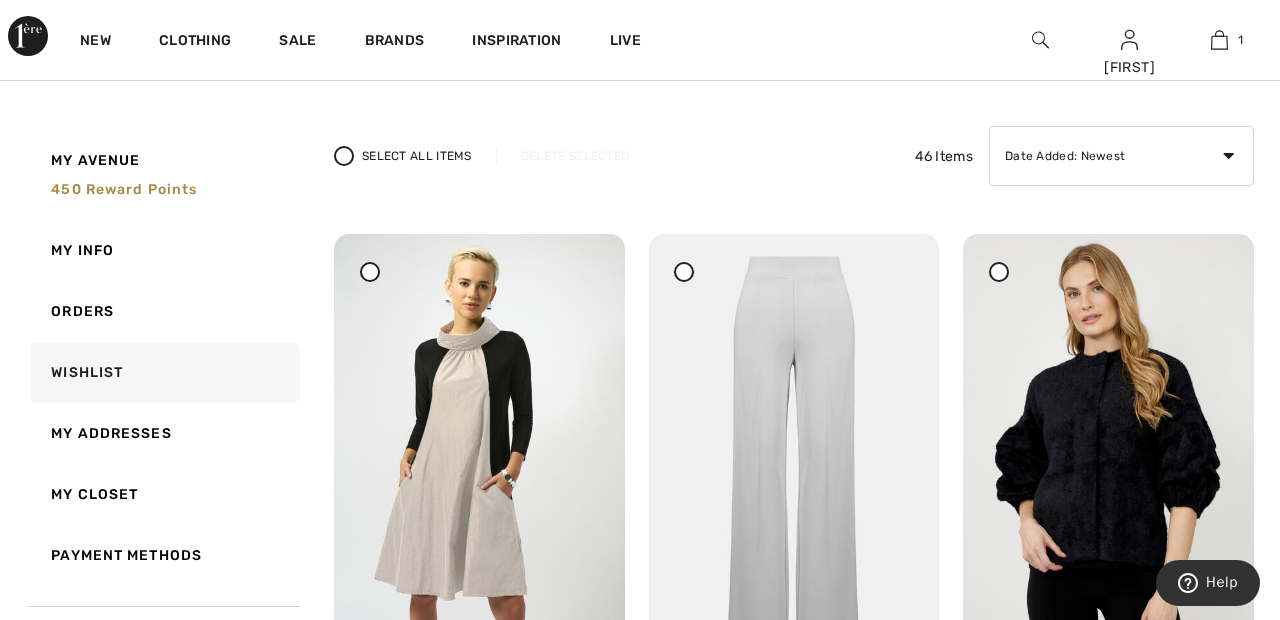 scroll, scrollTop: 116, scrollLeft: 0, axis: vertical 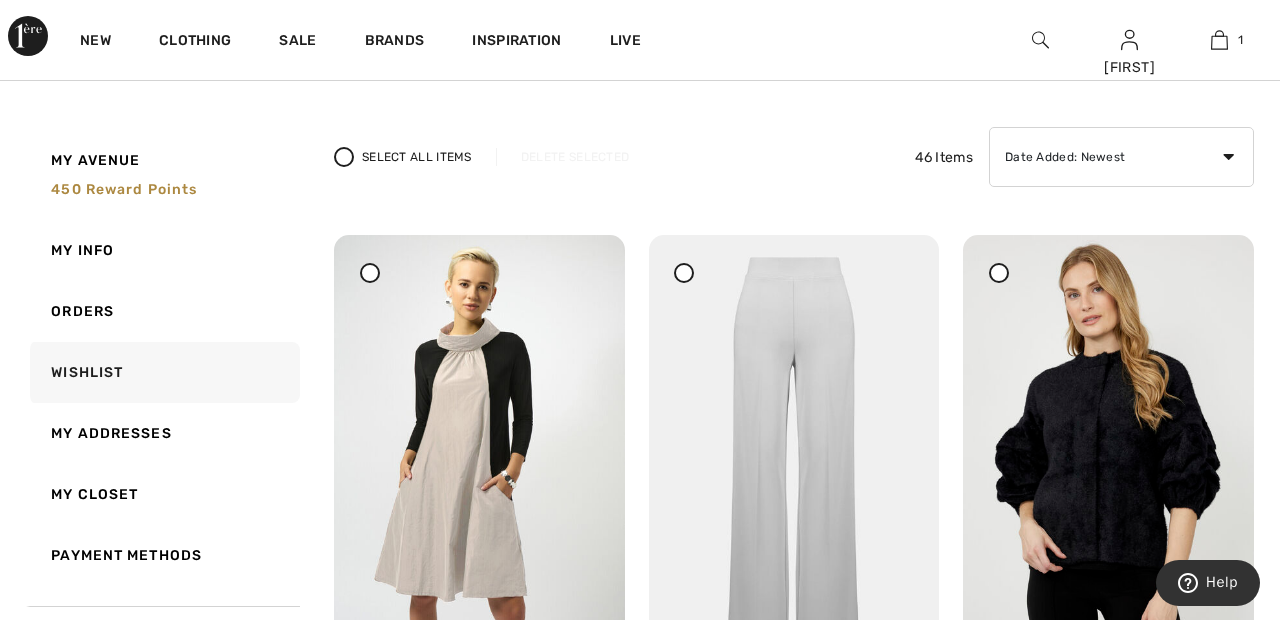 click at bounding box center (370, 273) 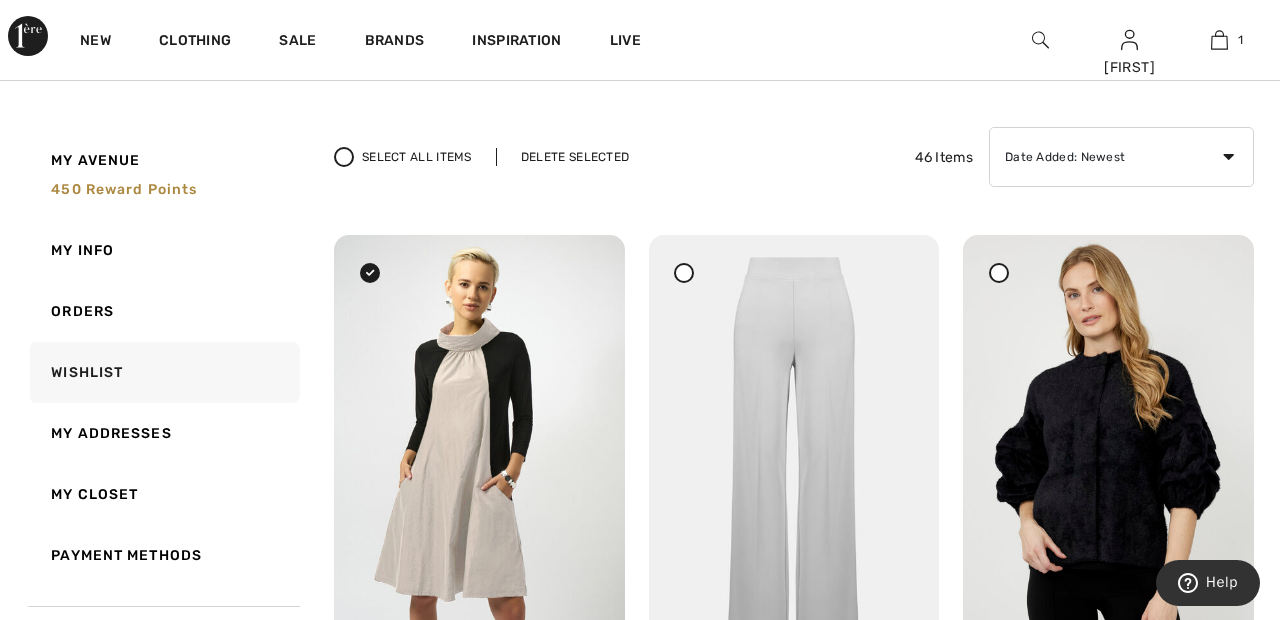 click on "Select All Items
Delete Selected
46 Items
Date Added: Newest Date Added: Oldest Price: High to Low Price: Low to High Brand: A to Z Brand: Z to A" at bounding box center [794, 157] 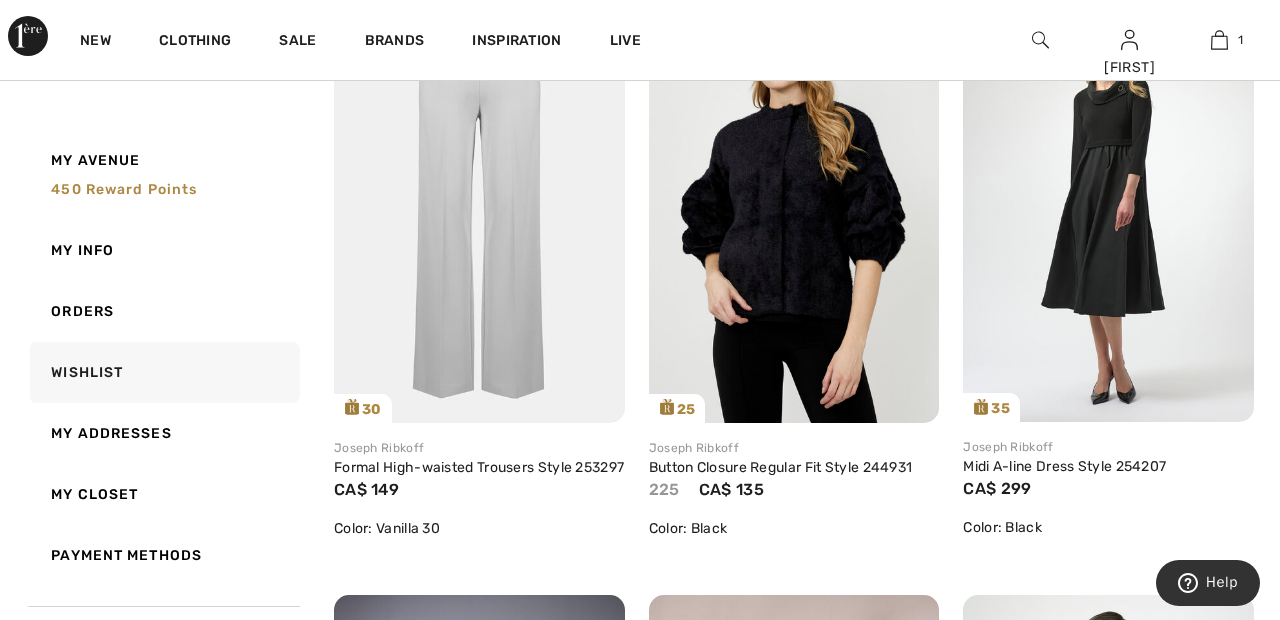 scroll, scrollTop: 0, scrollLeft: 0, axis: both 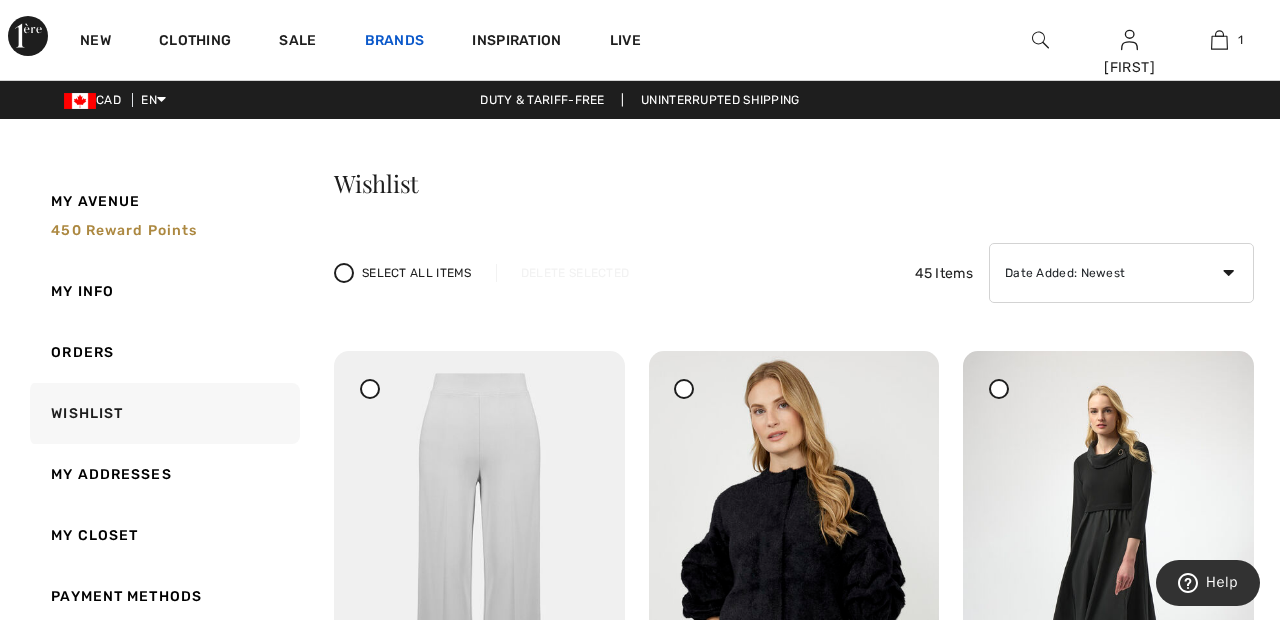 click on "Brands" at bounding box center [395, 42] 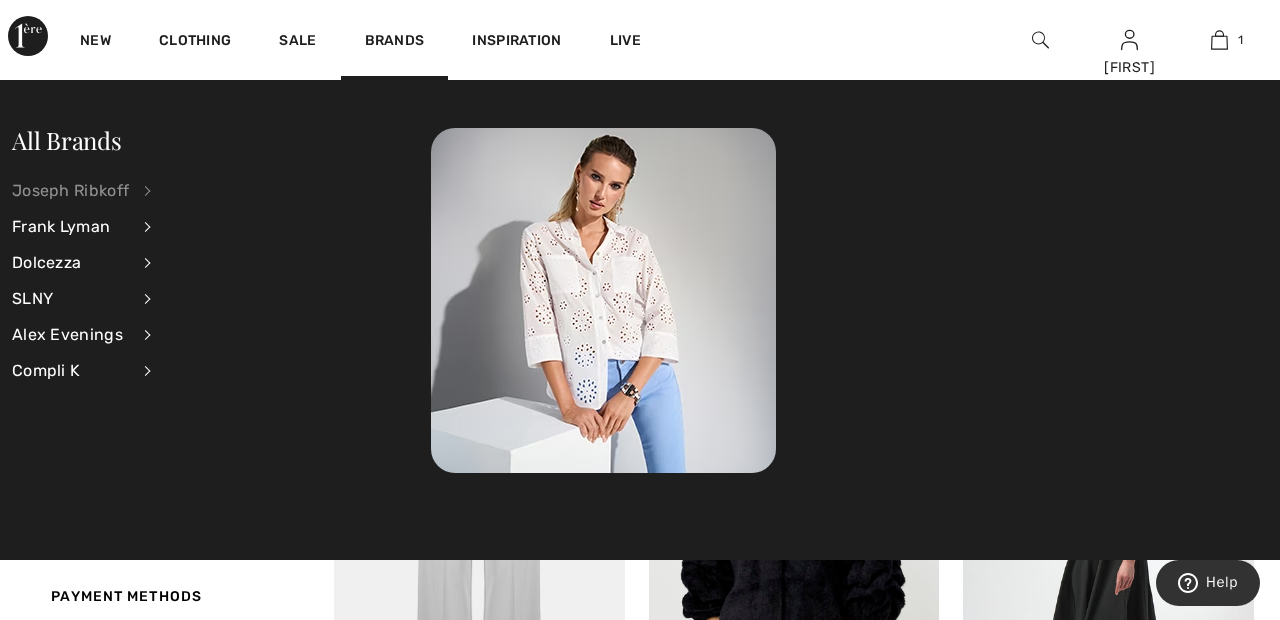 click on "Joseph Ribkoff" at bounding box center [70, 191] 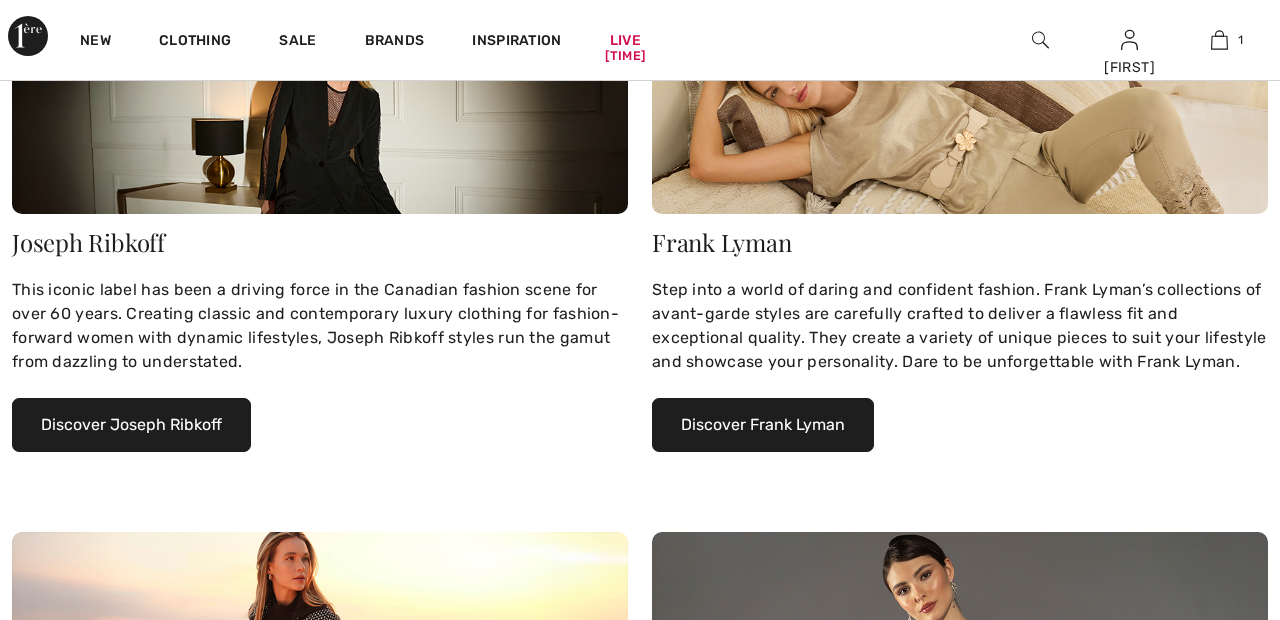 scroll, scrollTop: 0, scrollLeft: 0, axis: both 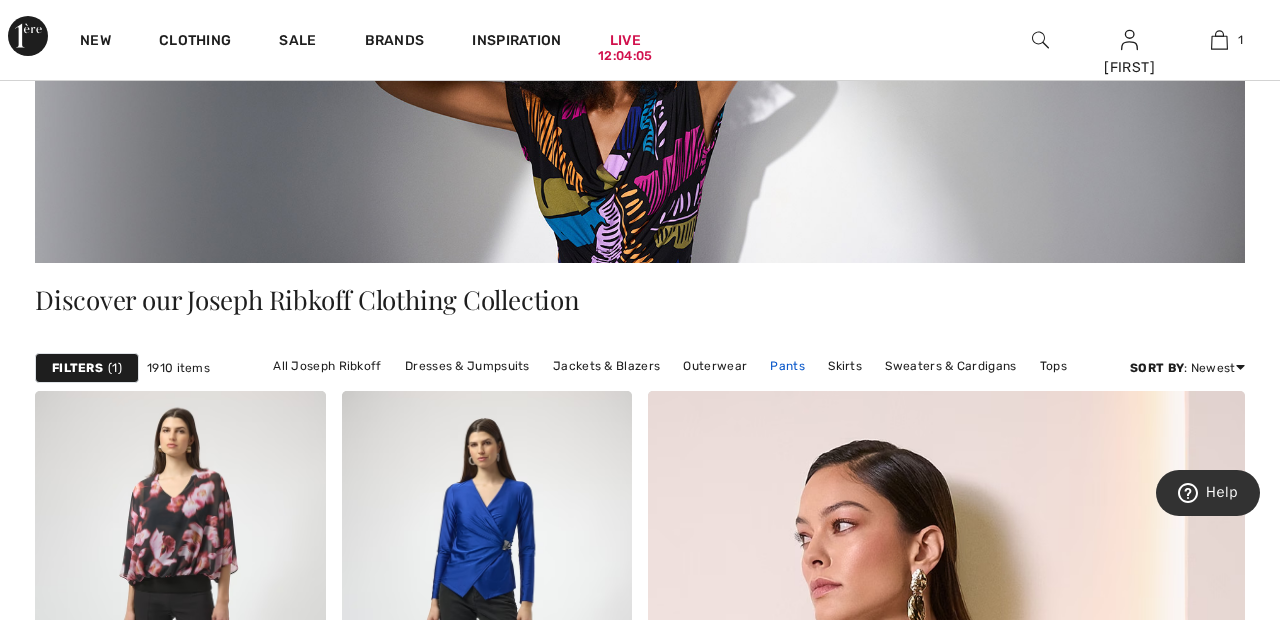 click on "Pants" at bounding box center (787, 366) 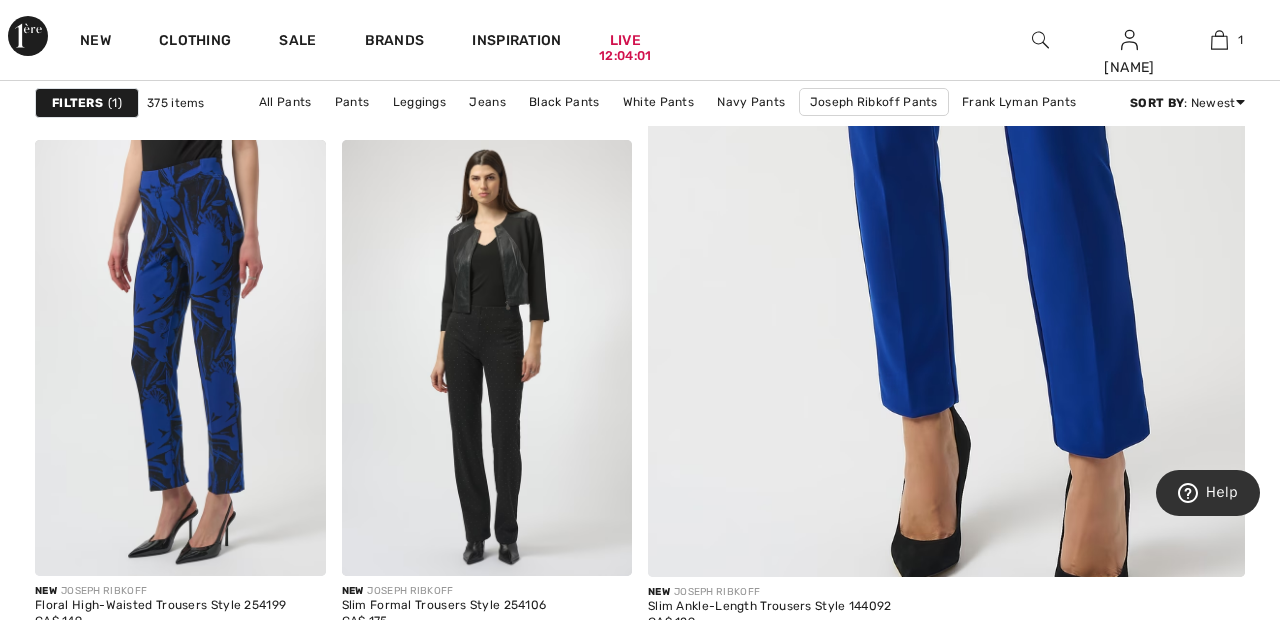 scroll, scrollTop: 0, scrollLeft: 0, axis: both 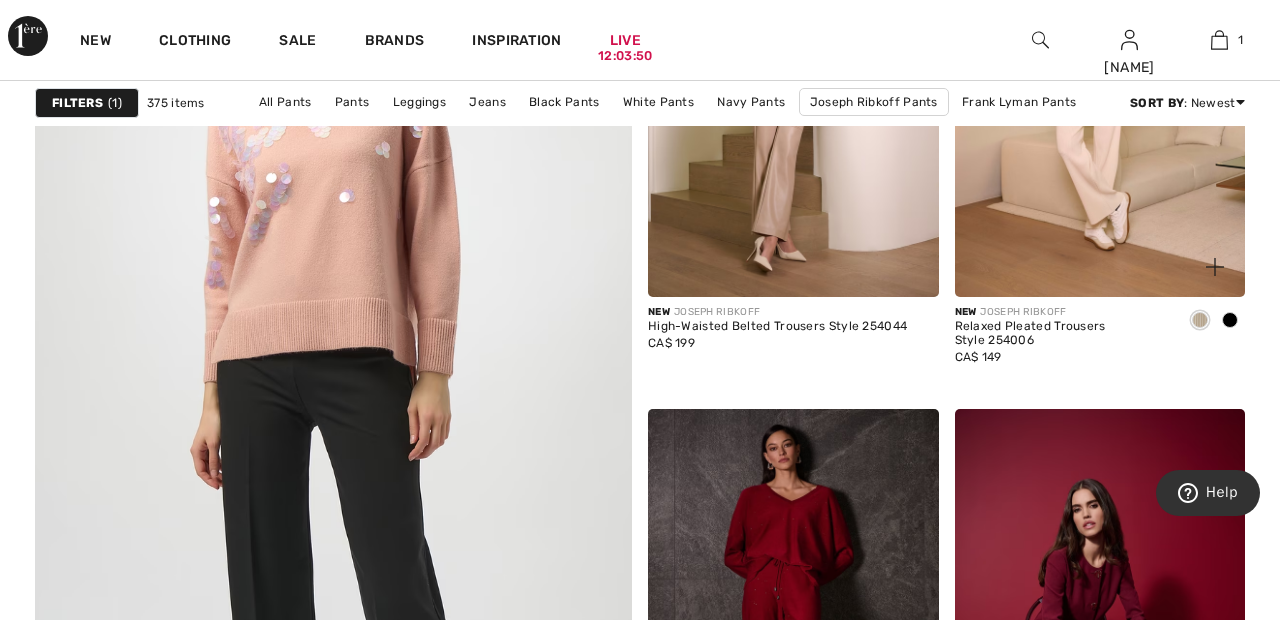 click at bounding box center [1100, 80] 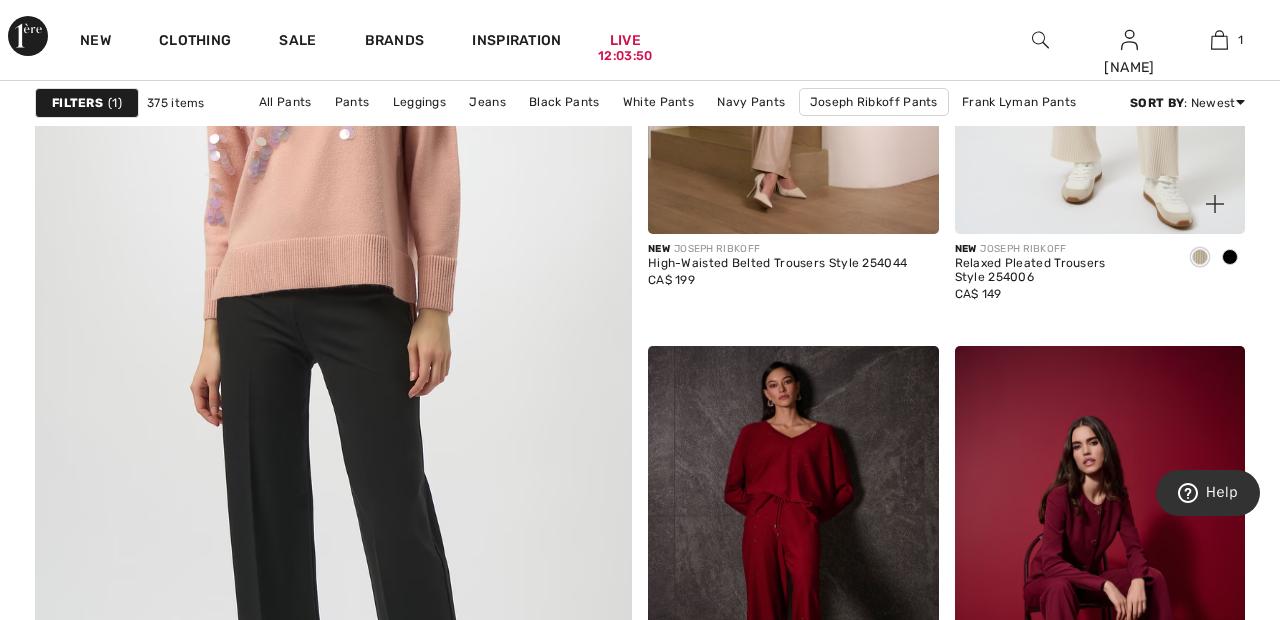 scroll, scrollTop: 4902, scrollLeft: 0, axis: vertical 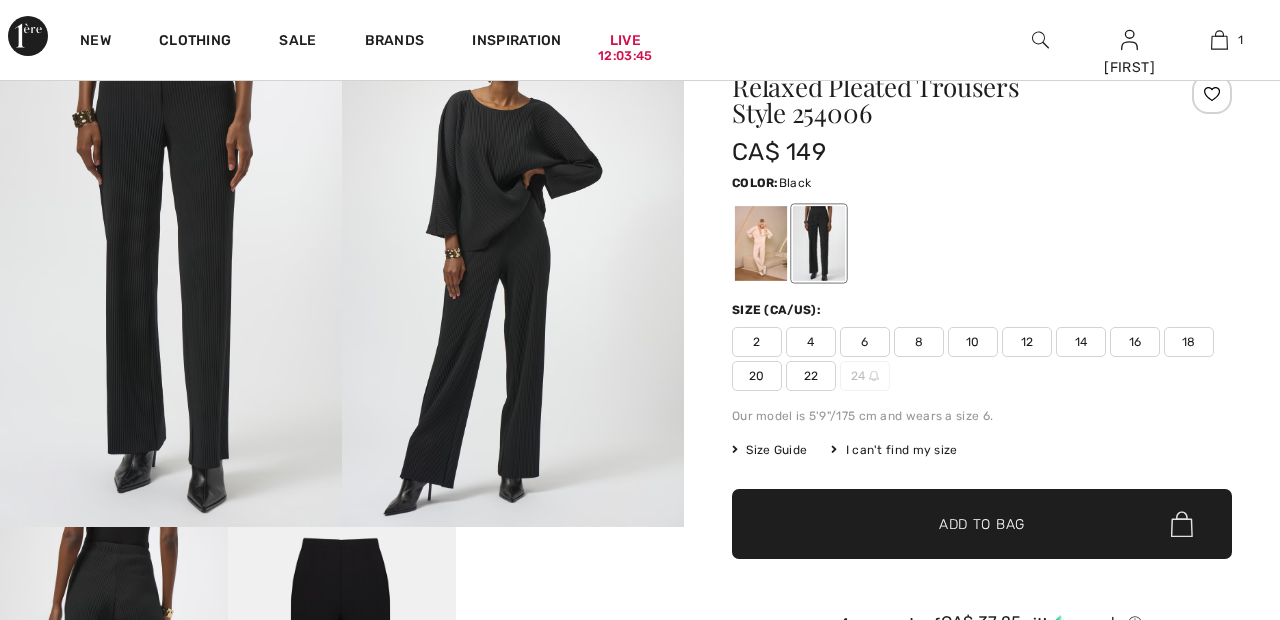 click at bounding box center (761, 243) 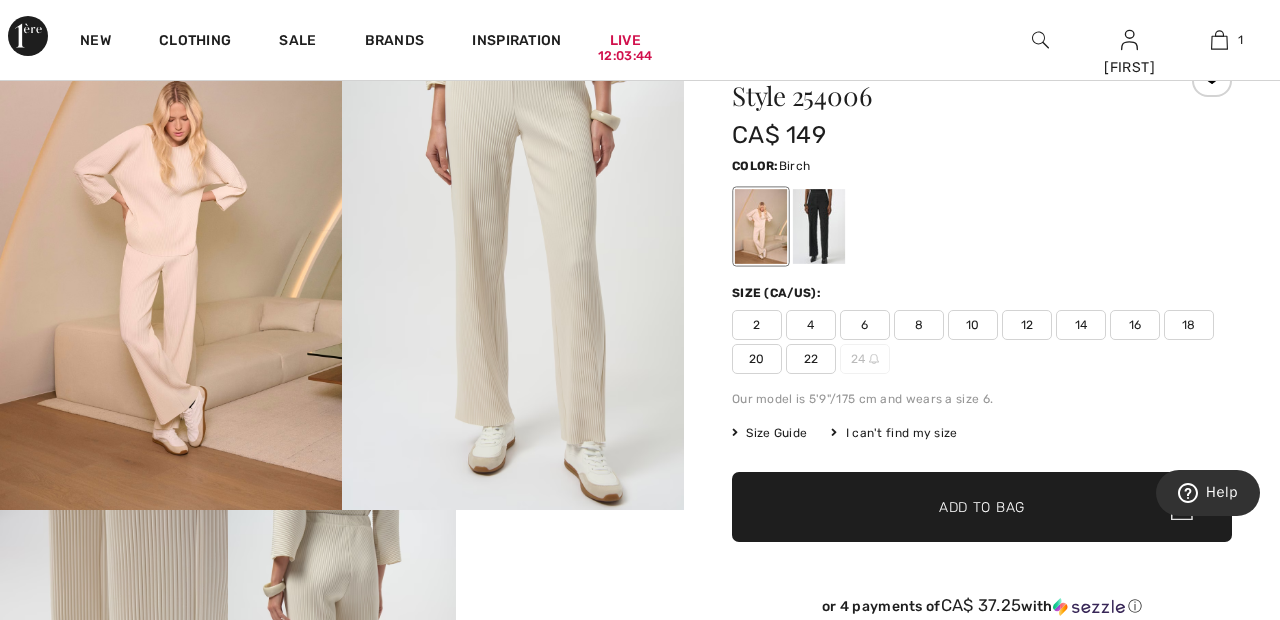 scroll, scrollTop: 204, scrollLeft: 0, axis: vertical 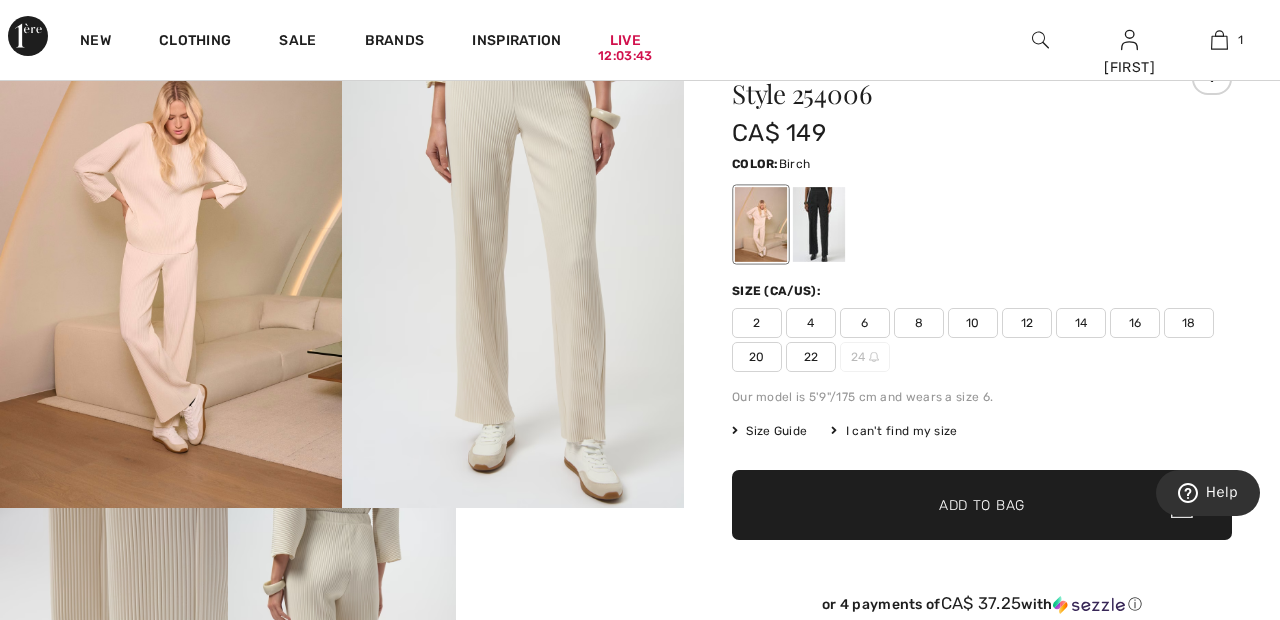 click on "22" at bounding box center [811, 357] 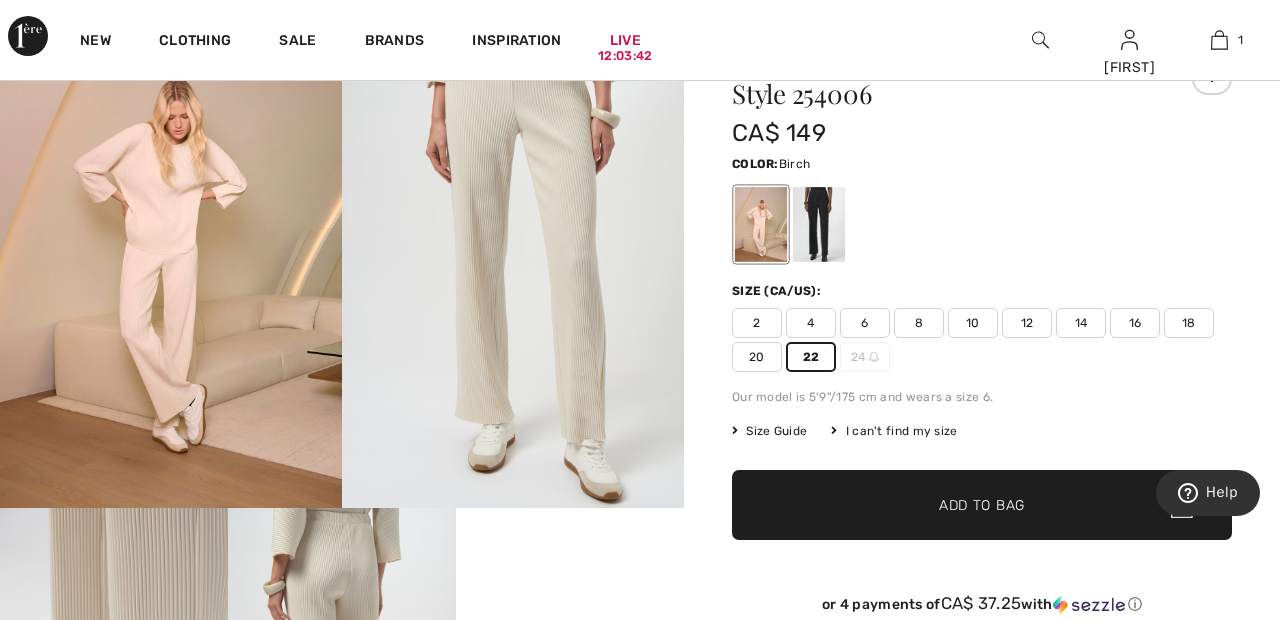 click on "Add to Bag" at bounding box center [982, 505] 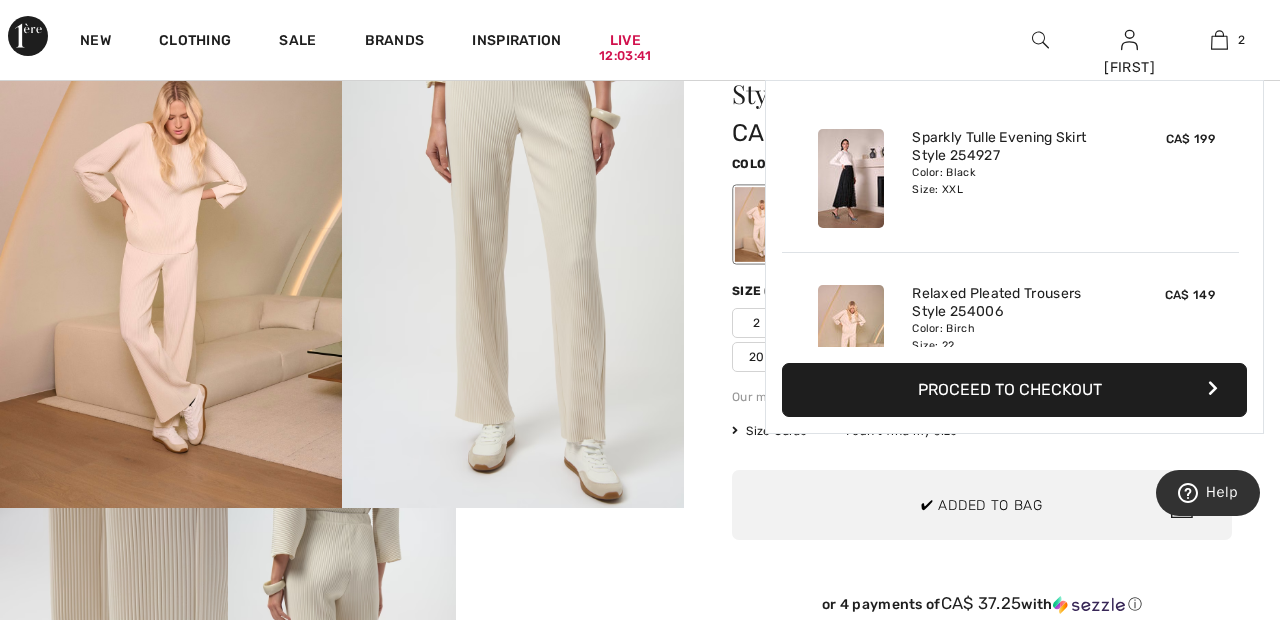 scroll, scrollTop: 62, scrollLeft: 0, axis: vertical 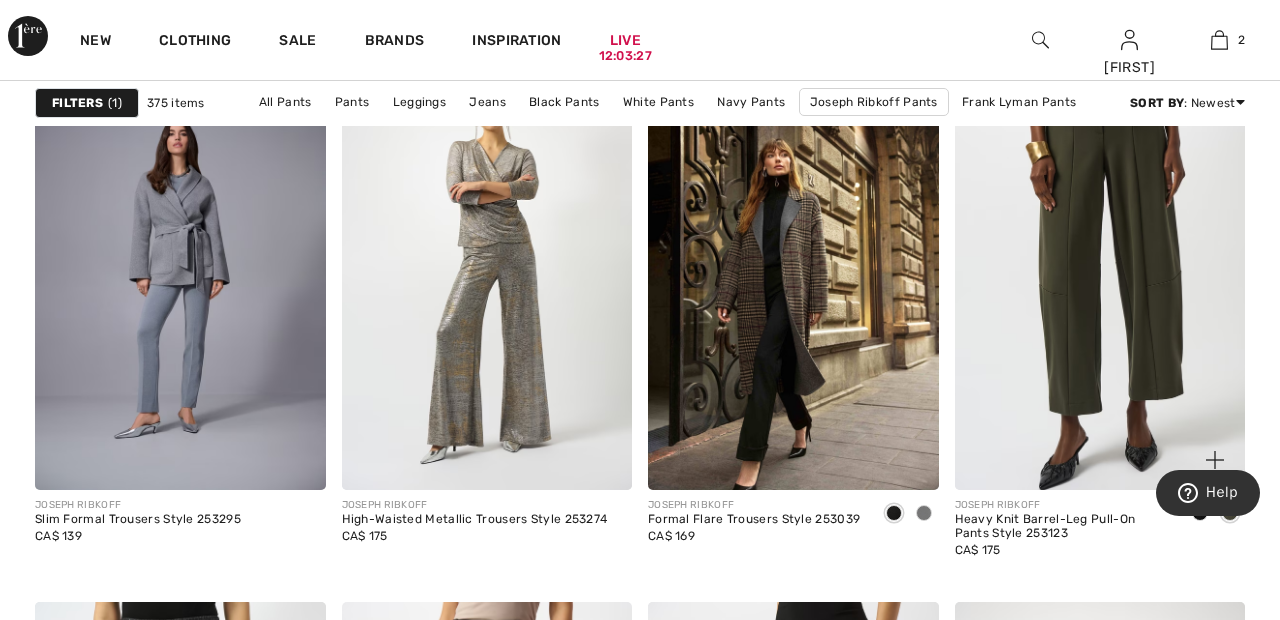 click at bounding box center [1100, 273] 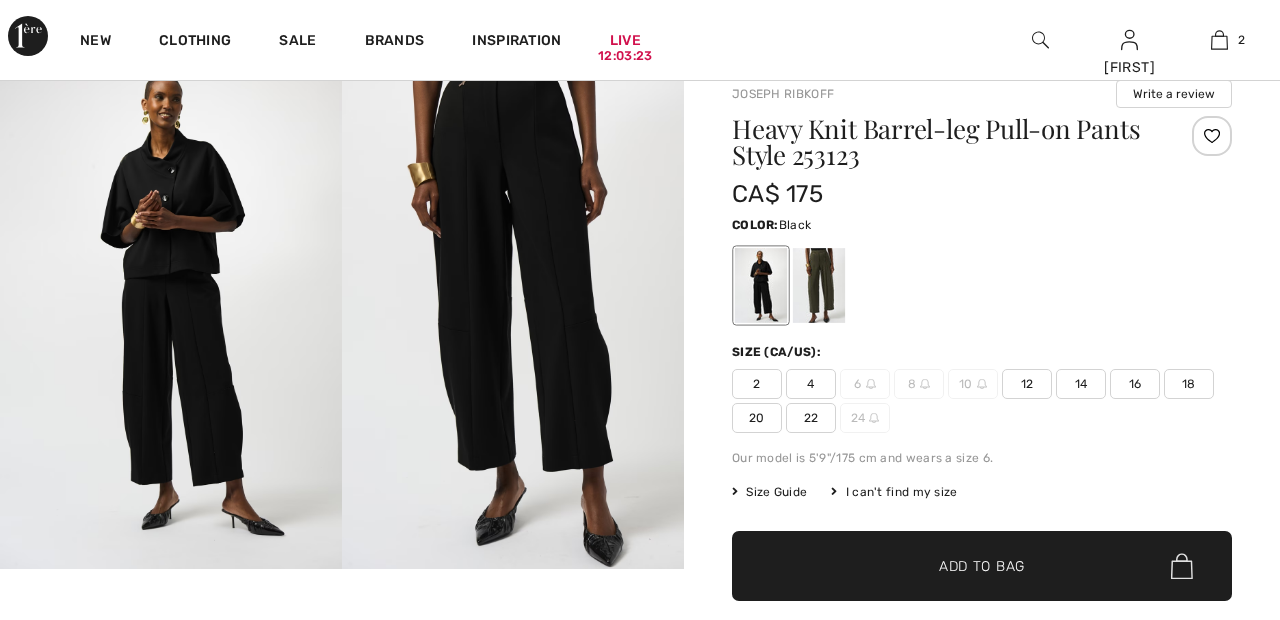 checkbox on "true" 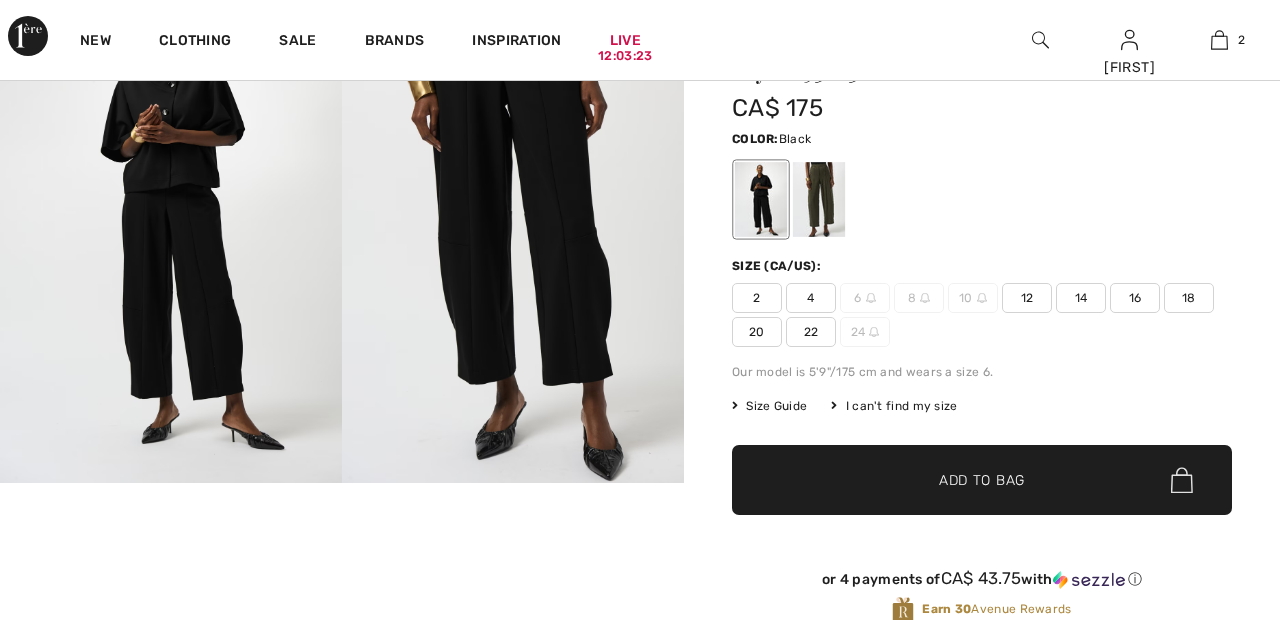 scroll, scrollTop: 0, scrollLeft: 0, axis: both 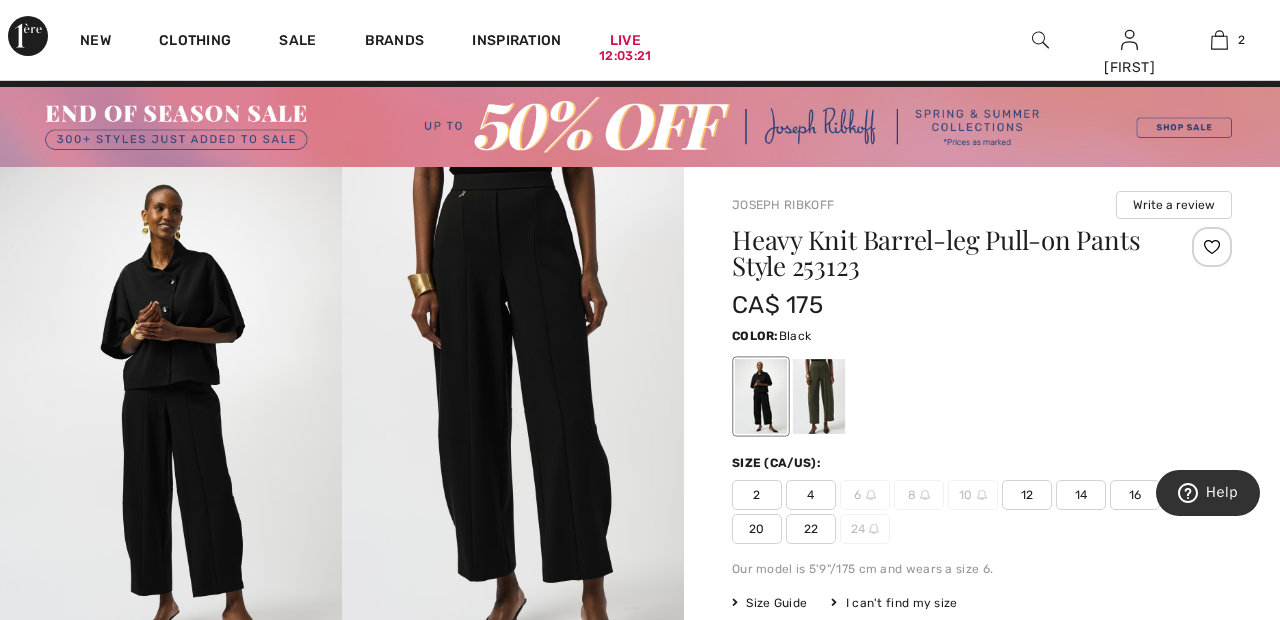 click at bounding box center (1212, 247) 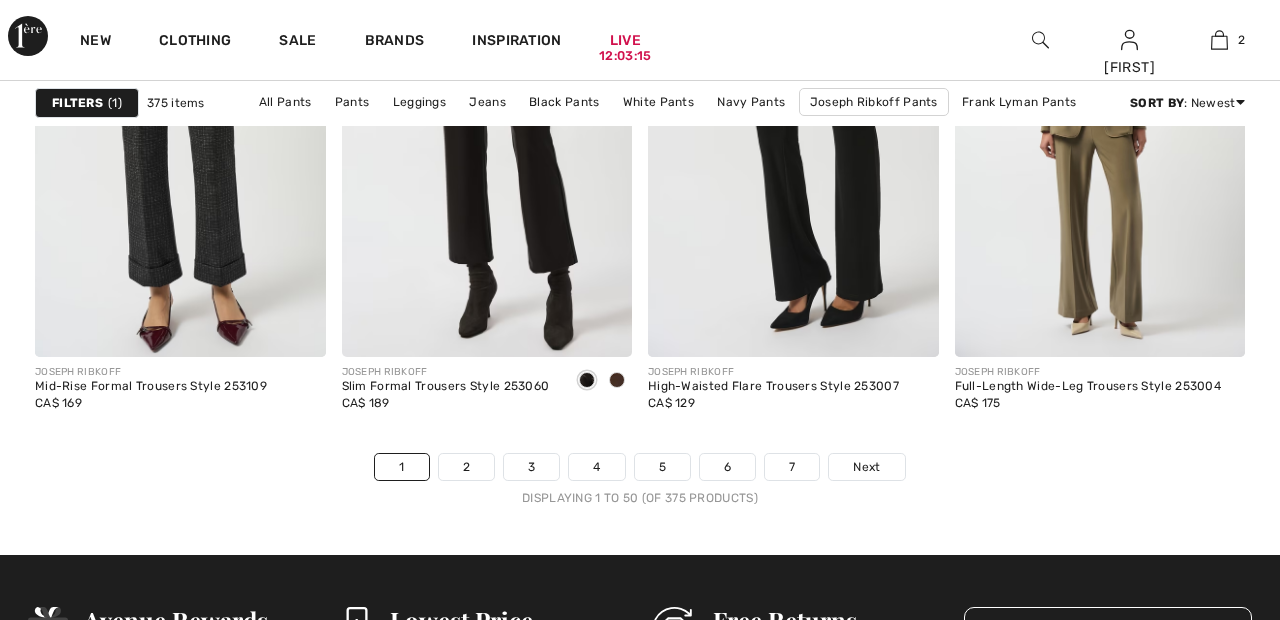 scroll, scrollTop: 8411, scrollLeft: 0, axis: vertical 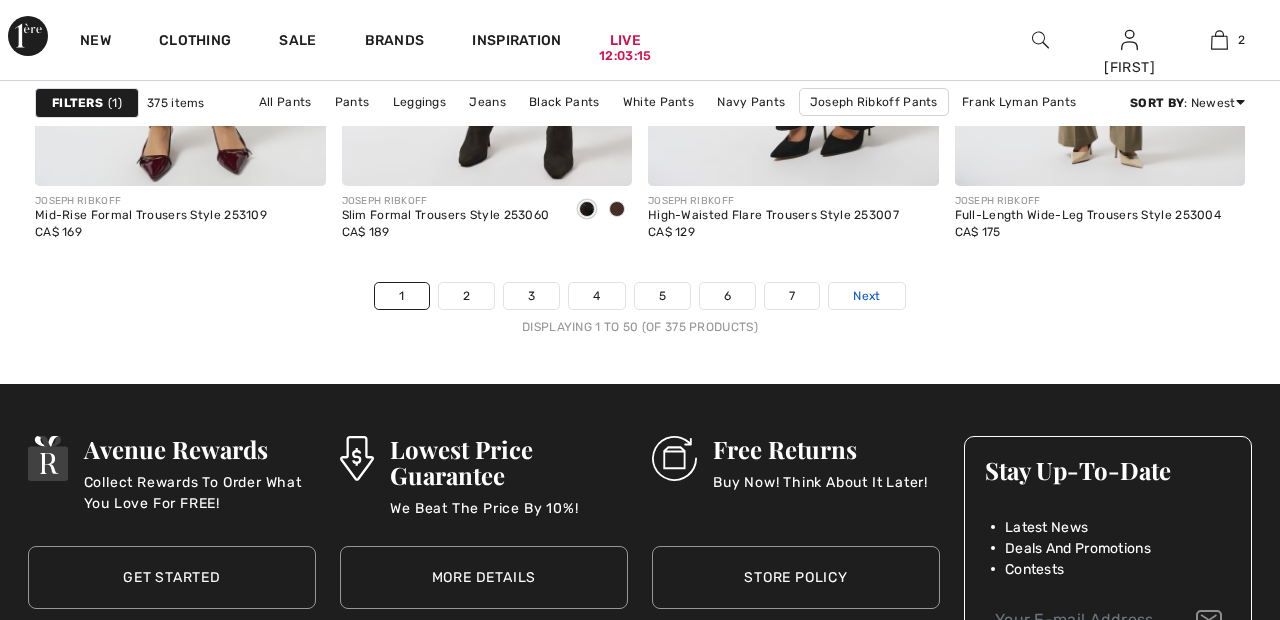 click on "Next" at bounding box center (866, 296) 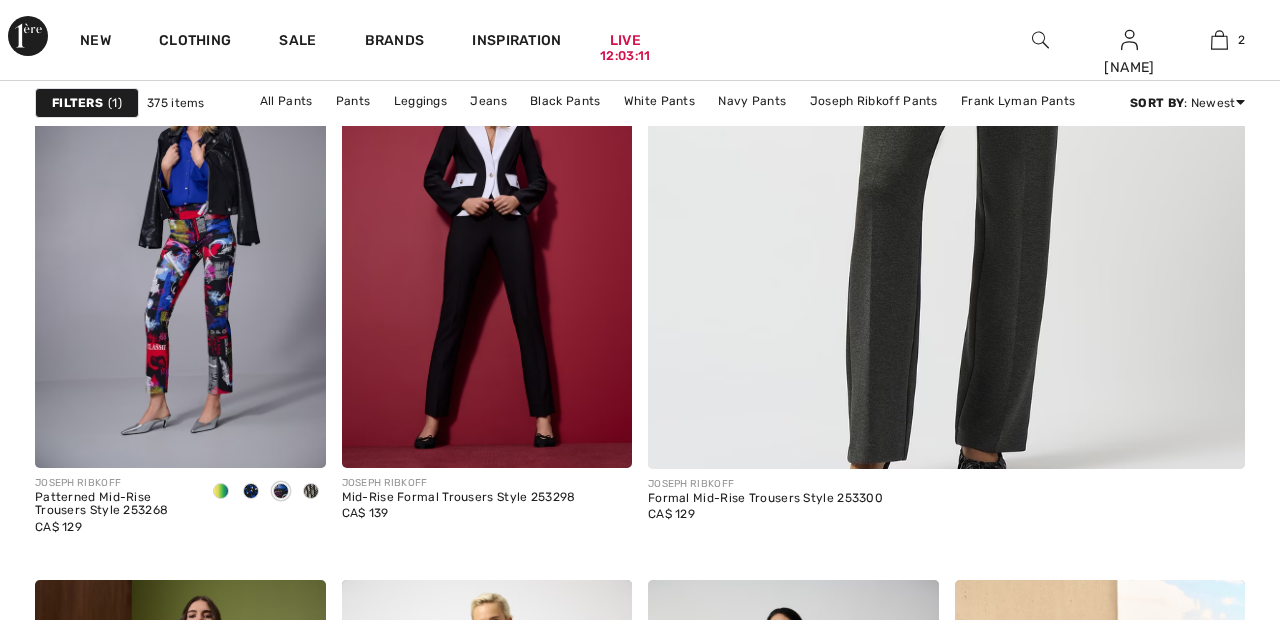 scroll, scrollTop: 1101, scrollLeft: 0, axis: vertical 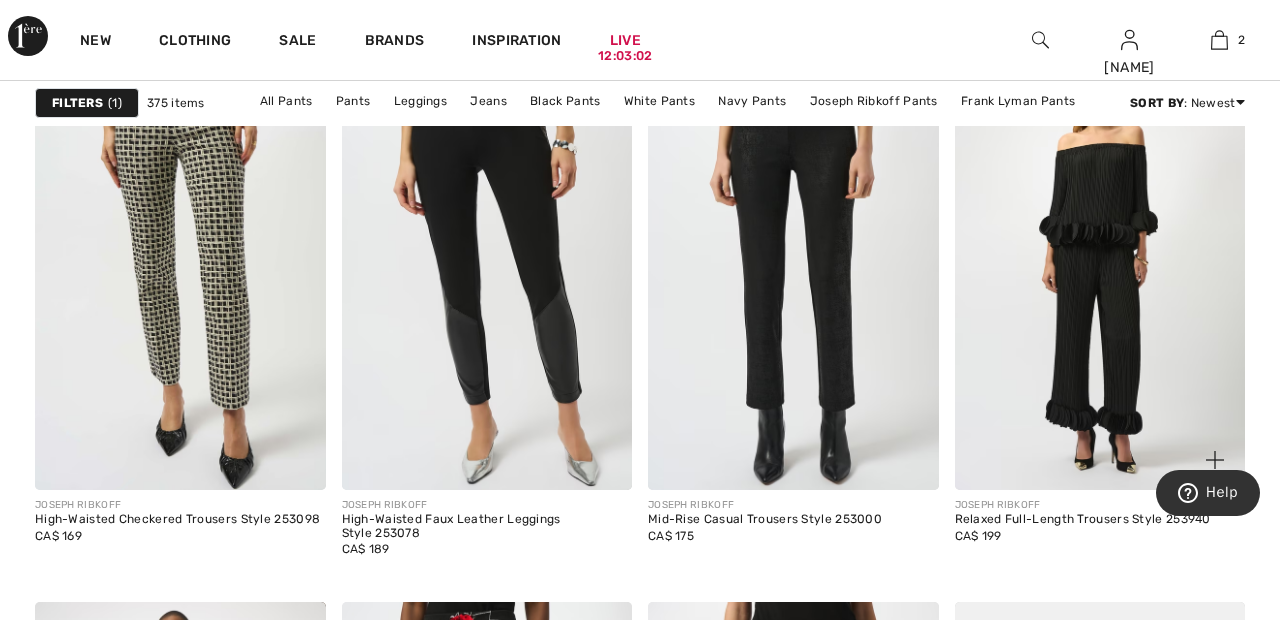 click at bounding box center (1100, 272) 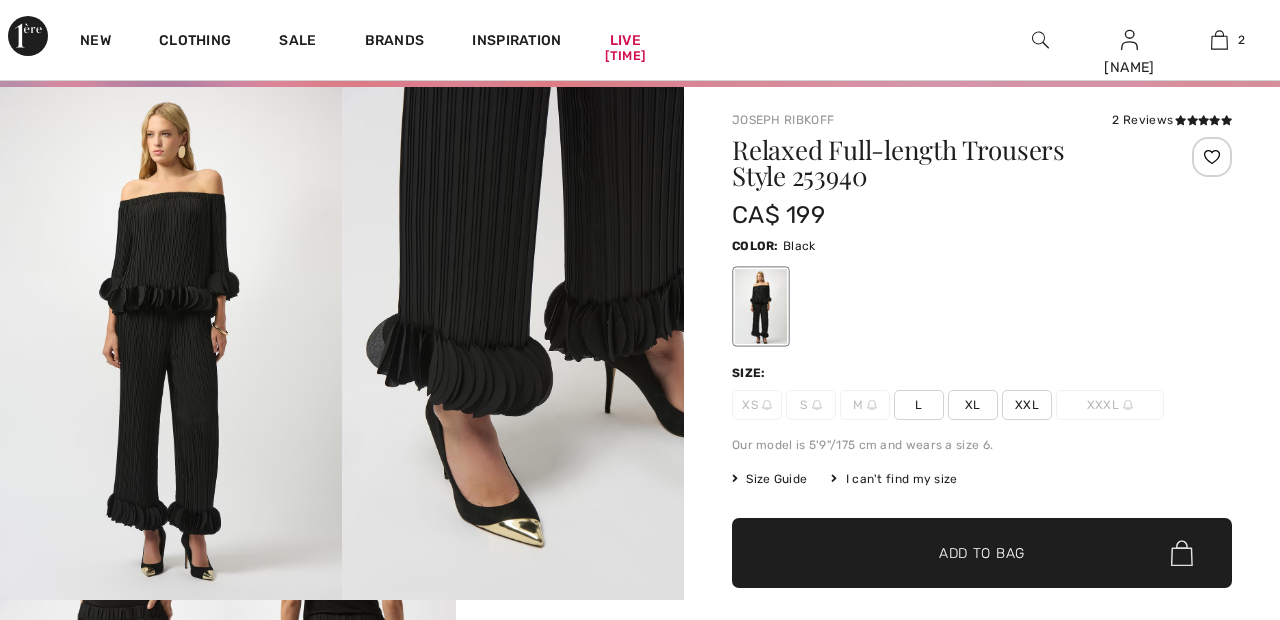 scroll, scrollTop: 112, scrollLeft: 0, axis: vertical 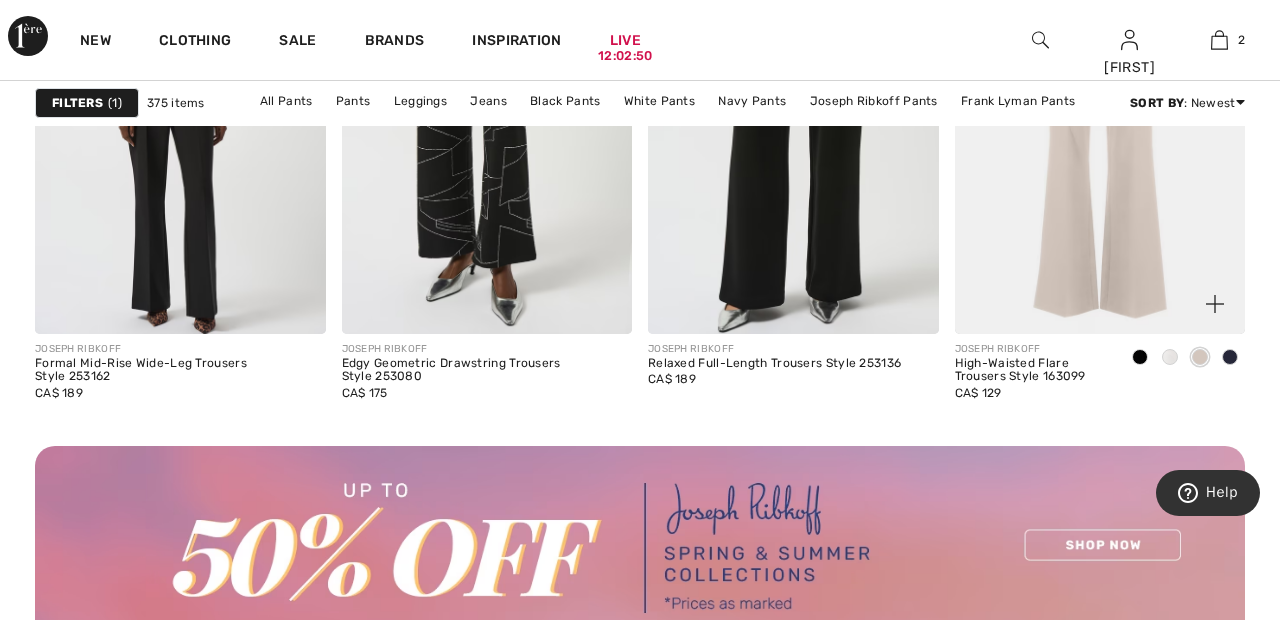 click at bounding box center [1100, 116] 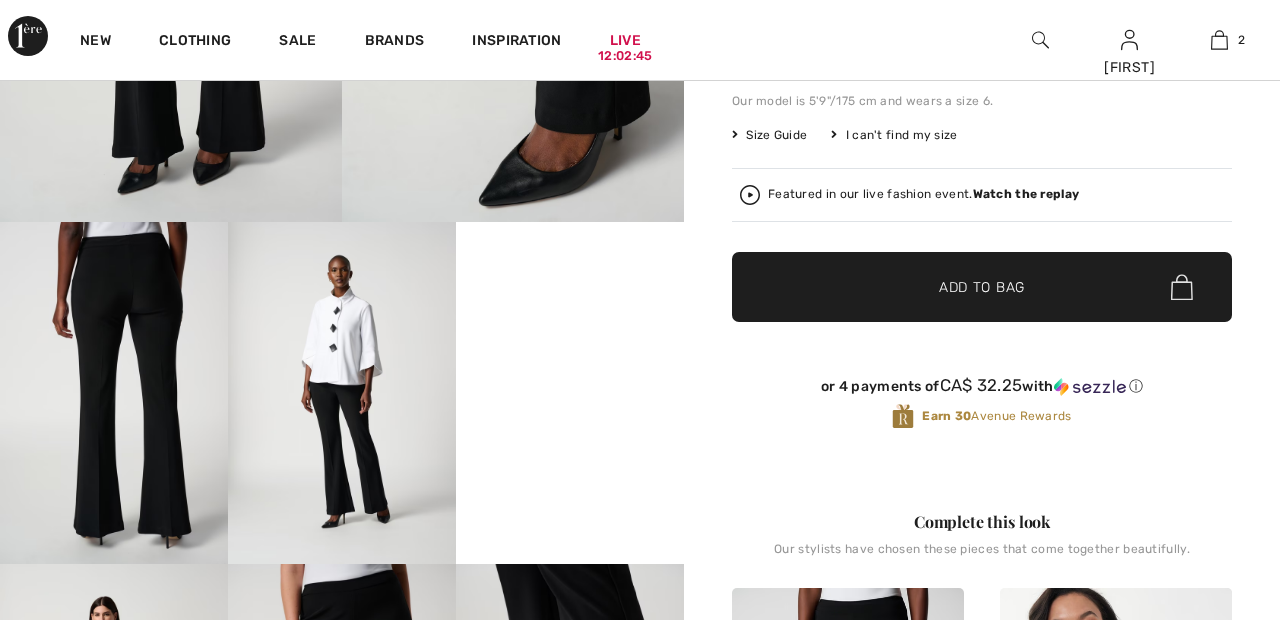 checkbox on "true" 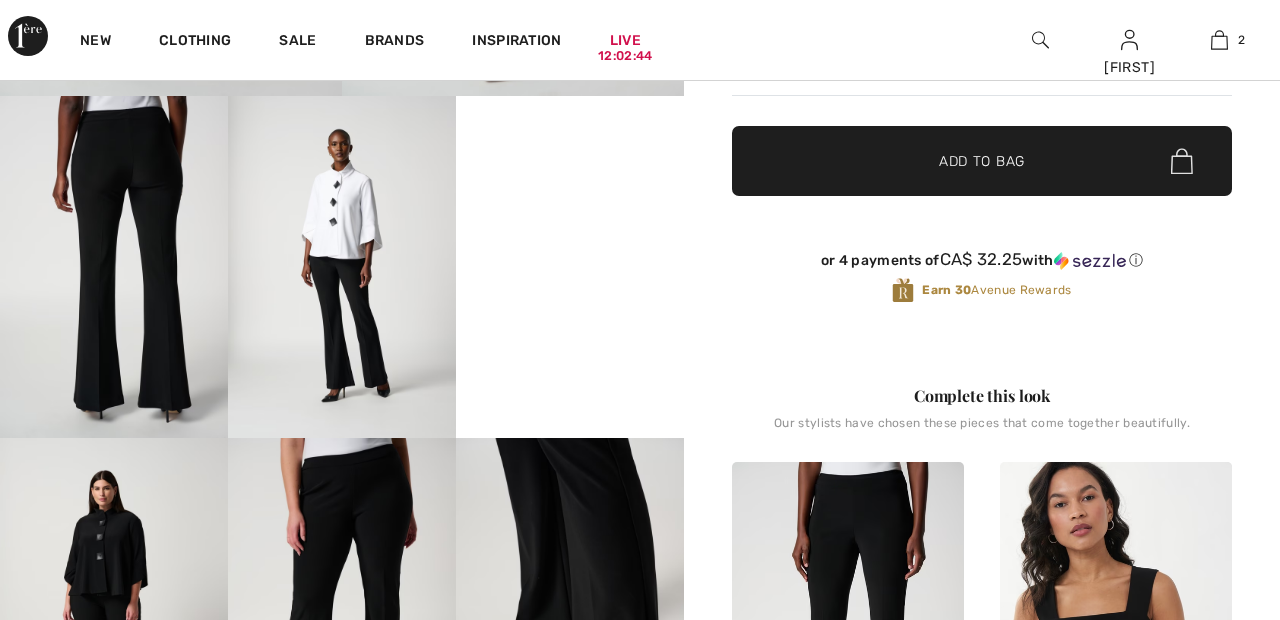 scroll, scrollTop: 0, scrollLeft: 0, axis: both 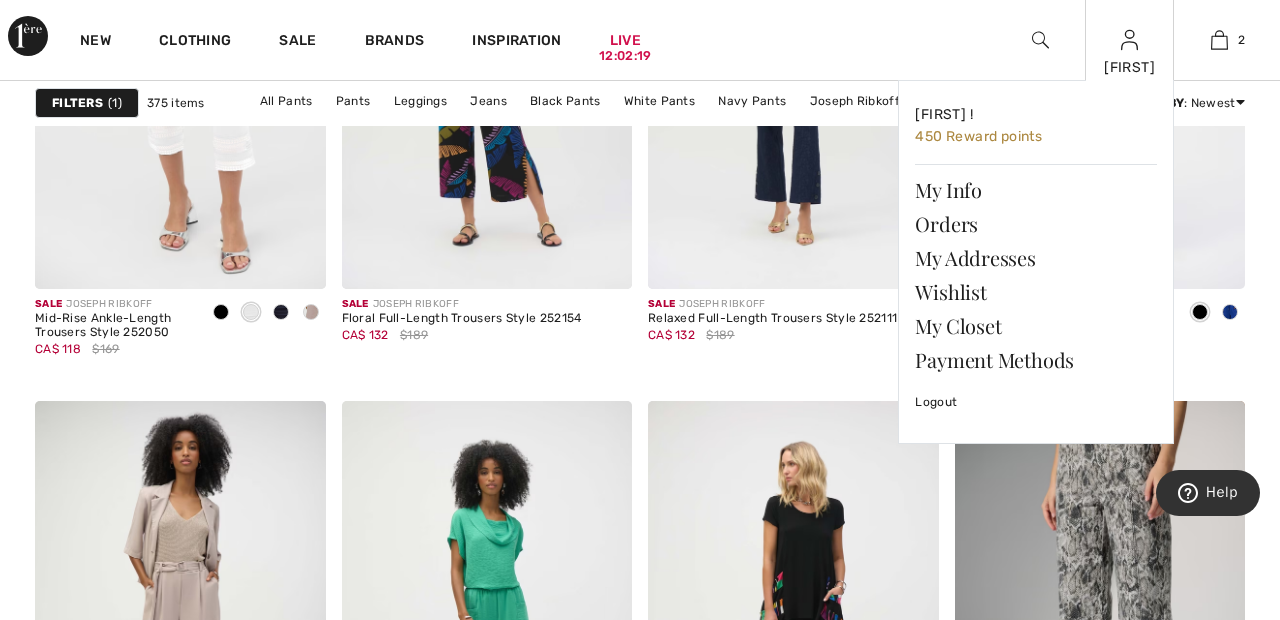 click at bounding box center [1129, 40] 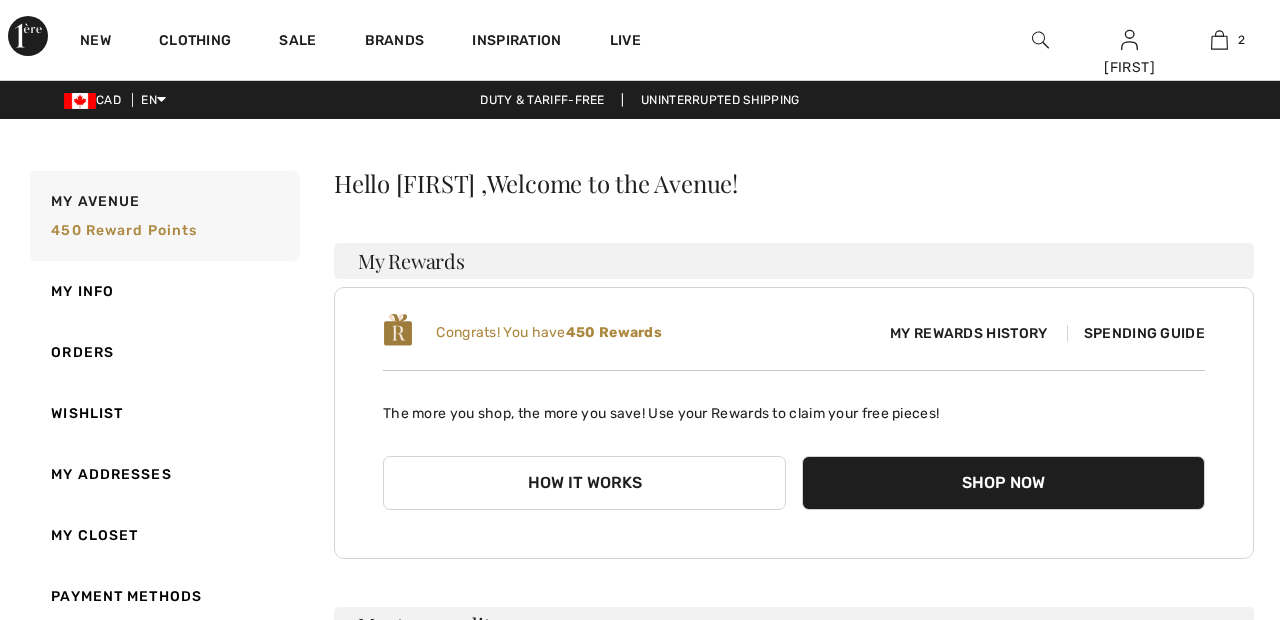 scroll, scrollTop: 0, scrollLeft: 0, axis: both 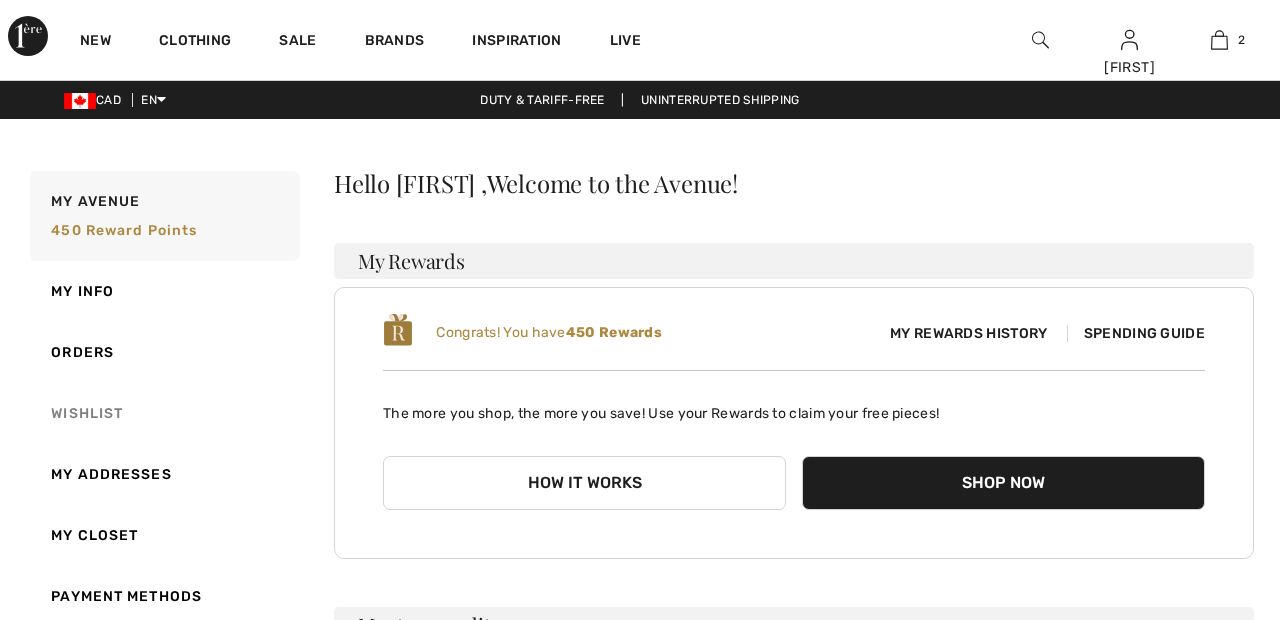 click on "Wishlist" at bounding box center [163, 413] 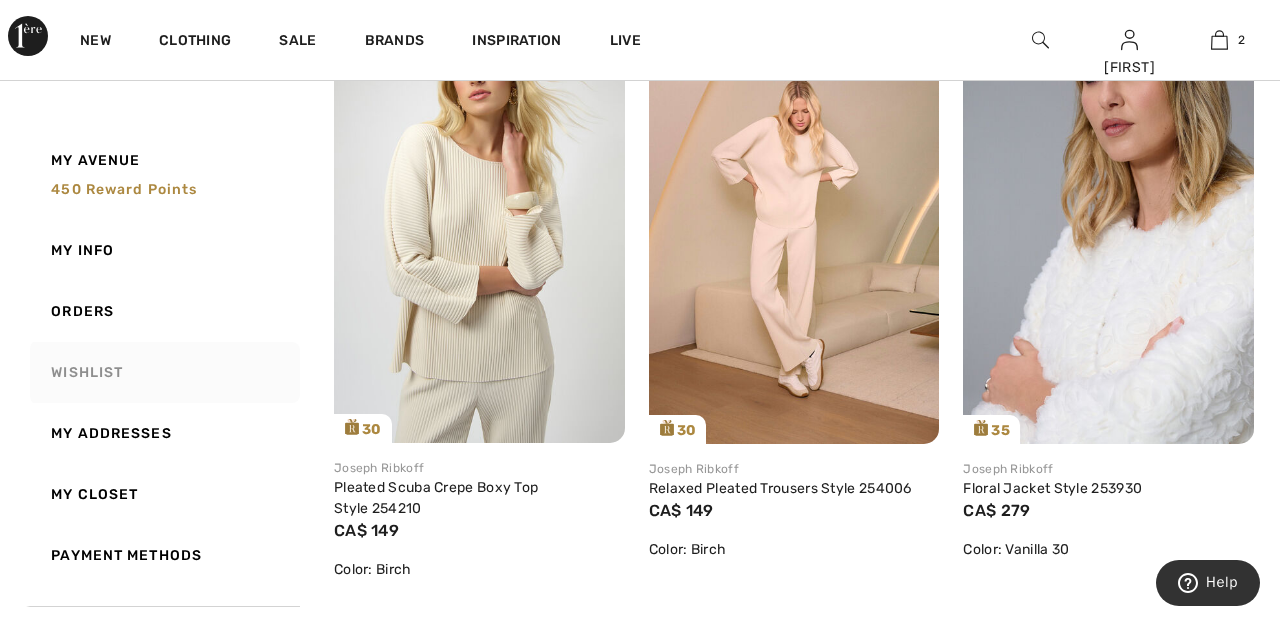 scroll, scrollTop: 2215, scrollLeft: 0, axis: vertical 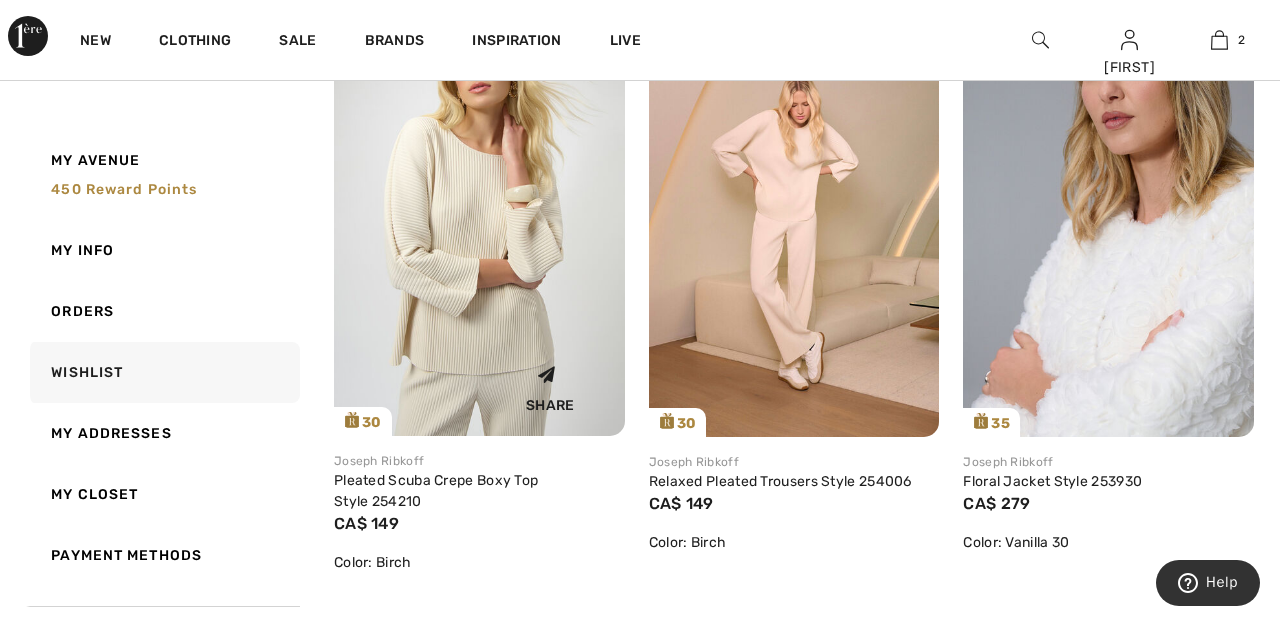 click at bounding box center [479, 218] 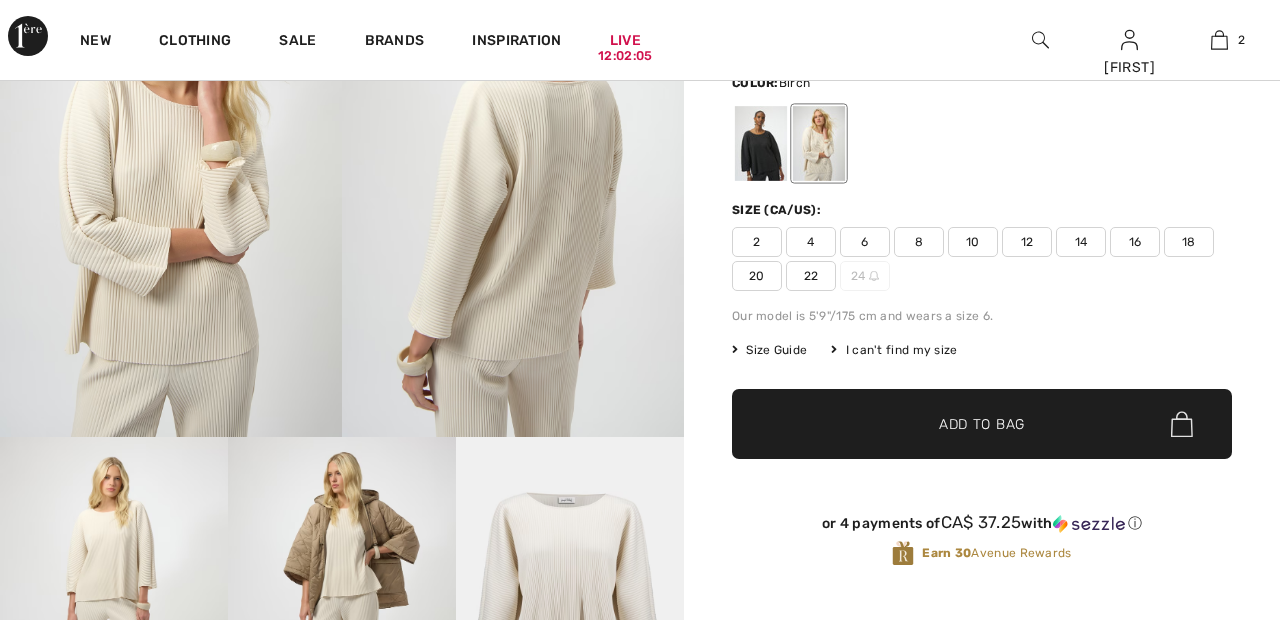 scroll, scrollTop: 275, scrollLeft: 0, axis: vertical 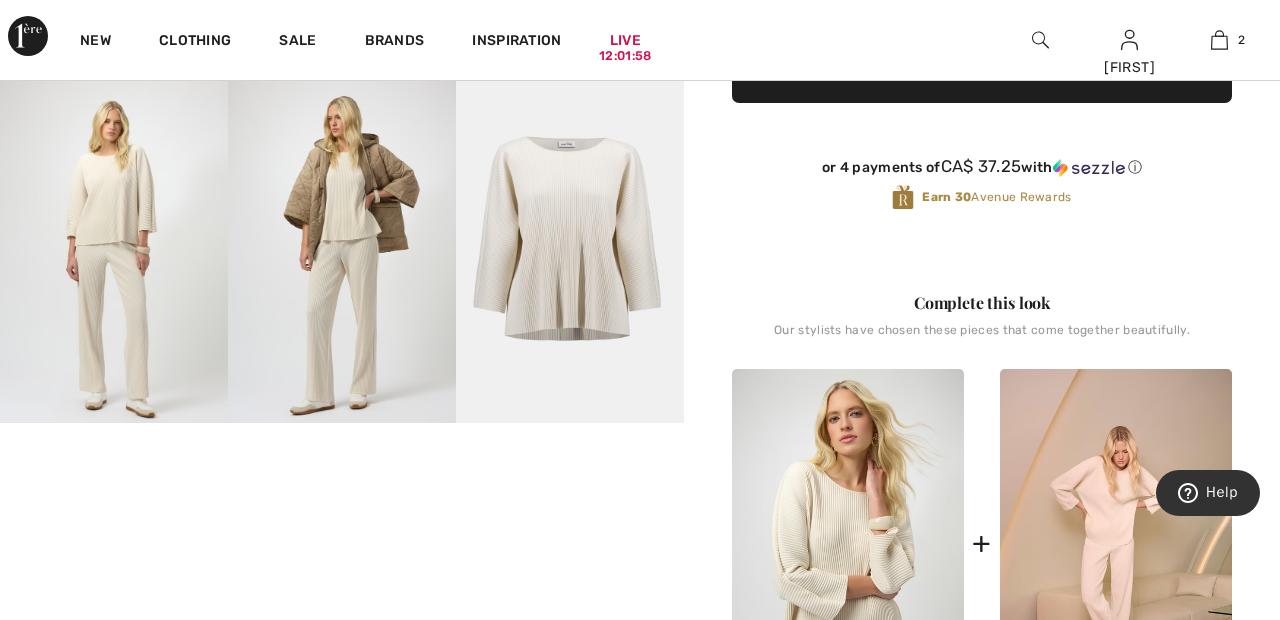 click at bounding box center [114, 252] 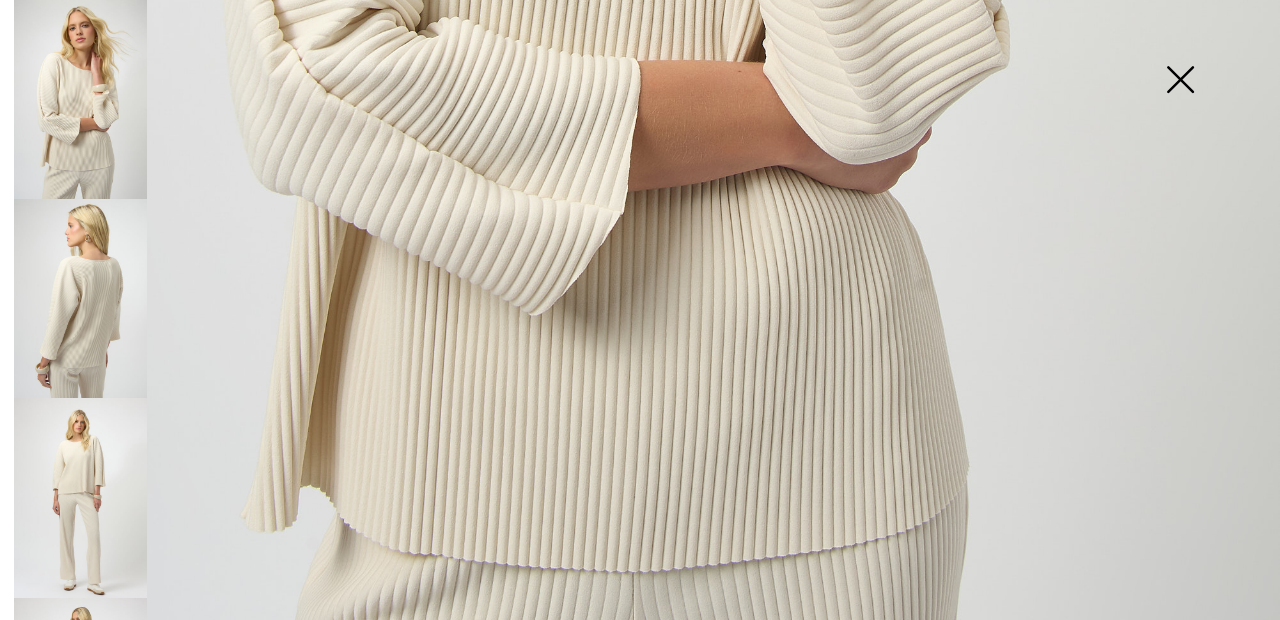 scroll, scrollTop: 1202, scrollLeft: 0, axis: vertical 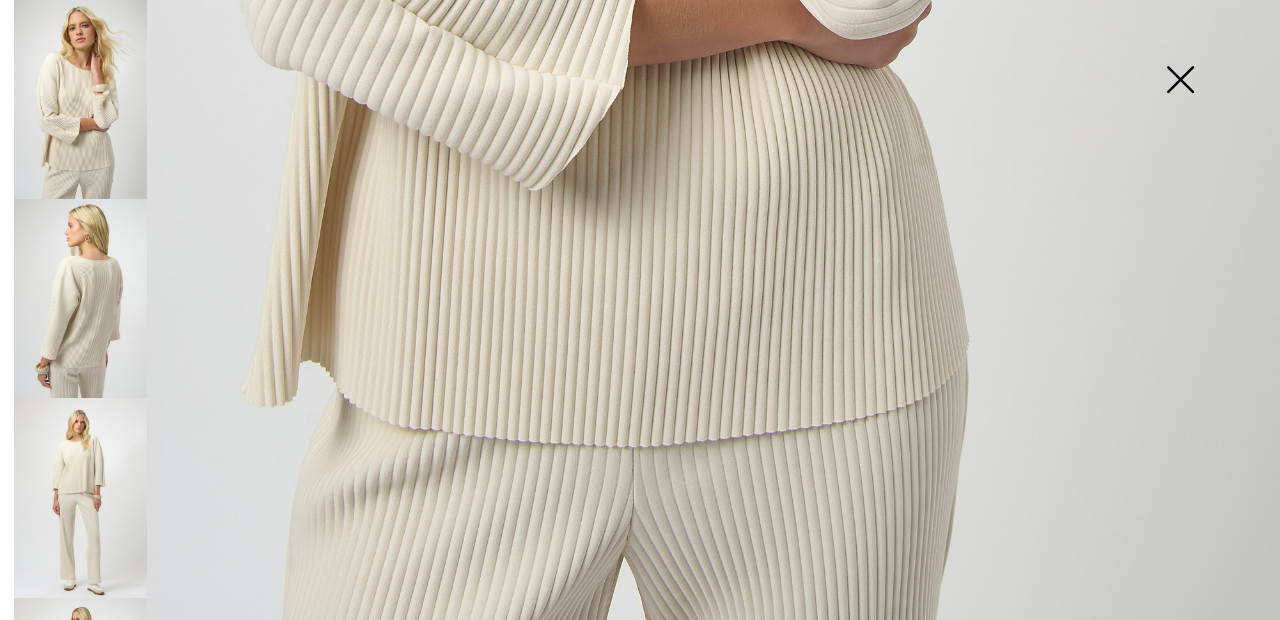 click at bounding box center [80, 697] 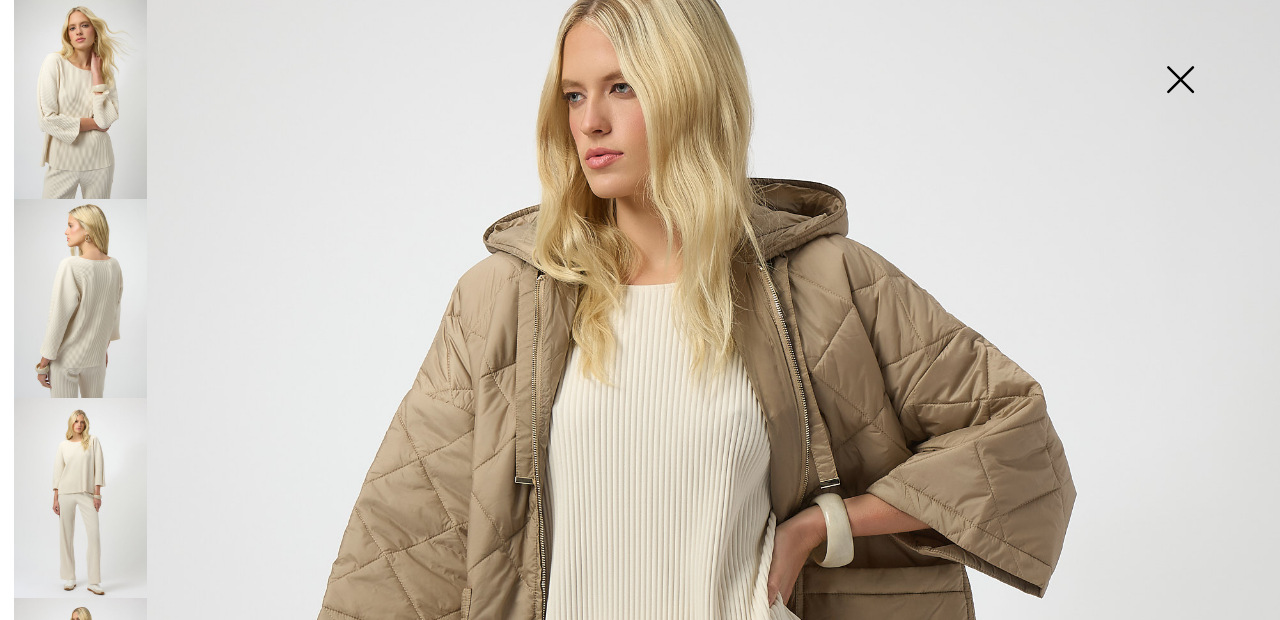 scroll, scrollTop: 105, scrollLeft: 0, axis: vertical 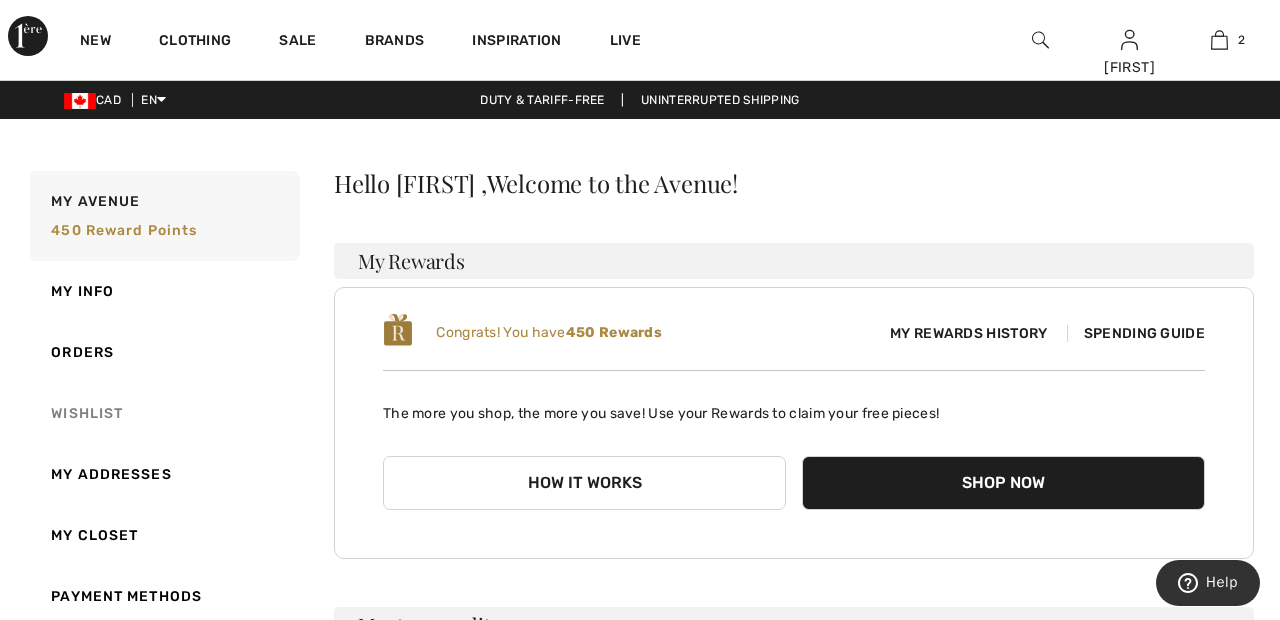 click on "Wishlist" at bounding box center (163, 413) 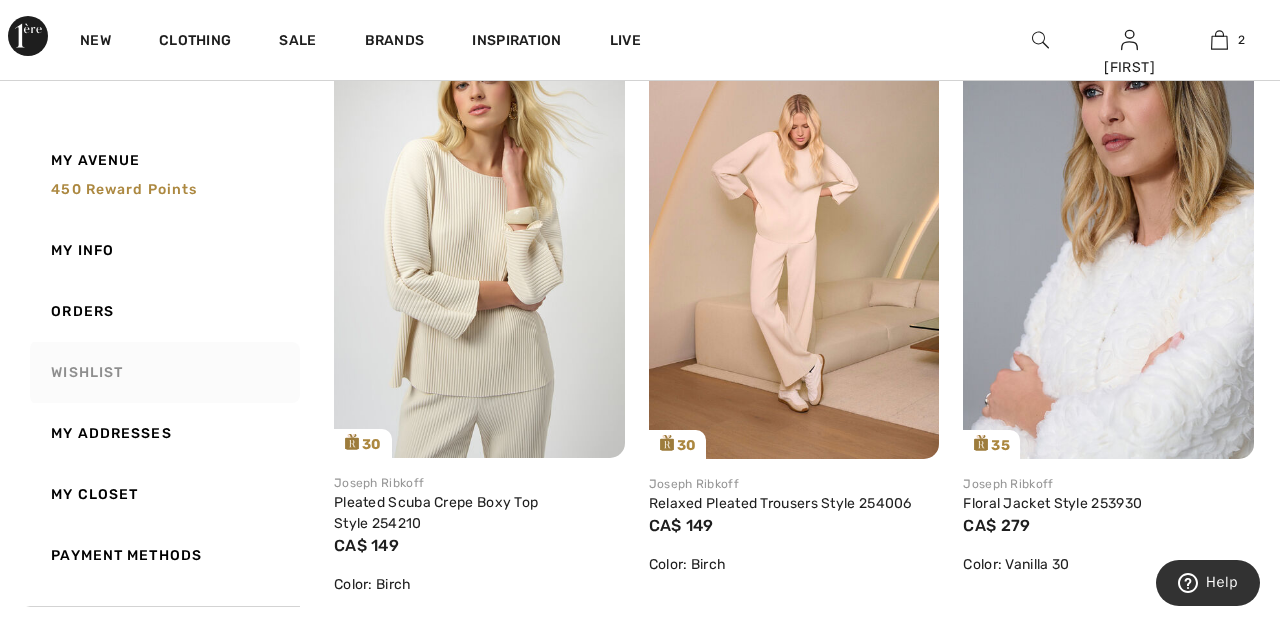 scroll, scrollTop: 2194, scrollLeft: 0, axis: vertical 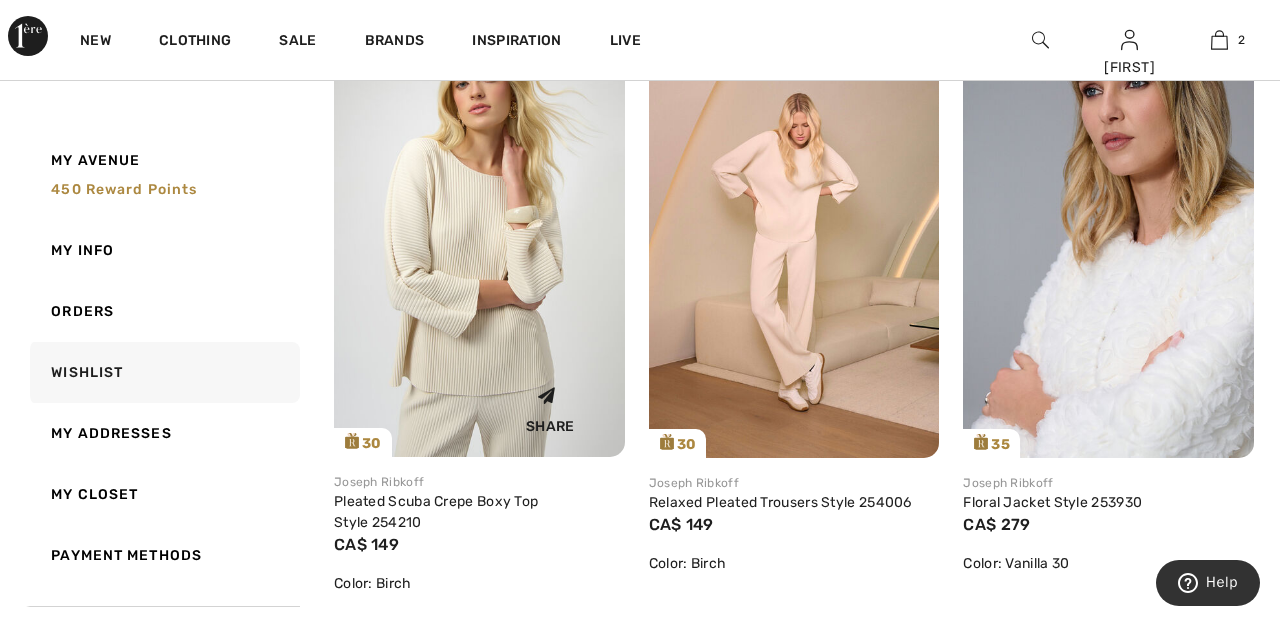 click at bounding box center (479, 239) 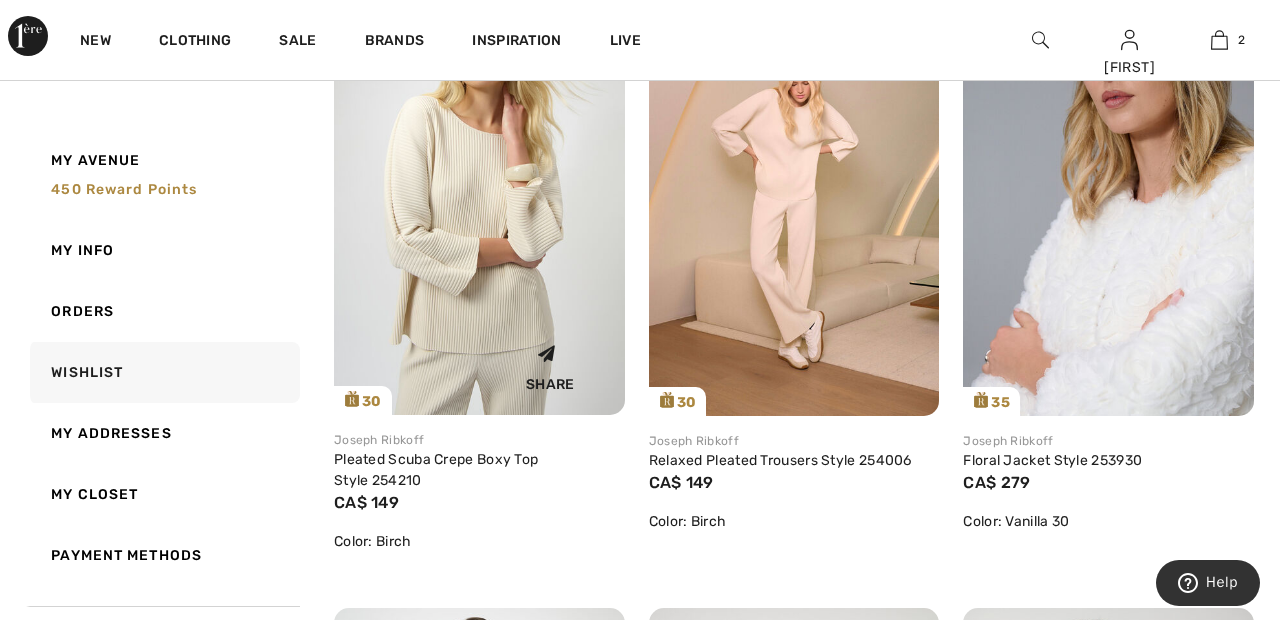 scroll, scrollTop: 2290, scrollLeft: 0, axis: vertical 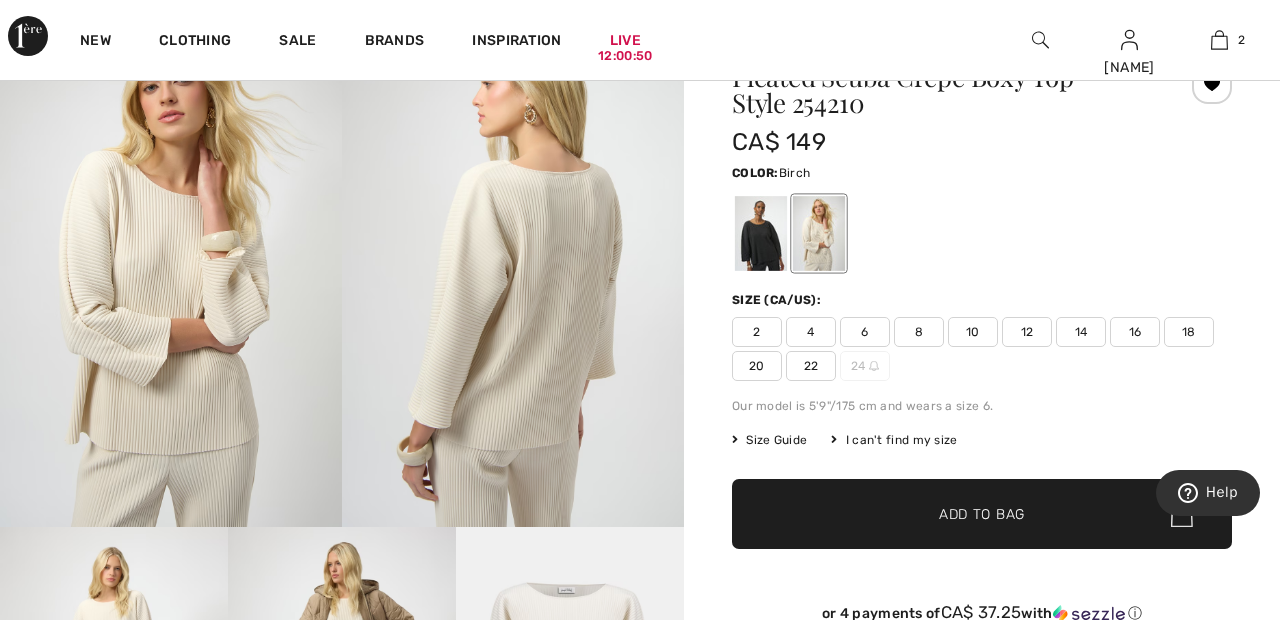 click on "22" at bounding box center [811, 366] 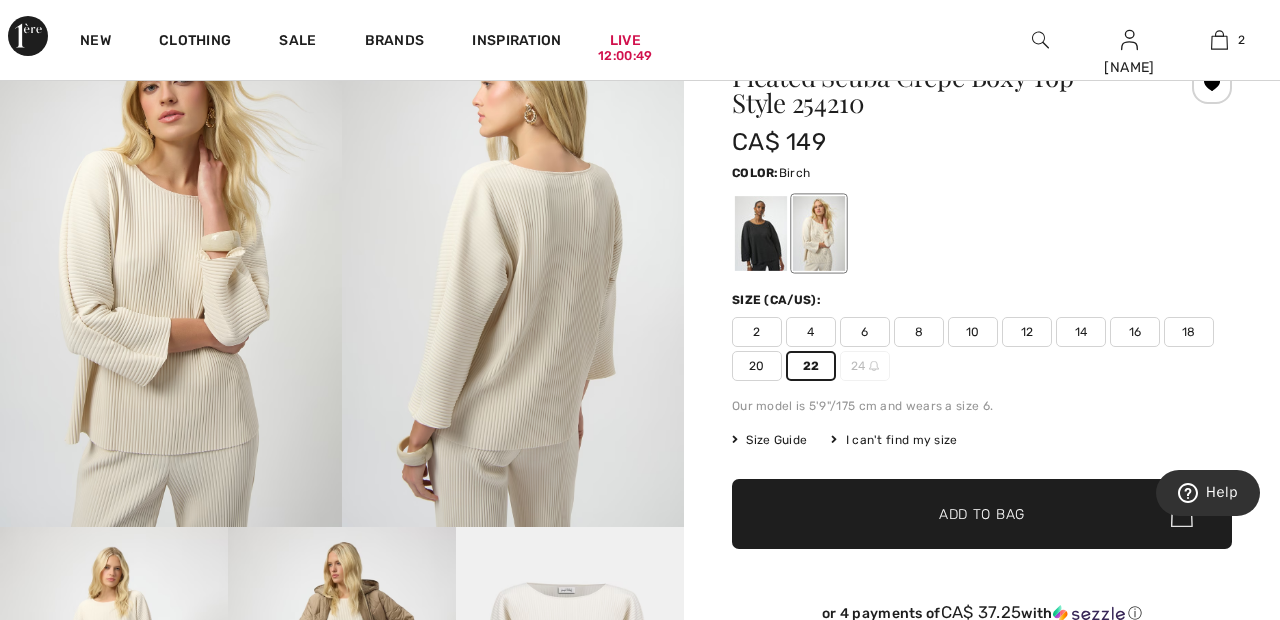 click on "✔ Added to Bag
Add to Bag" at bounding box center (982, 514) 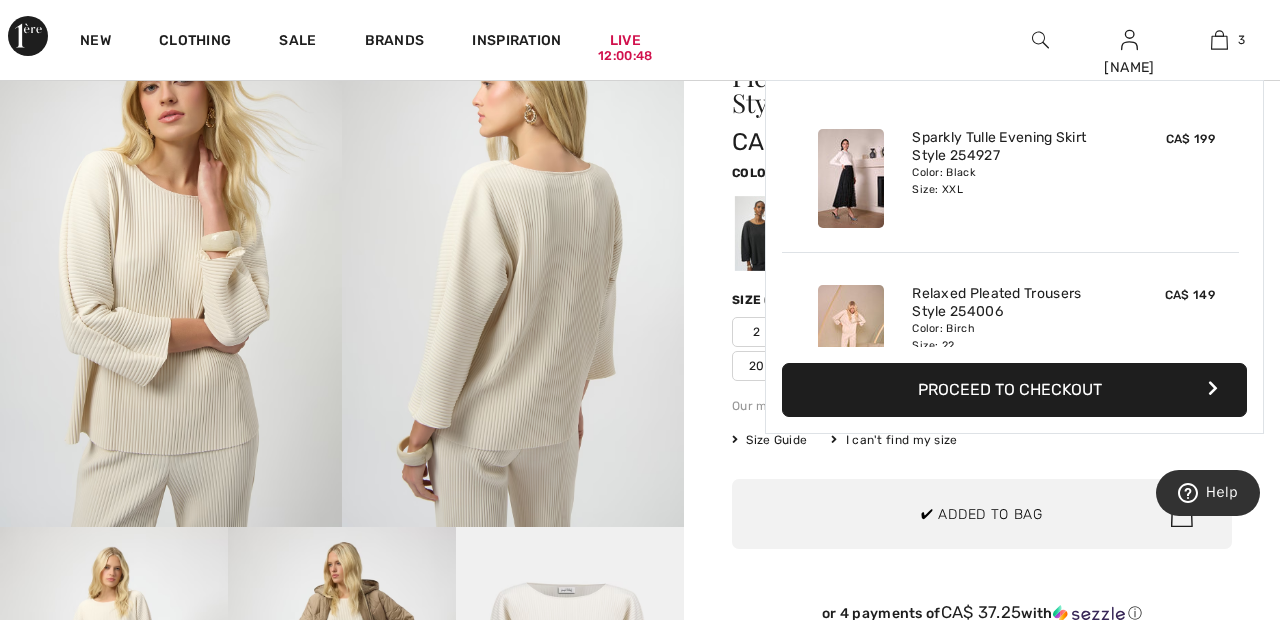 scroll, scrollTop: 218, scrollLeft: 0, axis: vertical 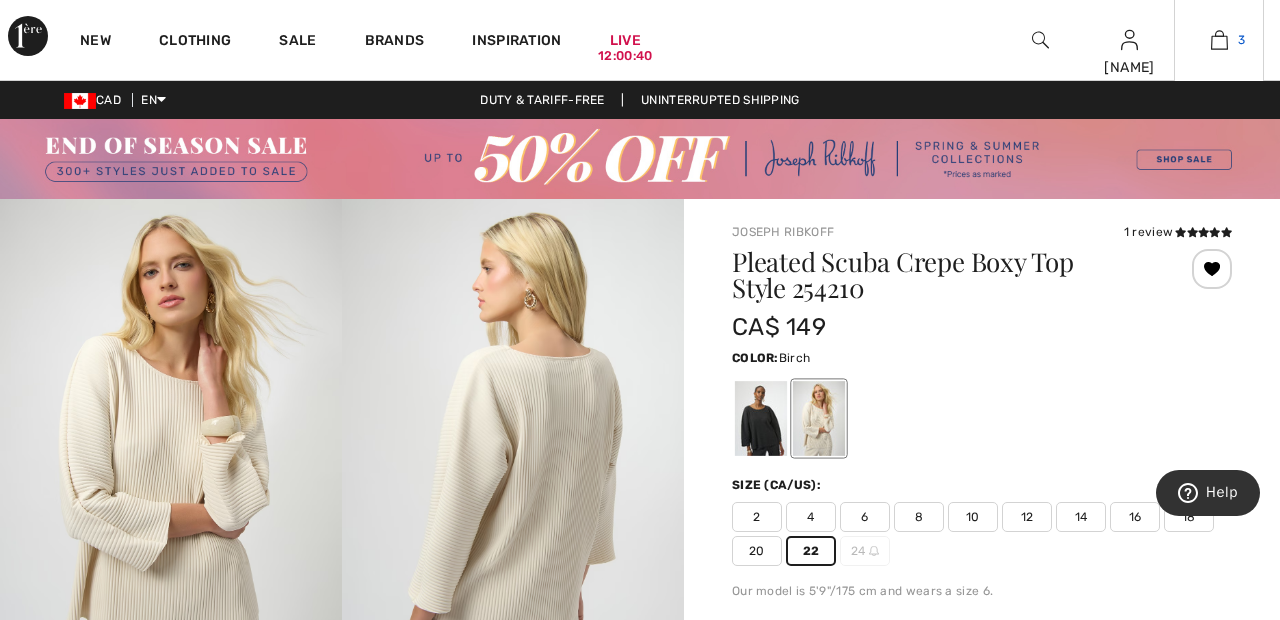 click on "3" at bounding box center [1219, 40] 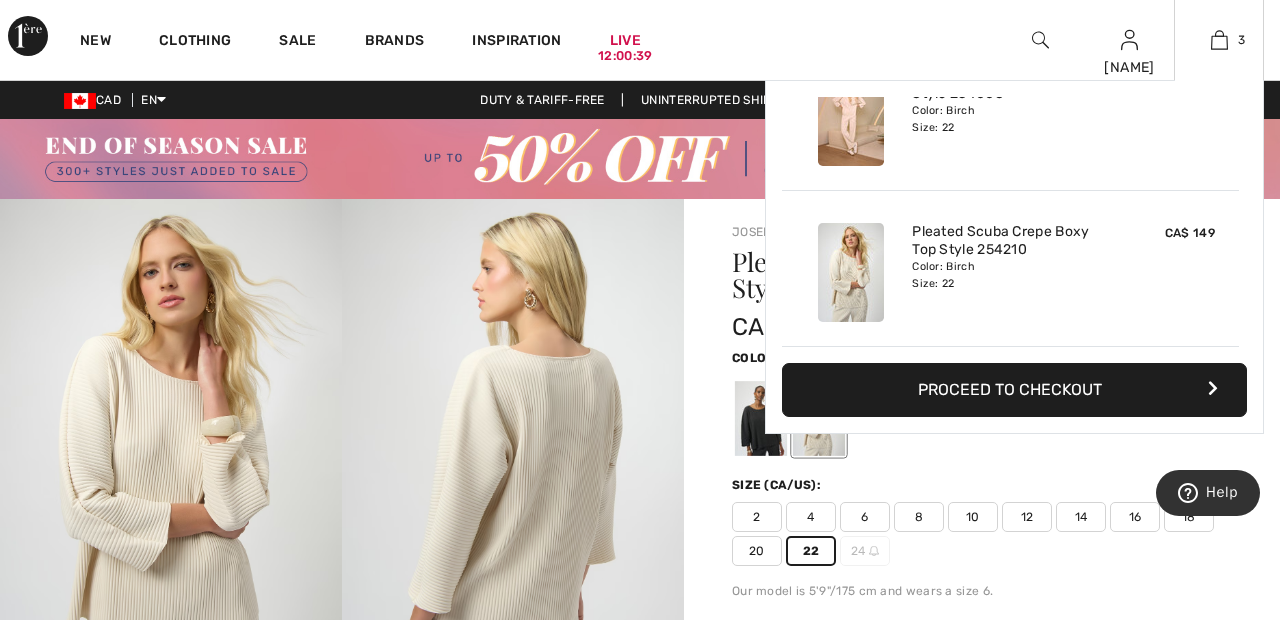 click on "Proceed to Checkout" at bounding box center [1014, 390] 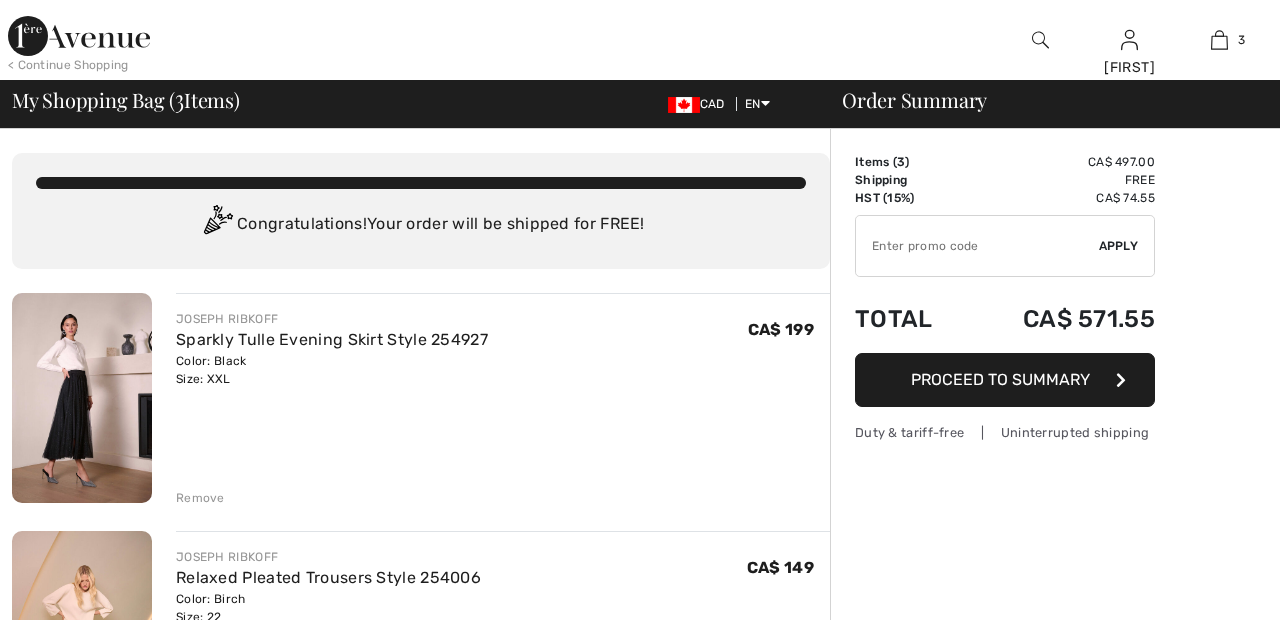 scroll, scrollTop: 0, scrollLeft: 0, axis: both 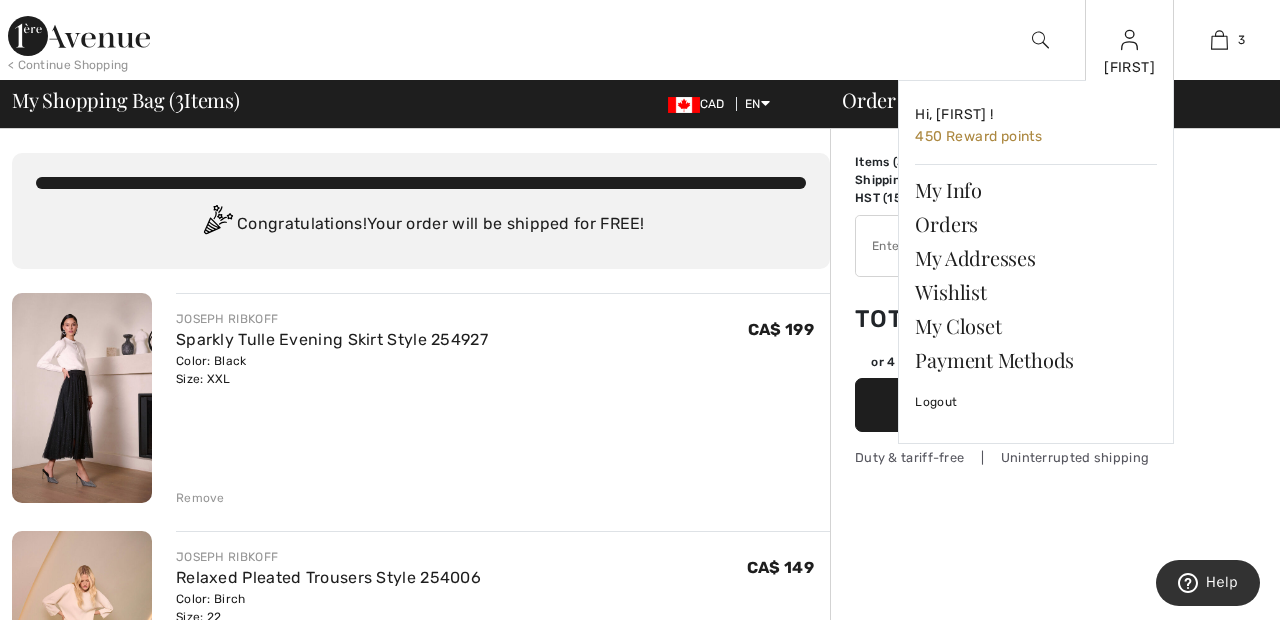 click at bounding box center [1129, 40] 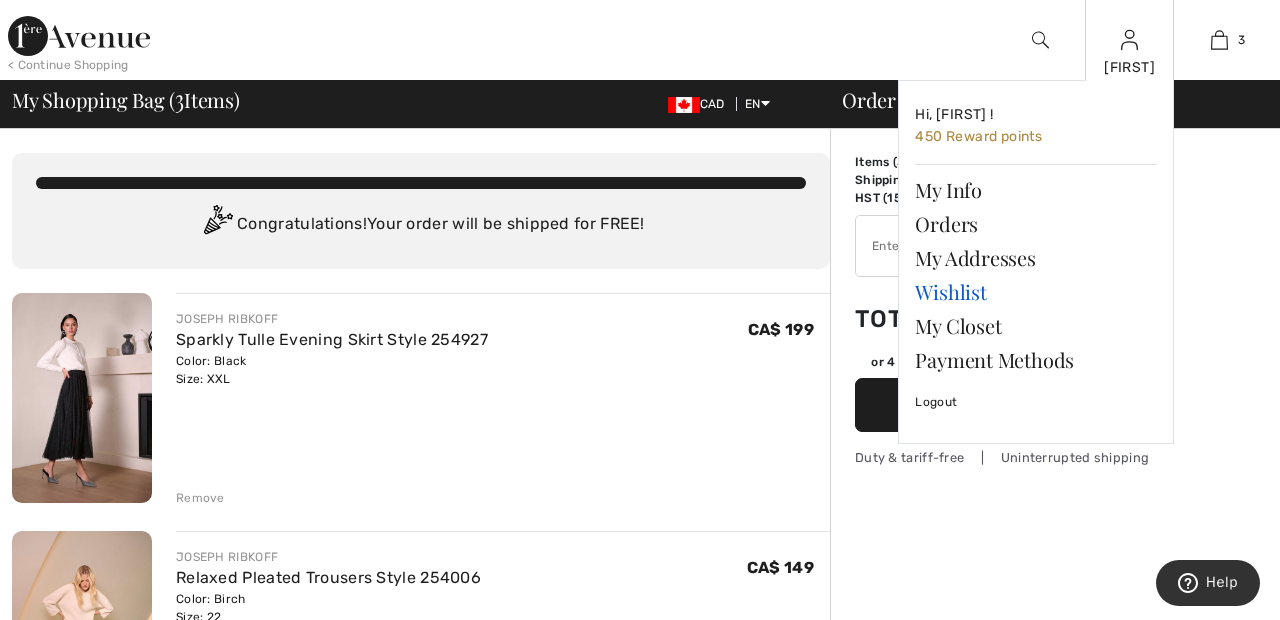 click on "Wishlist" at bounding box center (1036, 292) 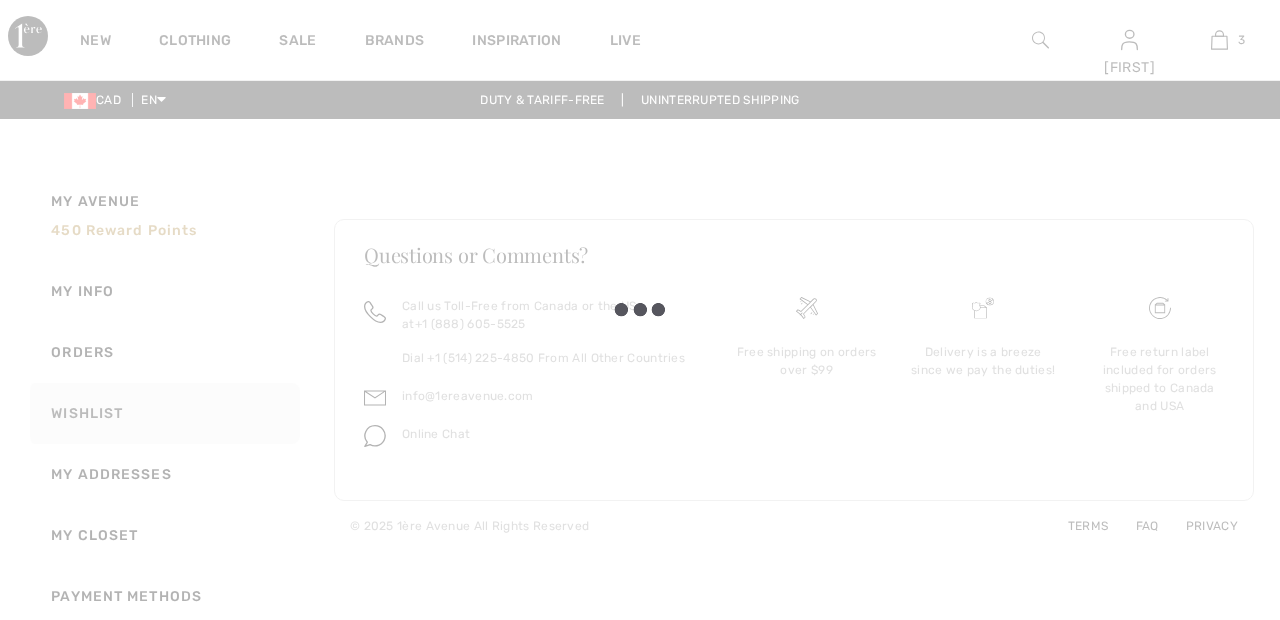 scroll, scrollTop: 0, scrollLeft: 0, axis: both 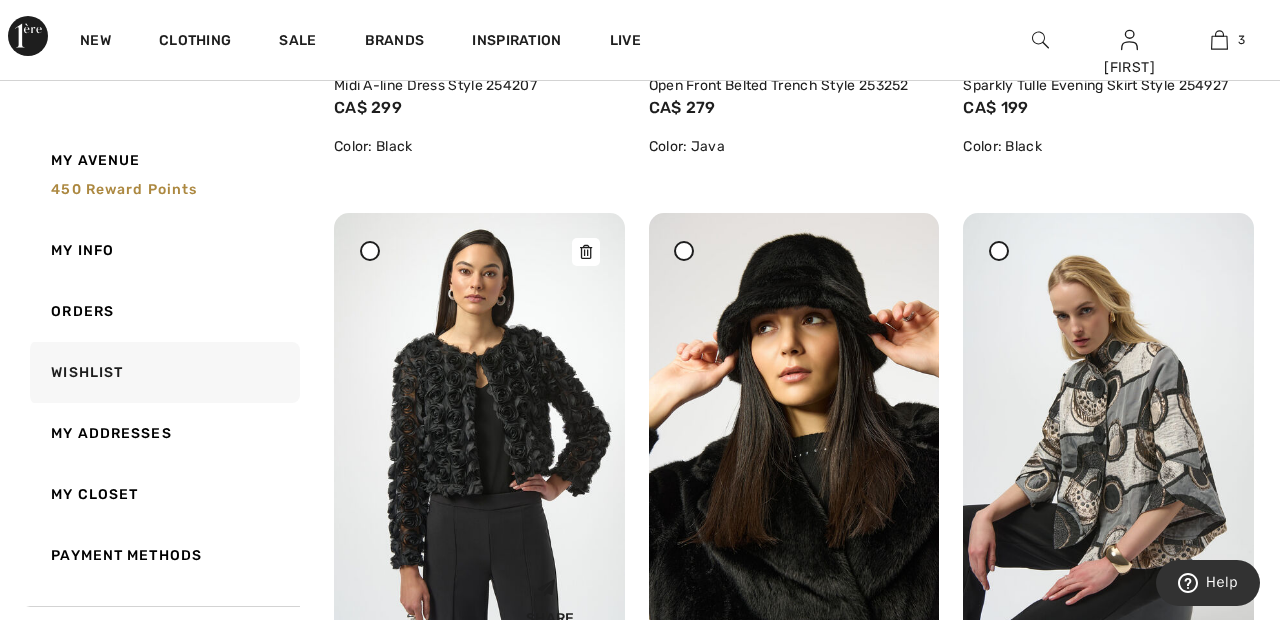 click at bounding box center [479, 430] 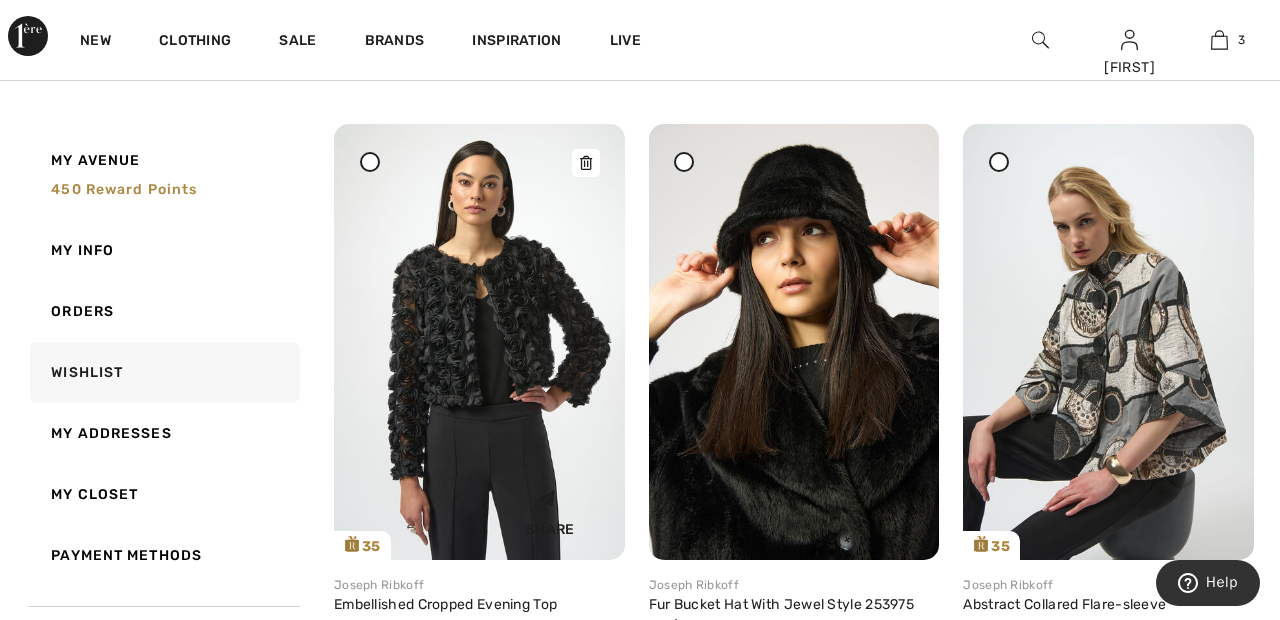 scroll, scrollTop: 1470, scrollLeft: 0, axis: vertical 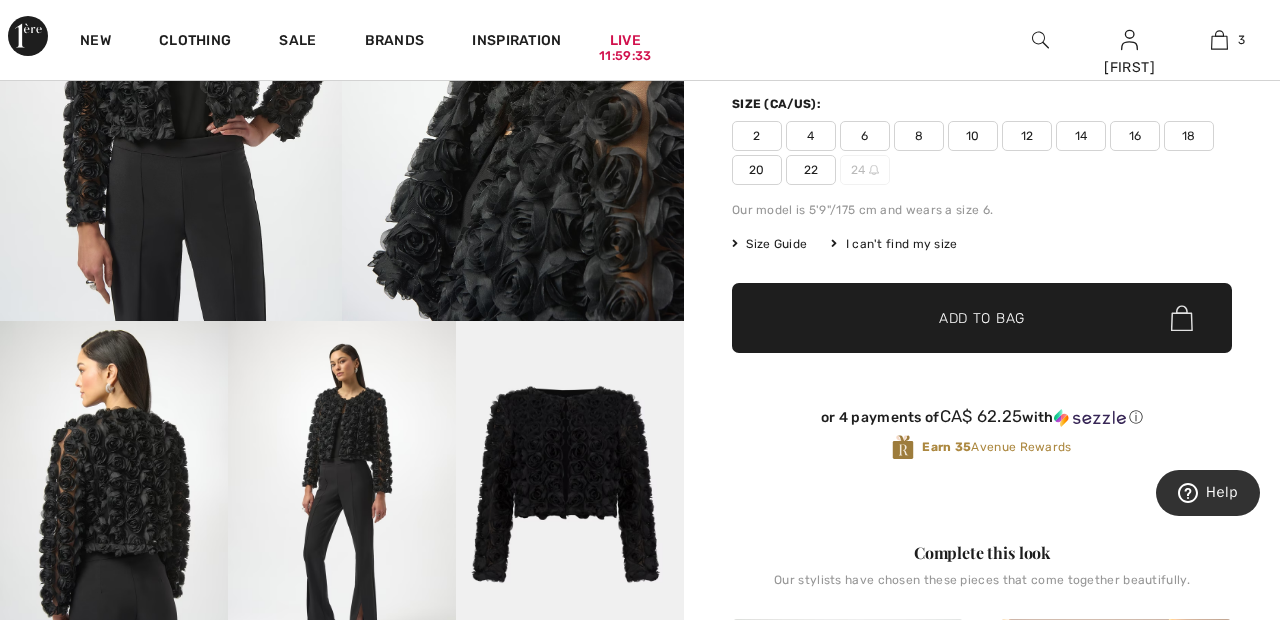 click on "22" at bounding box center [811, 170] 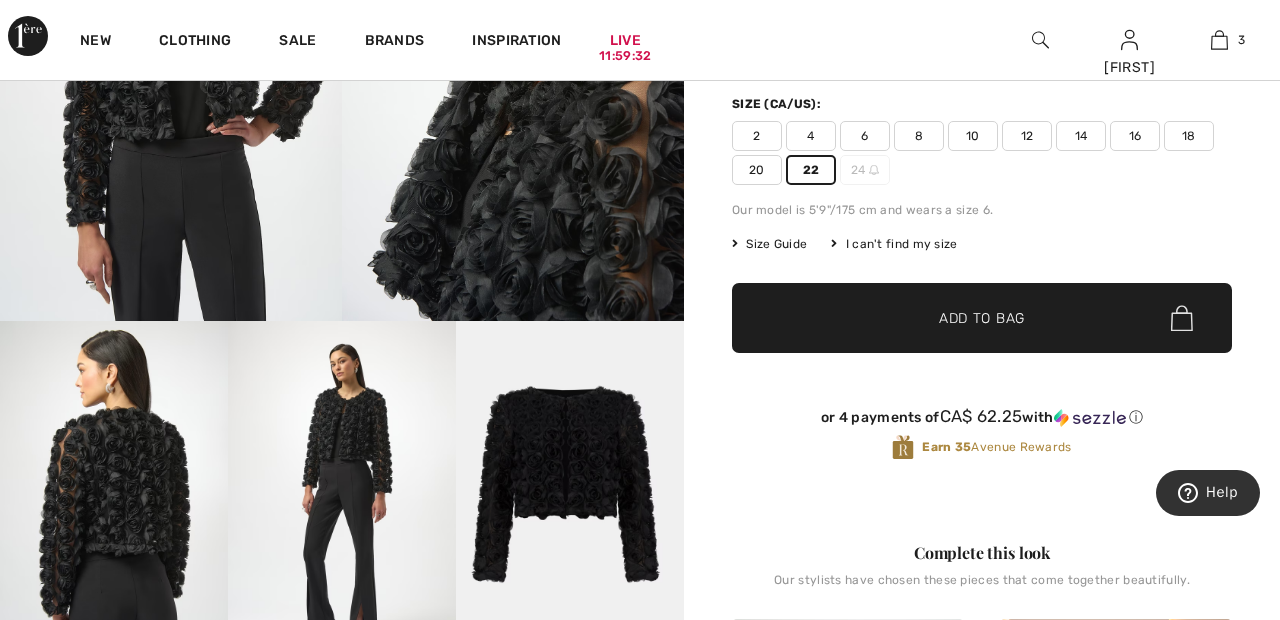 click on "Add to Bag" at bounding box center [982, 318] 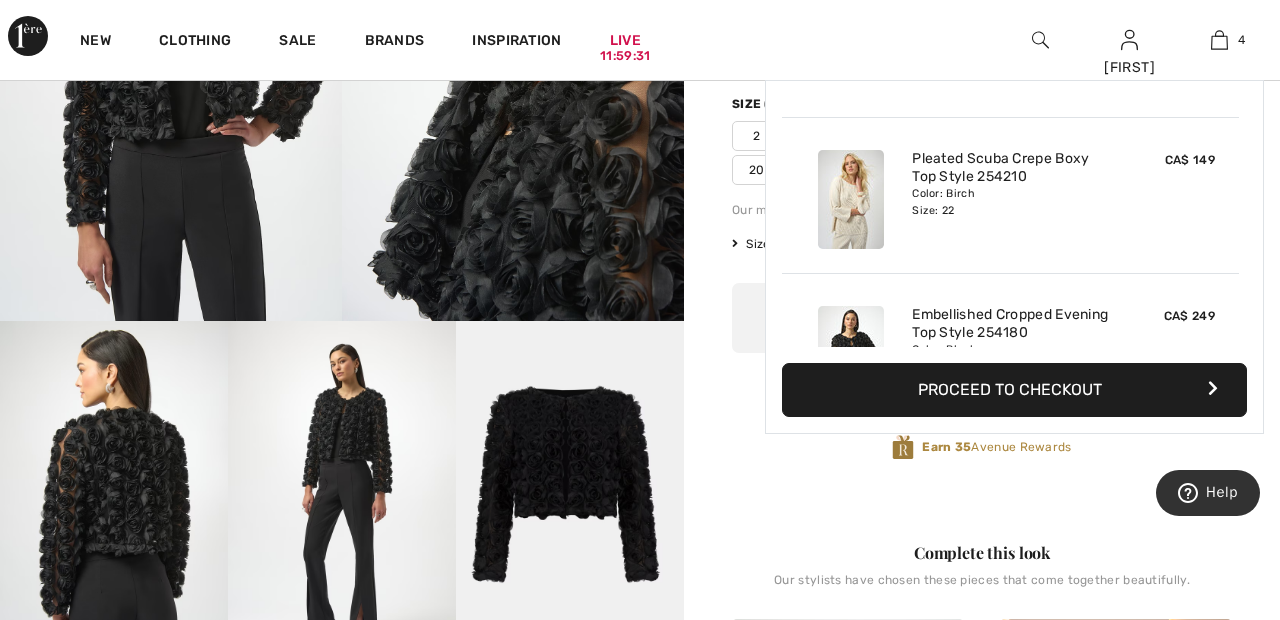 scroll, scrollTop: 374, scrollLeft: 0, axis: vertical 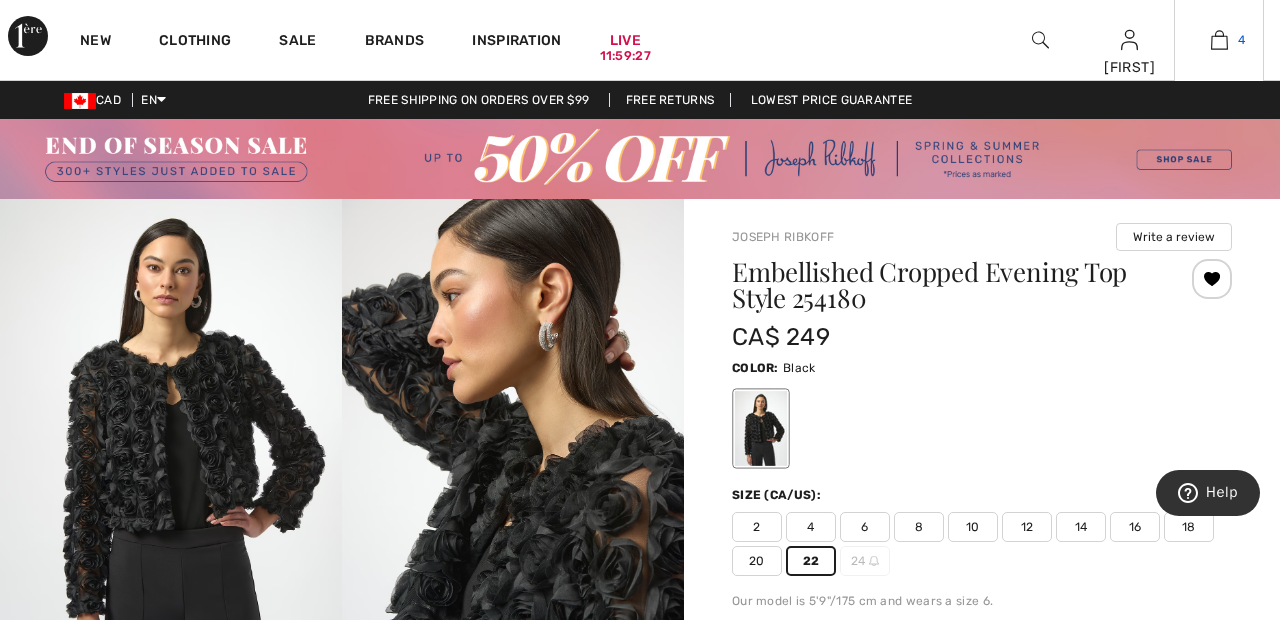 click at bounding box center [1219, 40] 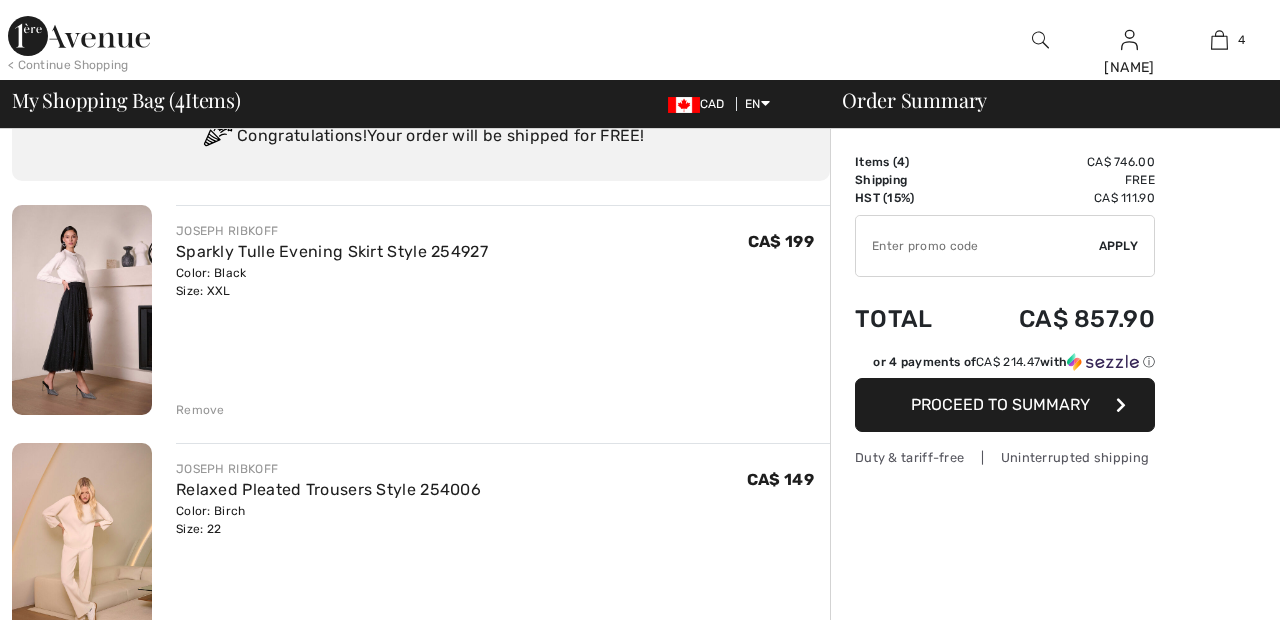 scroll, scrollTop: 178, scrollLeft: 0, axis: vertical 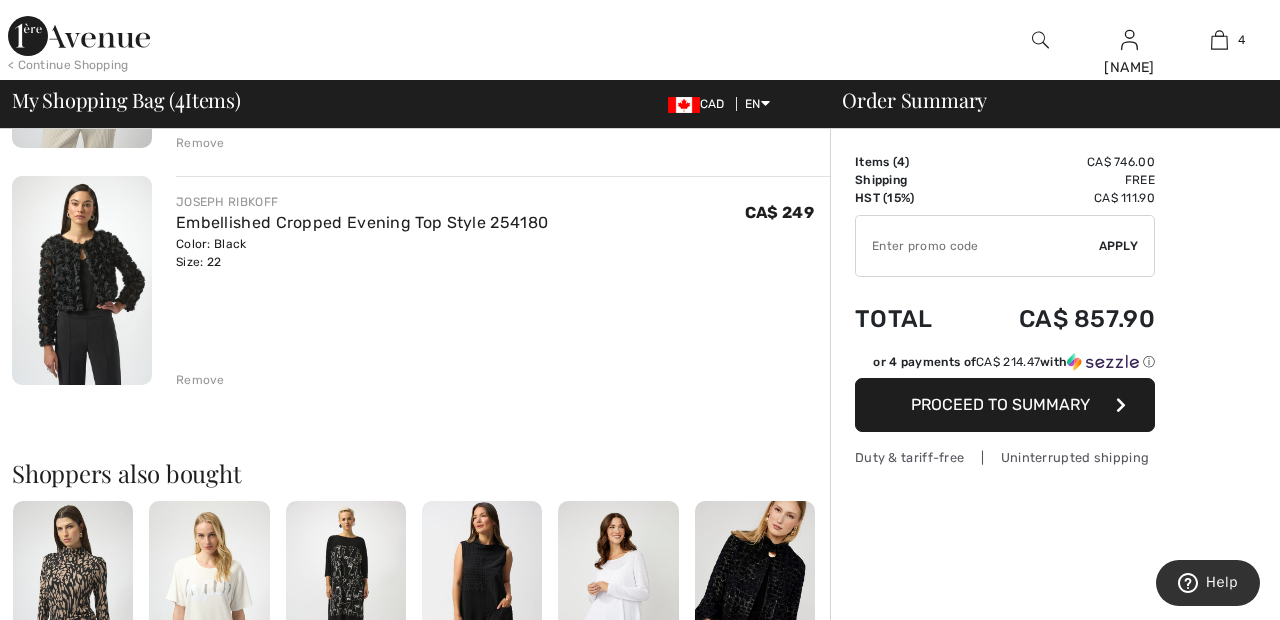 click on "Remove" at bounding box center (200, 380) 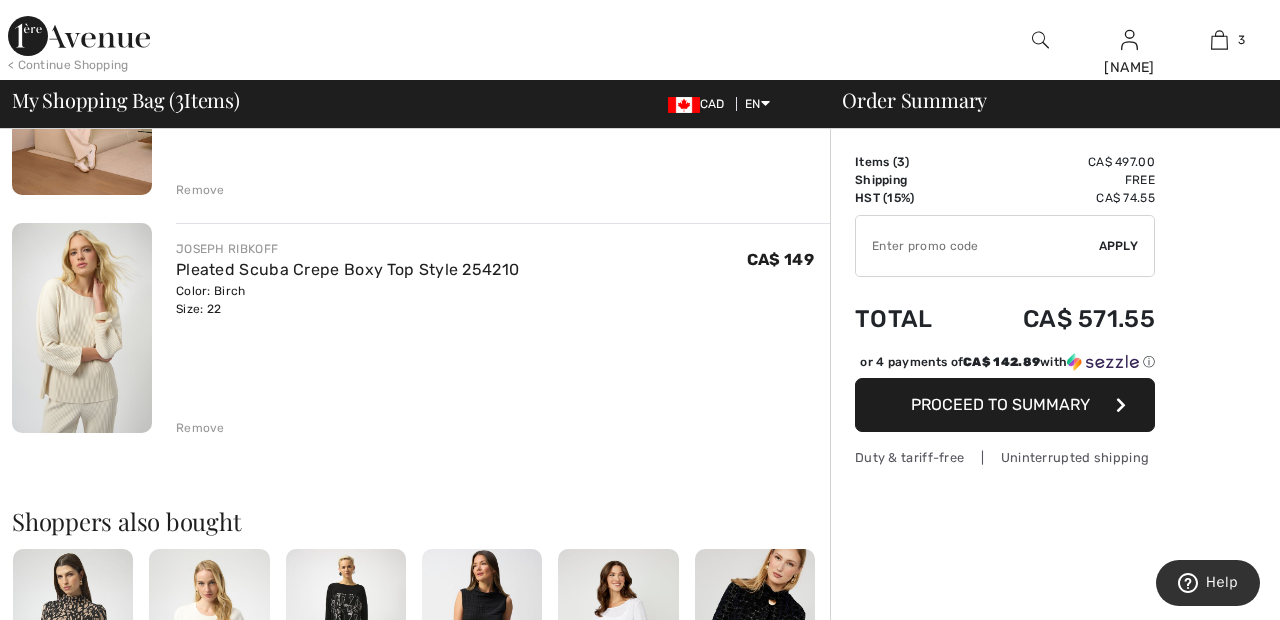 scroll, scrollTop: 0, scrollLeft: 0, axis: both 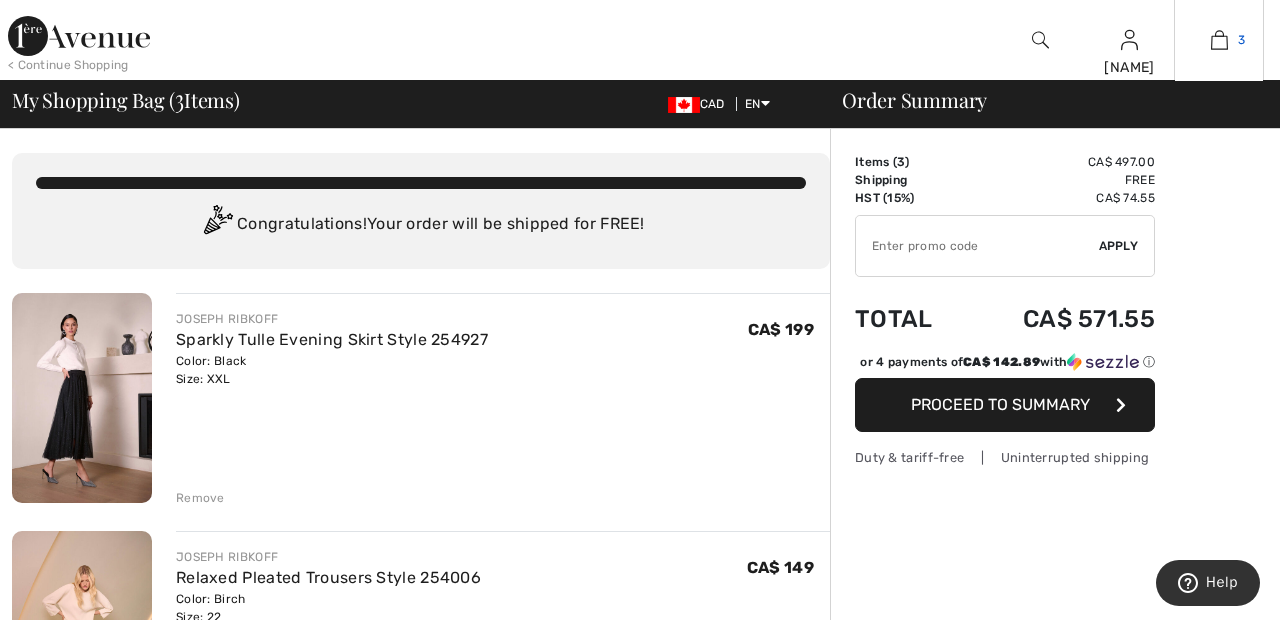 click at bounding box center (1219, 40) 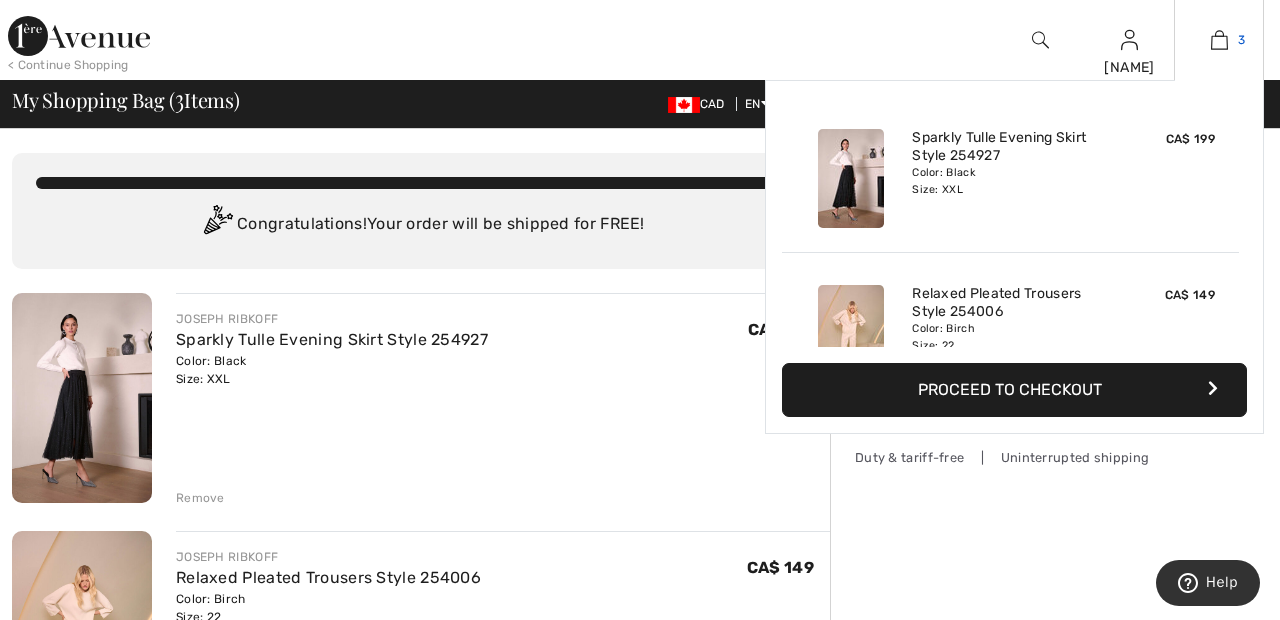 scroll, scrollTop: 104, scrollLeft: 0, axis: vertical 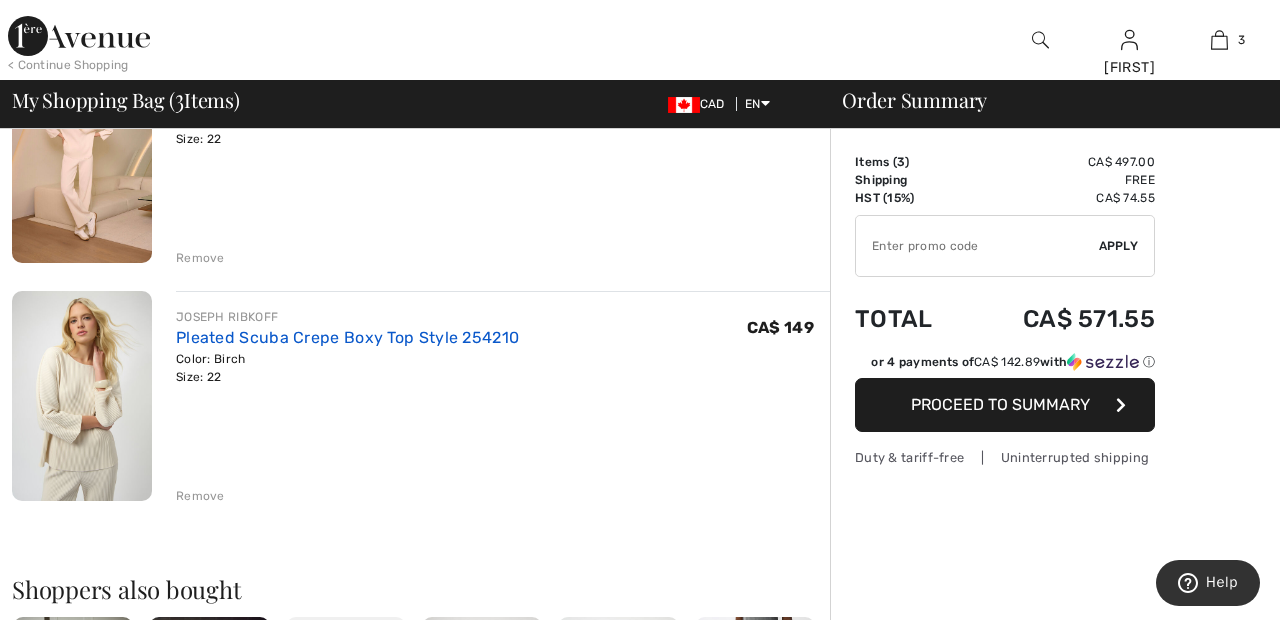 click on "Pleated Scuba Crepe Boxy Top Style 254210" at bounding box center (347, 337) 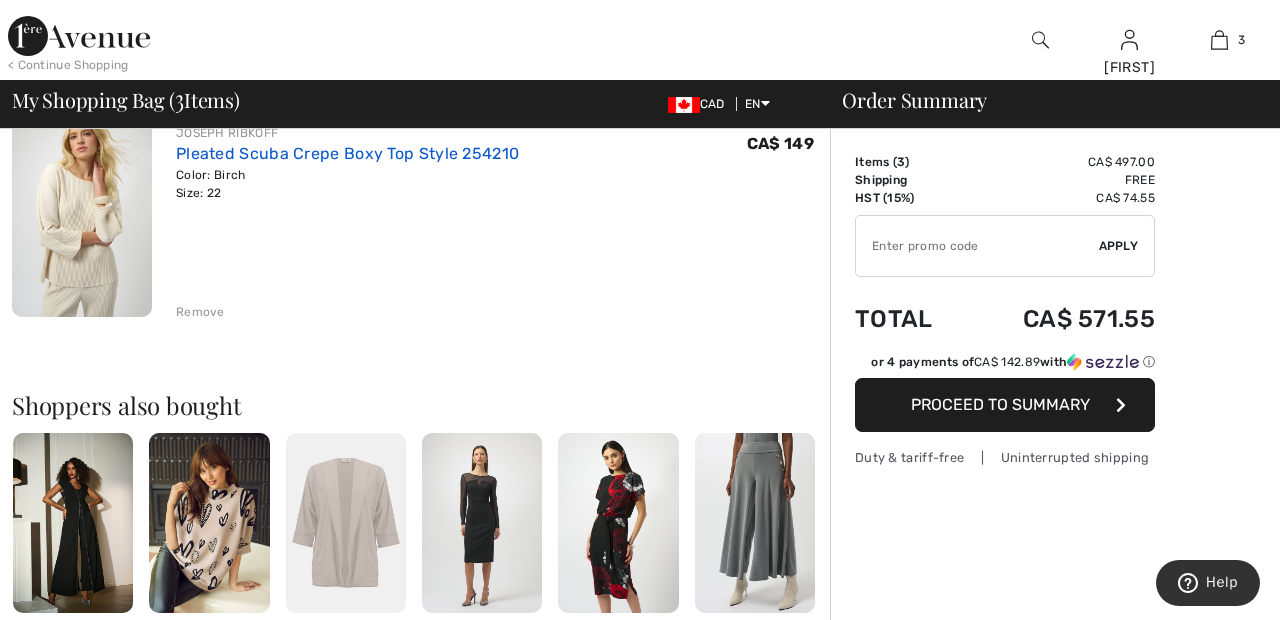 scroll, scrollTop: 653, scrollLeft: 0, axis: vertical 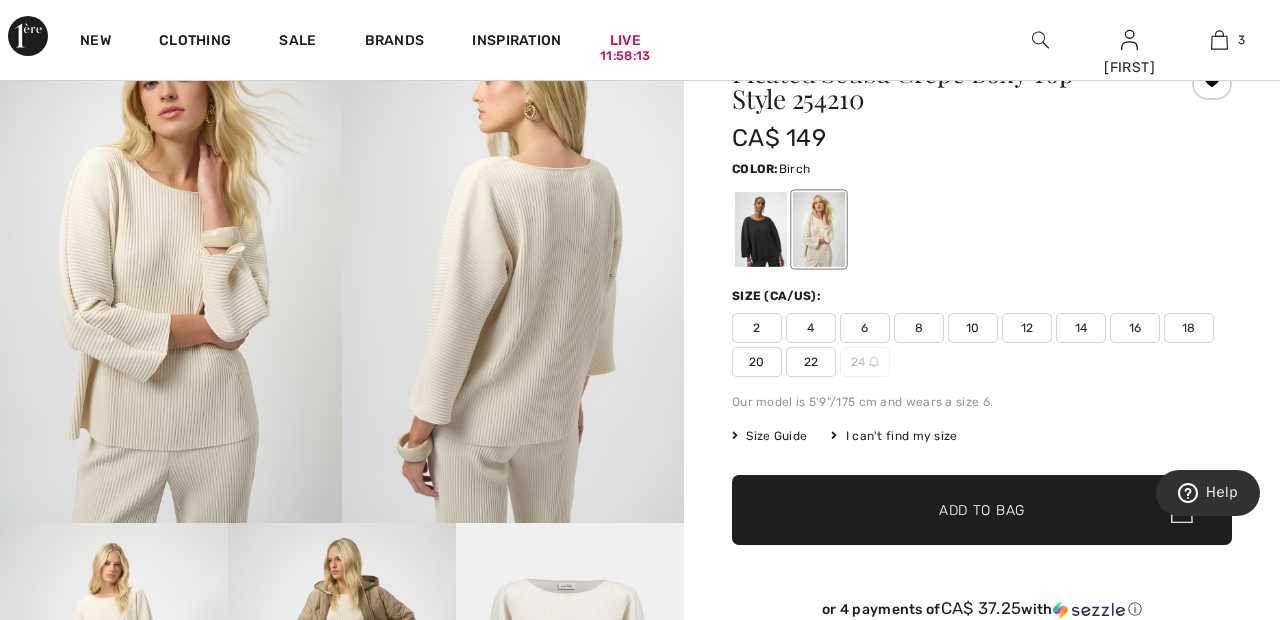 click on "Size Guide" at bounding box center (769, 436) 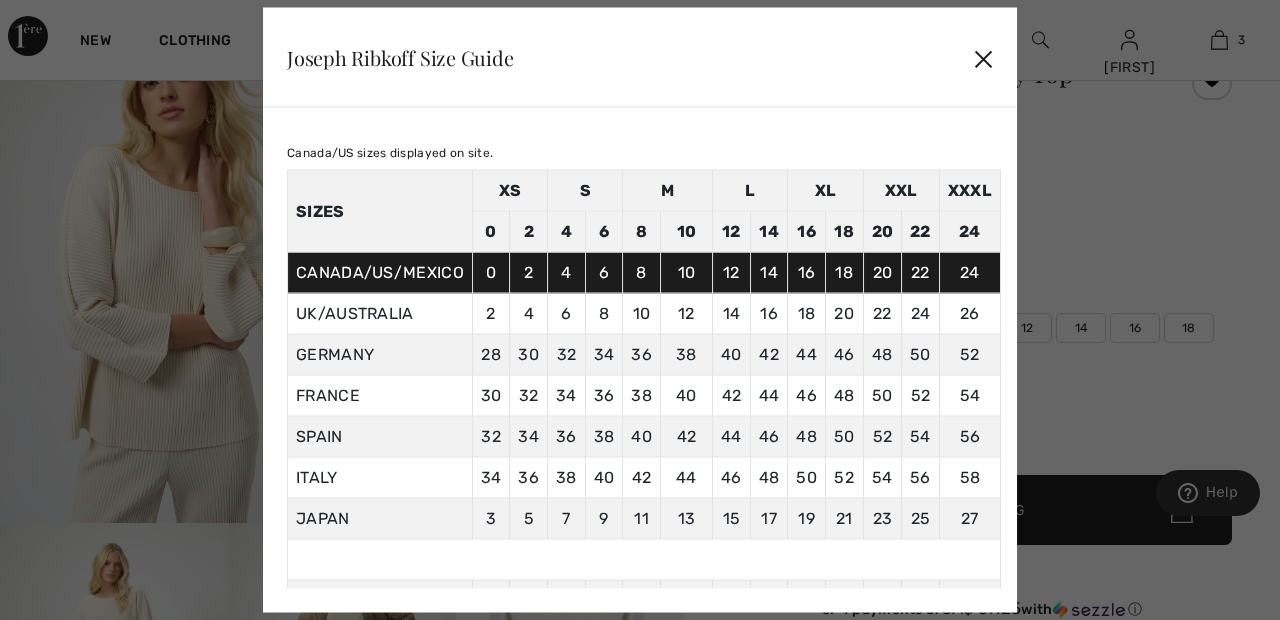 scroll, scrollTop: 0, scrollLeft: 0, axis: both 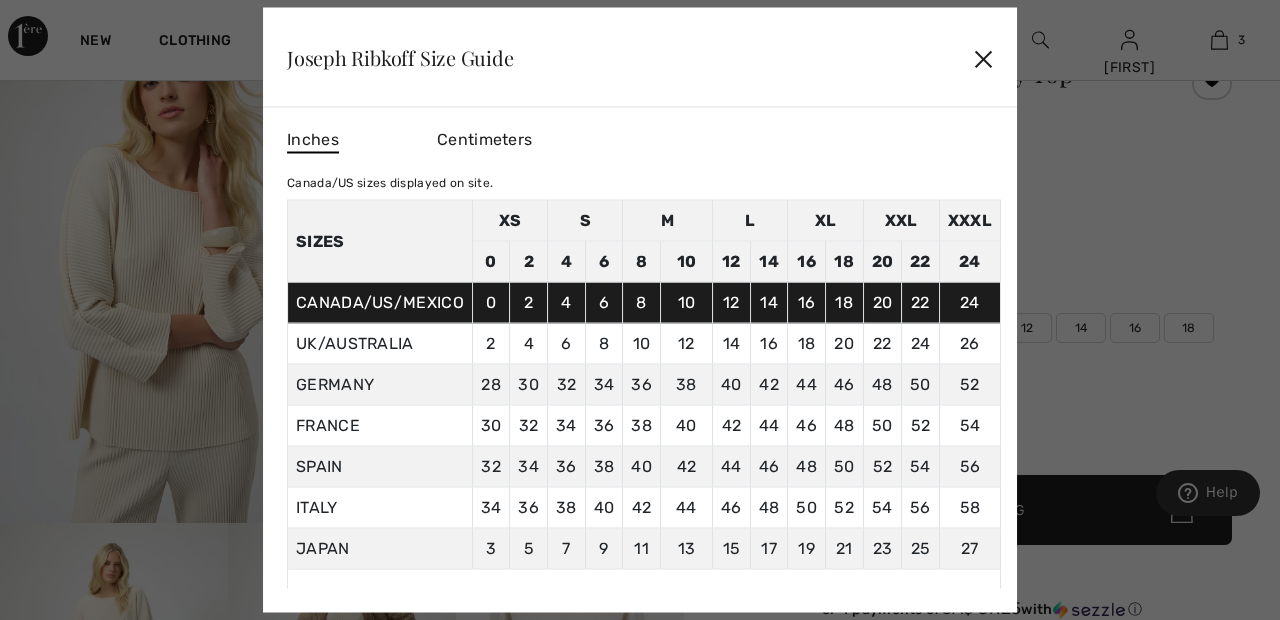 click on "✕" at bounding box center (983, 57) 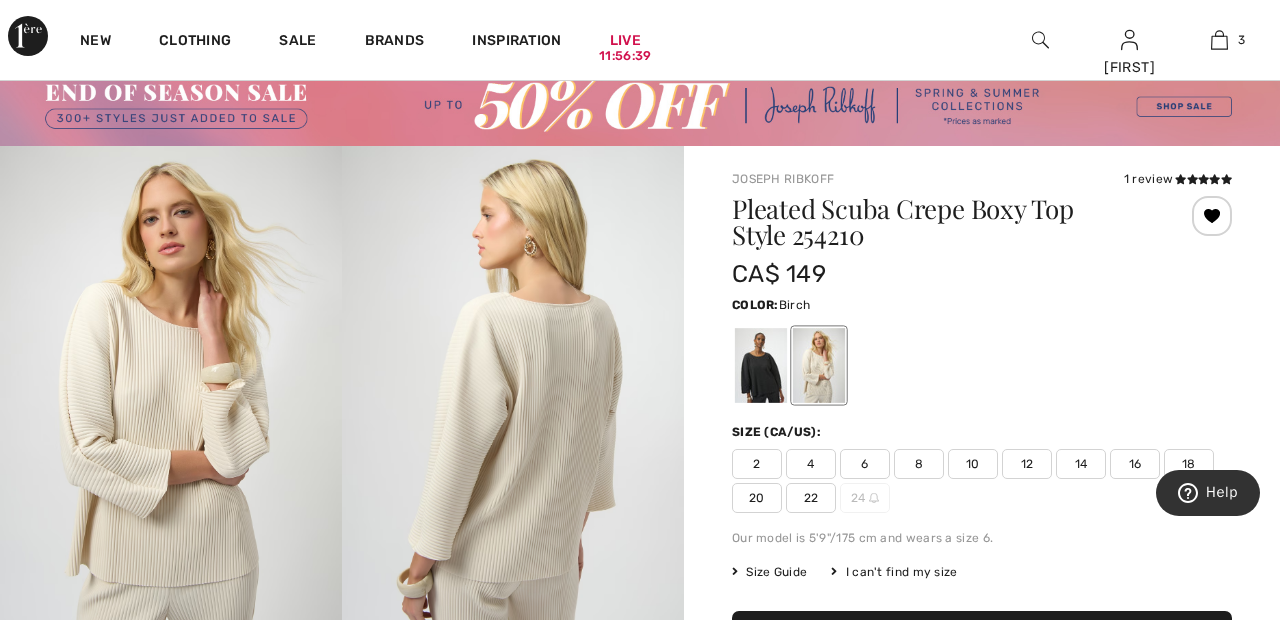 scroll, scrollTop: 0, scrollLeft: 0, axis: both 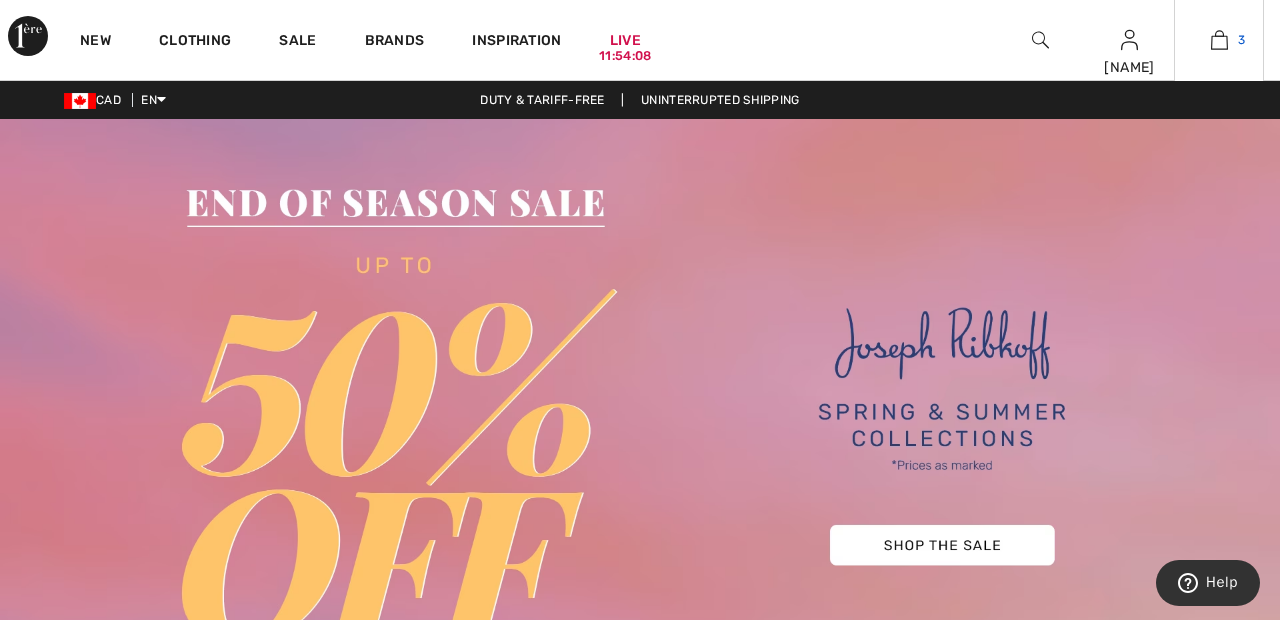 click at bounding box center [1219, 40] 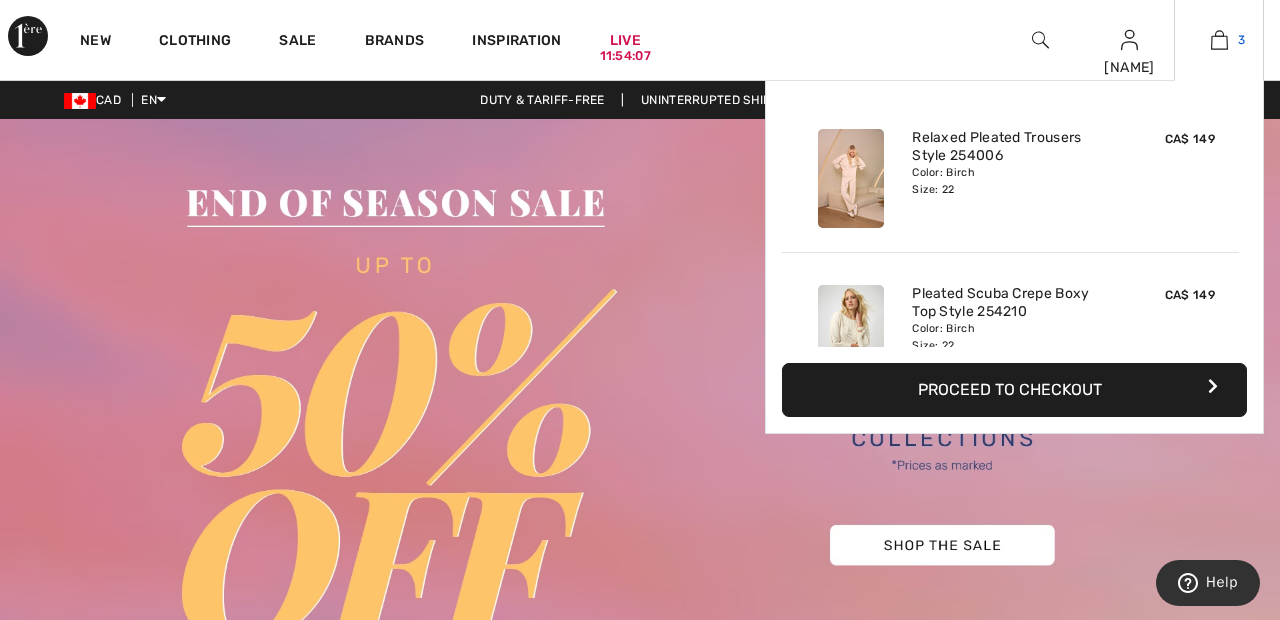 scroll, scrollTop: 159, scrollLeft: 0, axis: vertical 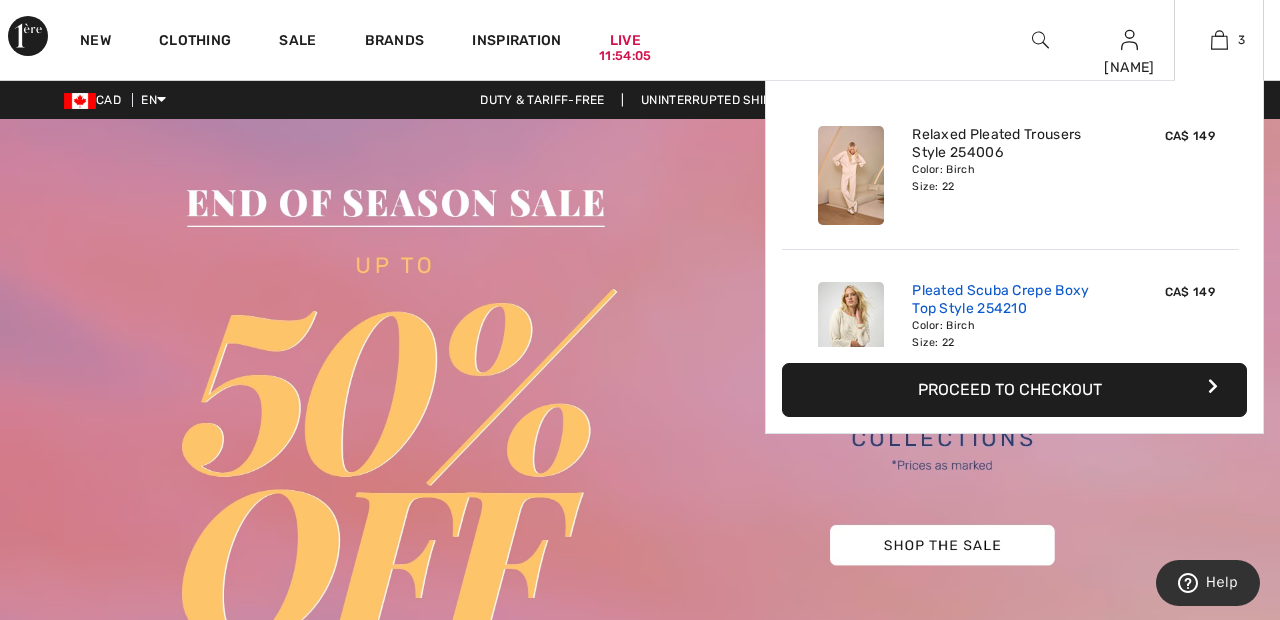 click on "Pleated Scuba Crepe Boxy Top Style 254210" at bounding box center (1010, 300) 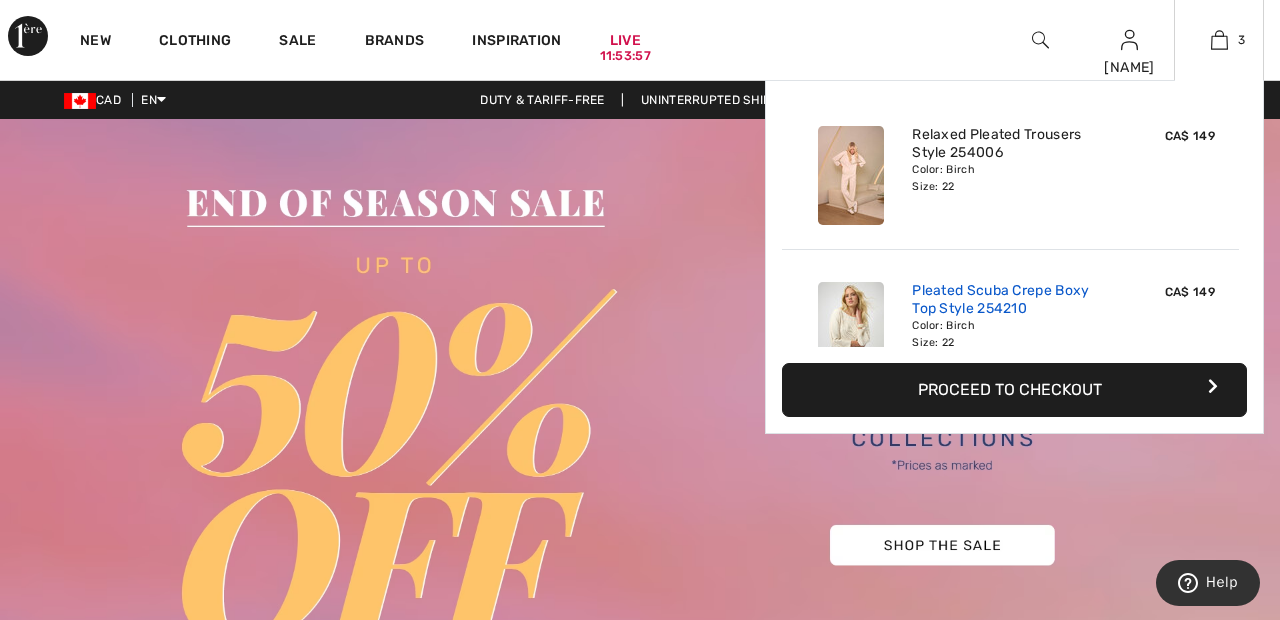 click on "Pleated Scuba Crepe Boxy Top Style 254210" at bounding box center [1010, 300] 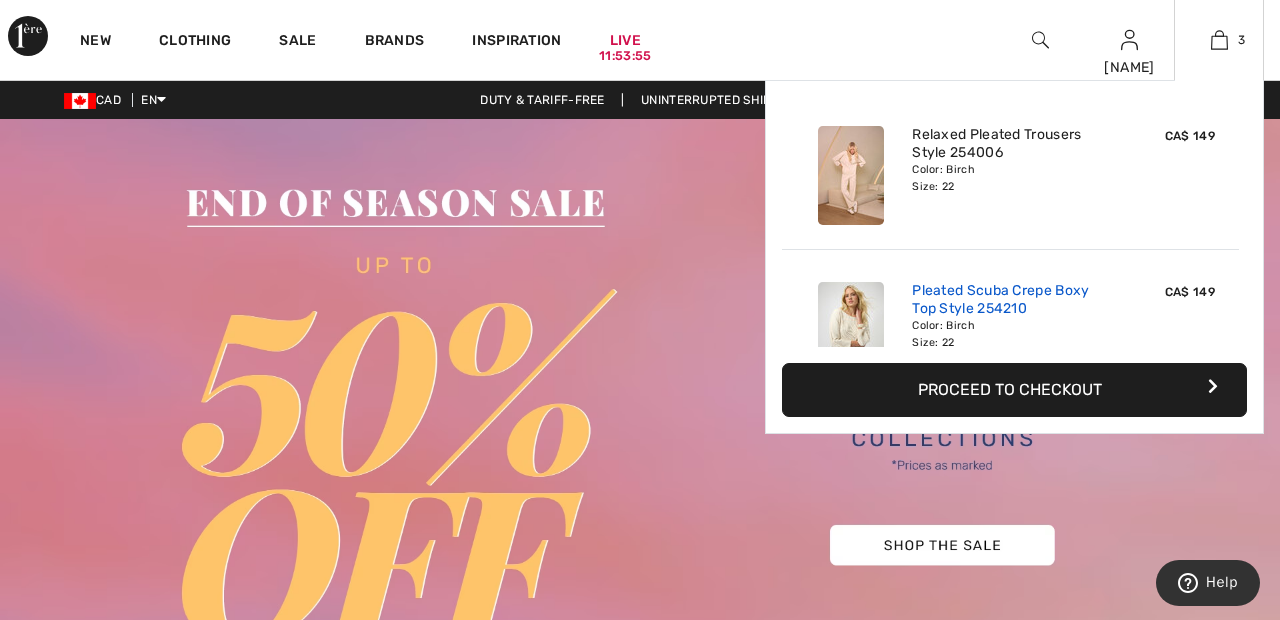 scroll, scrollTop: 218, scrollLeft: 0, axis: vertical 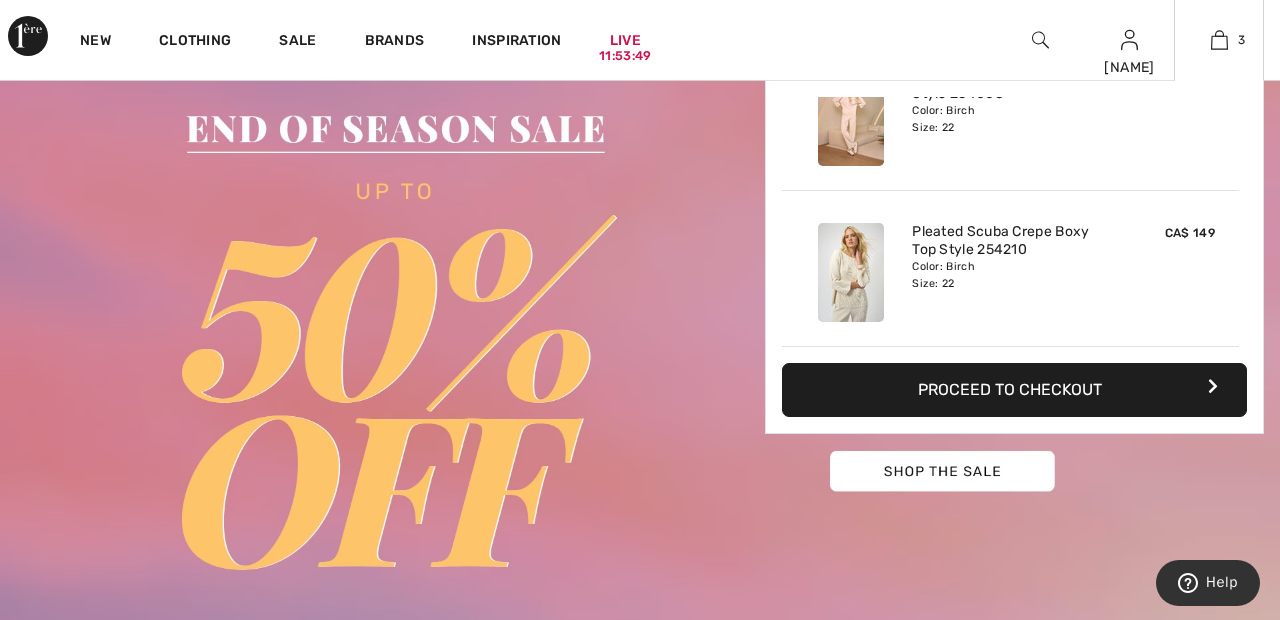 click on "Proceed to Checkout" at bounding box center [1014, 390] 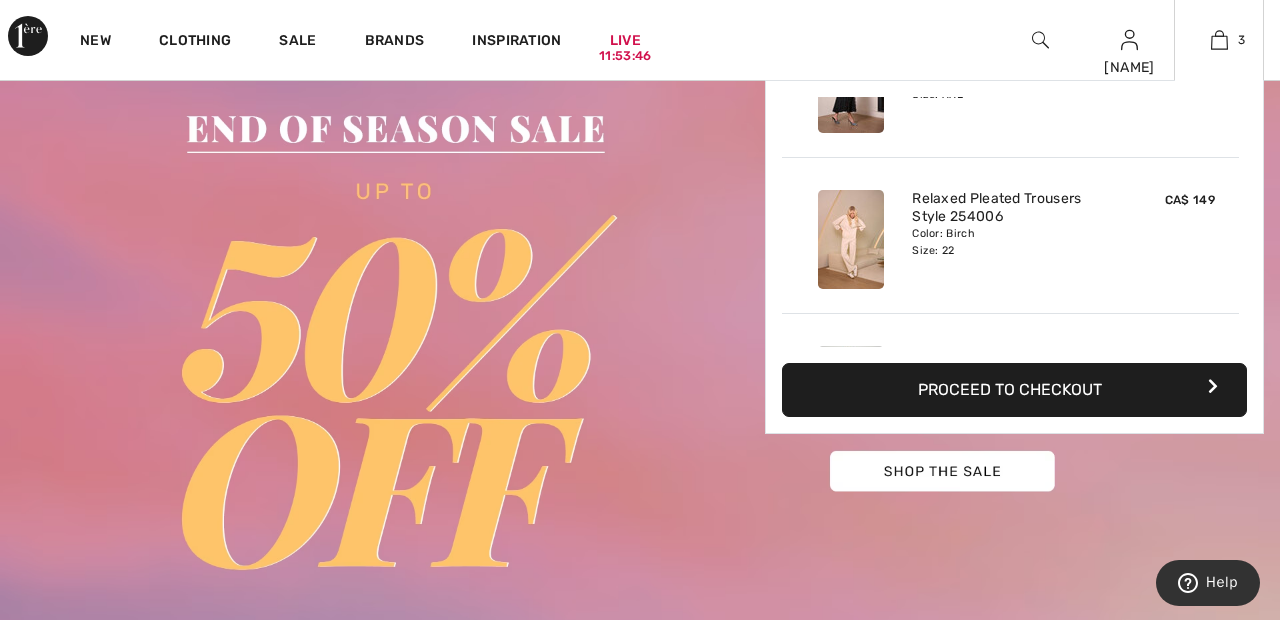 scroll, scrollTop: 0, scrollLeft: 0, axis: both 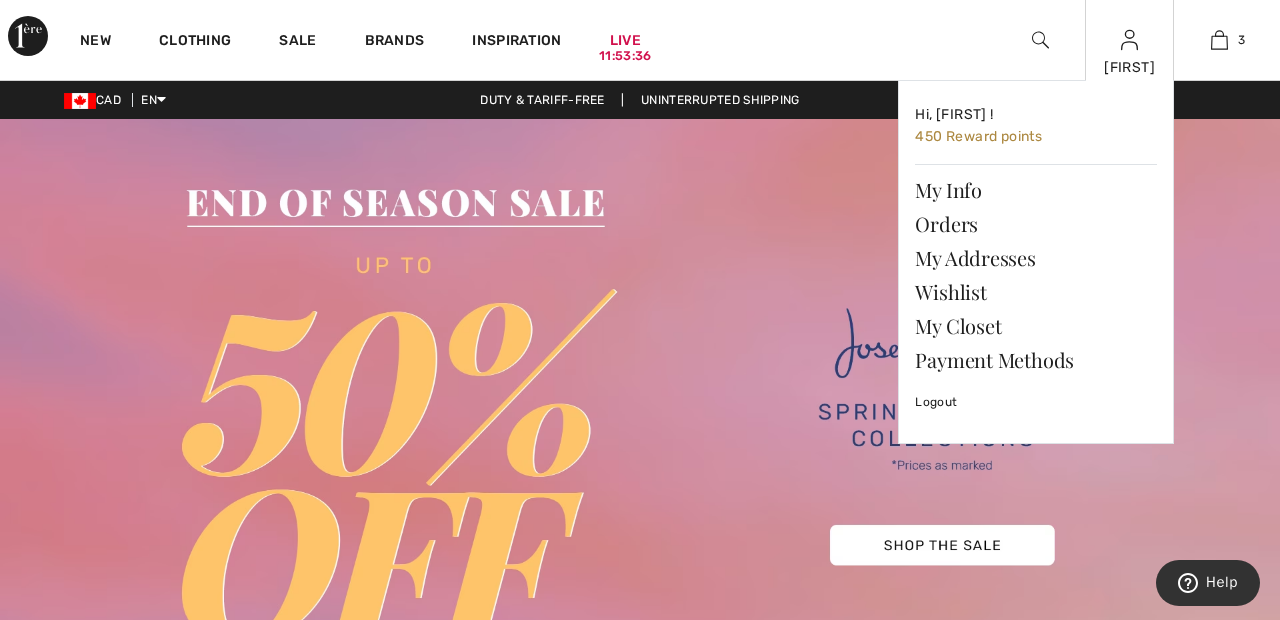 click at bounding box center (1129, 40) 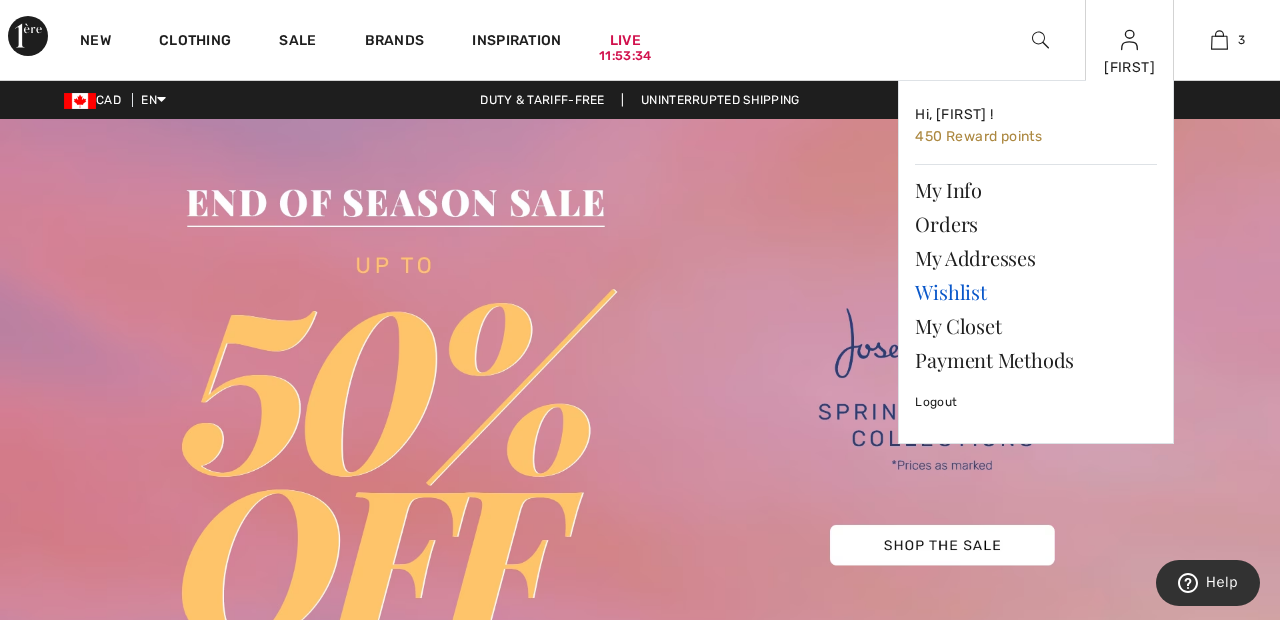 click on "Wishlist" at bounding box center (1036, 292) 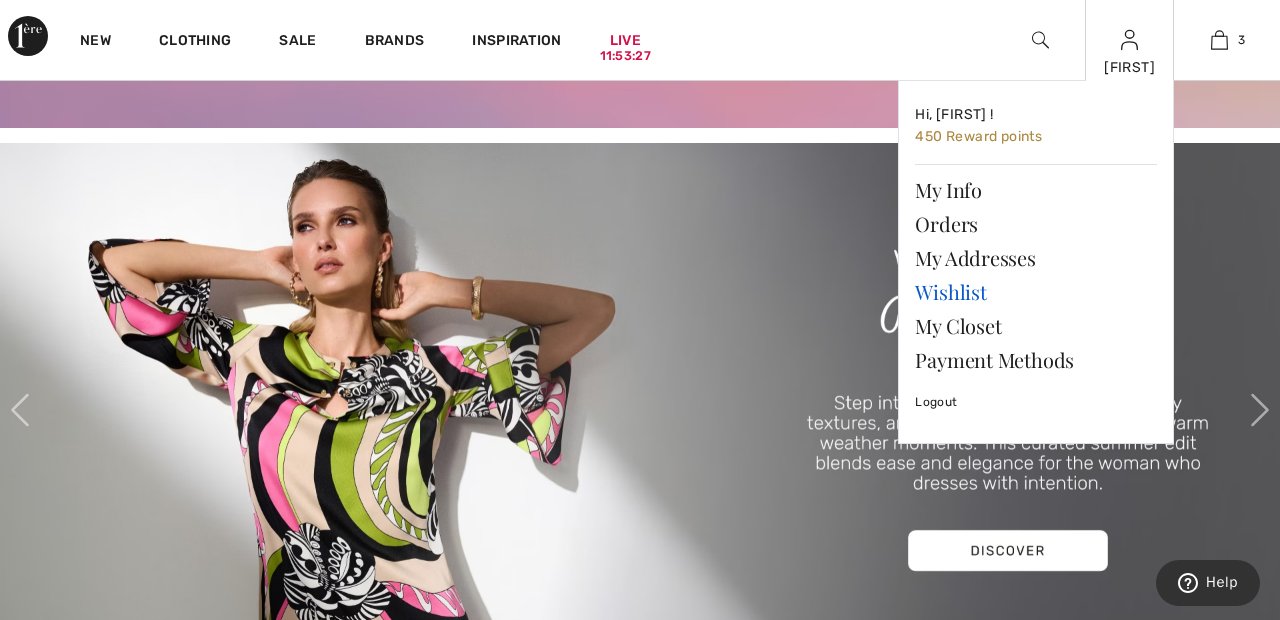 scroll, scrollTop: 608, scrollLeft: 0, axis: vertical 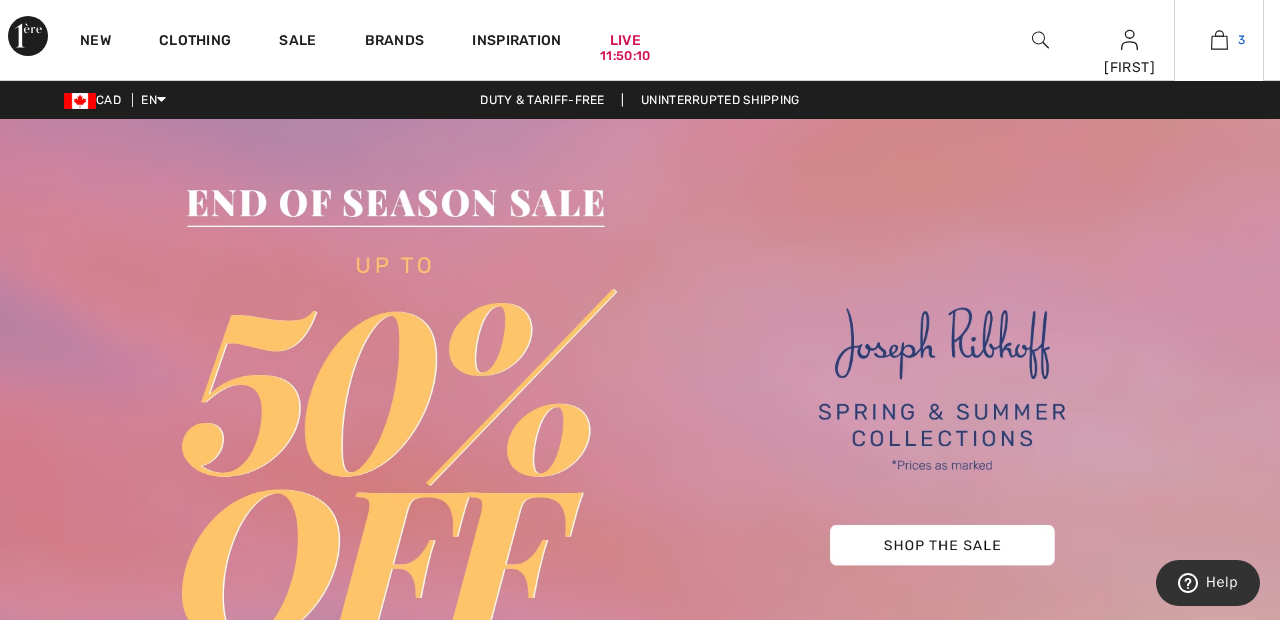 click at bounding box center (1219, 40) 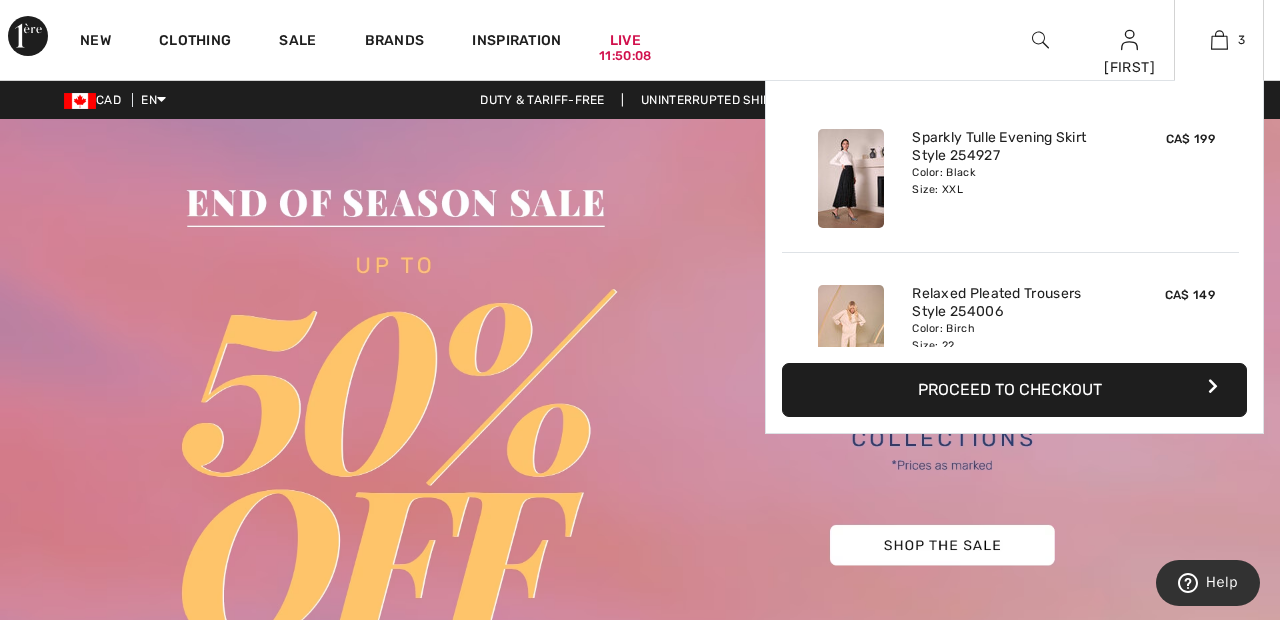 click on "Proceed to Checkout" at bounding box center (1014, 390) 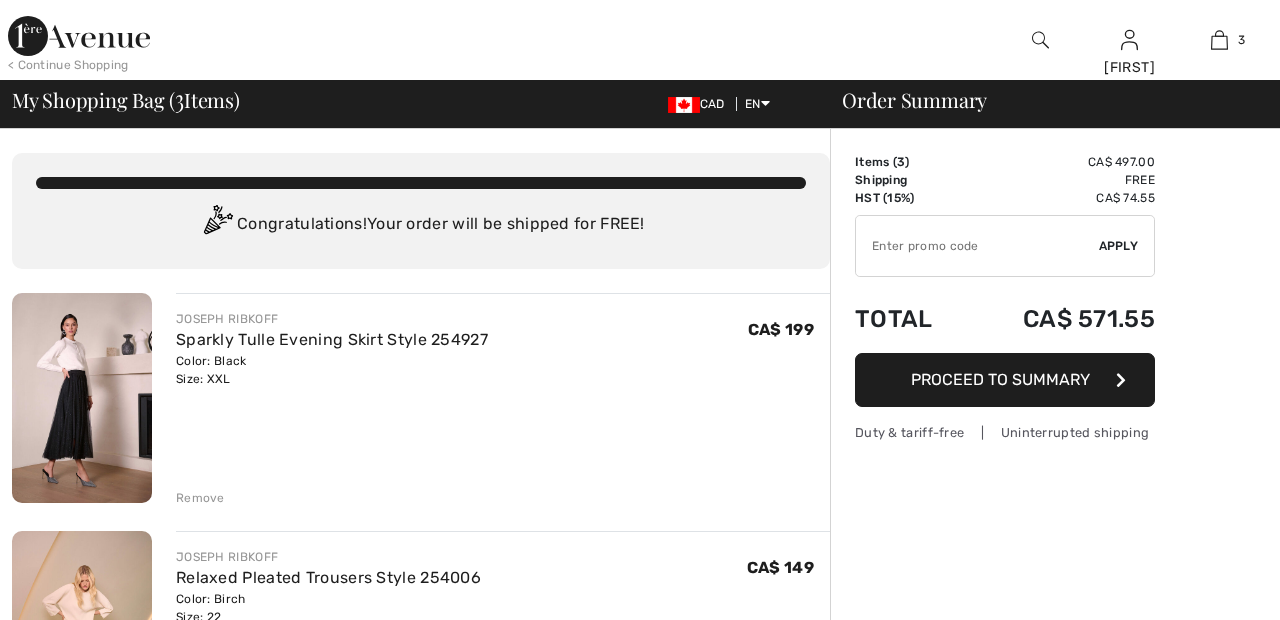 scroll, scrollTop: 0, scrollLeft: 0, axis: both 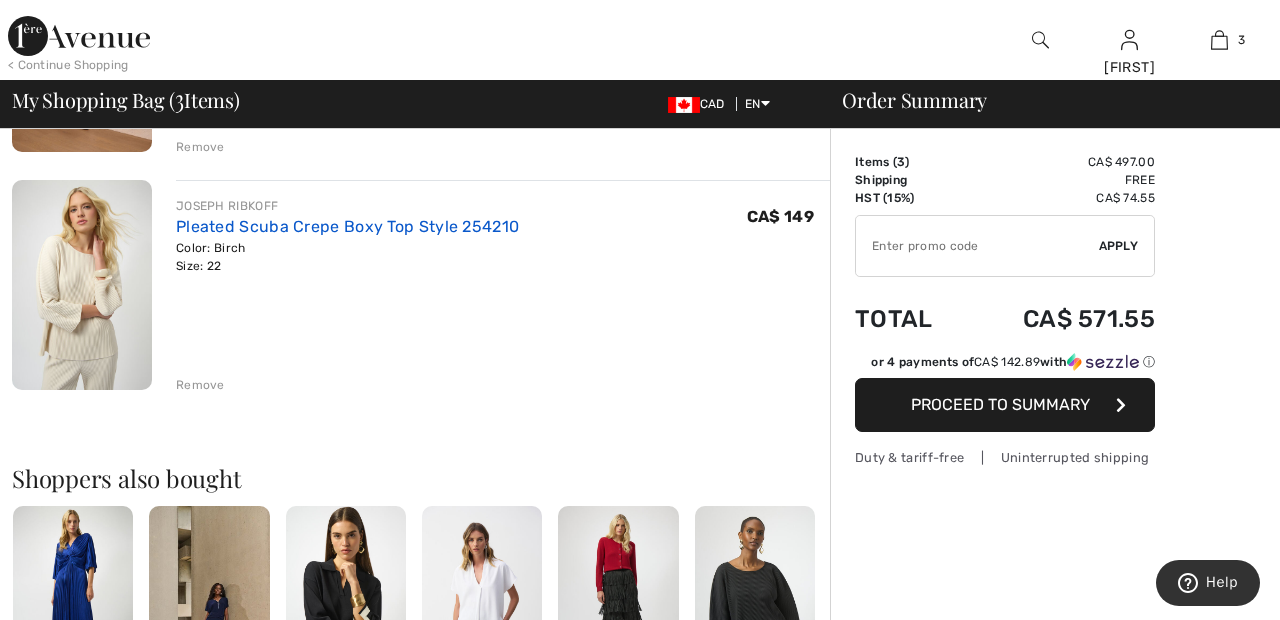 click on "Pleated Scuba Crepe Boxy Top Style 254210" at bounding box center (347, 226) 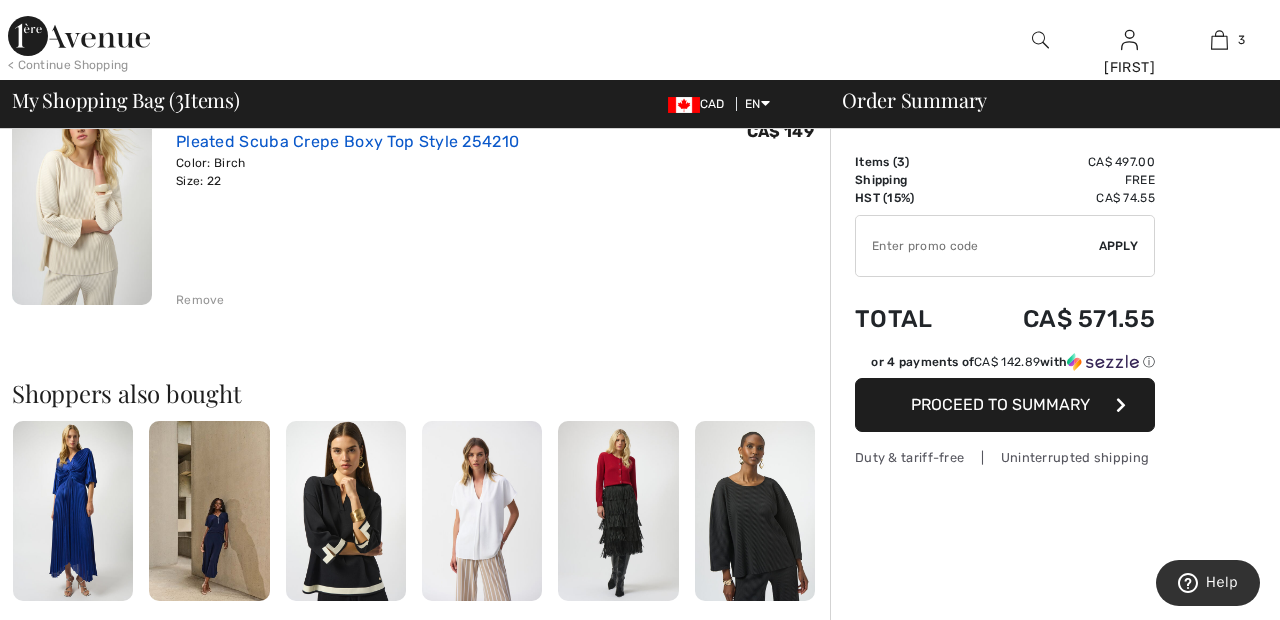 scroll, scrollTop: 685, scrollLeft: 0, axis: vertical 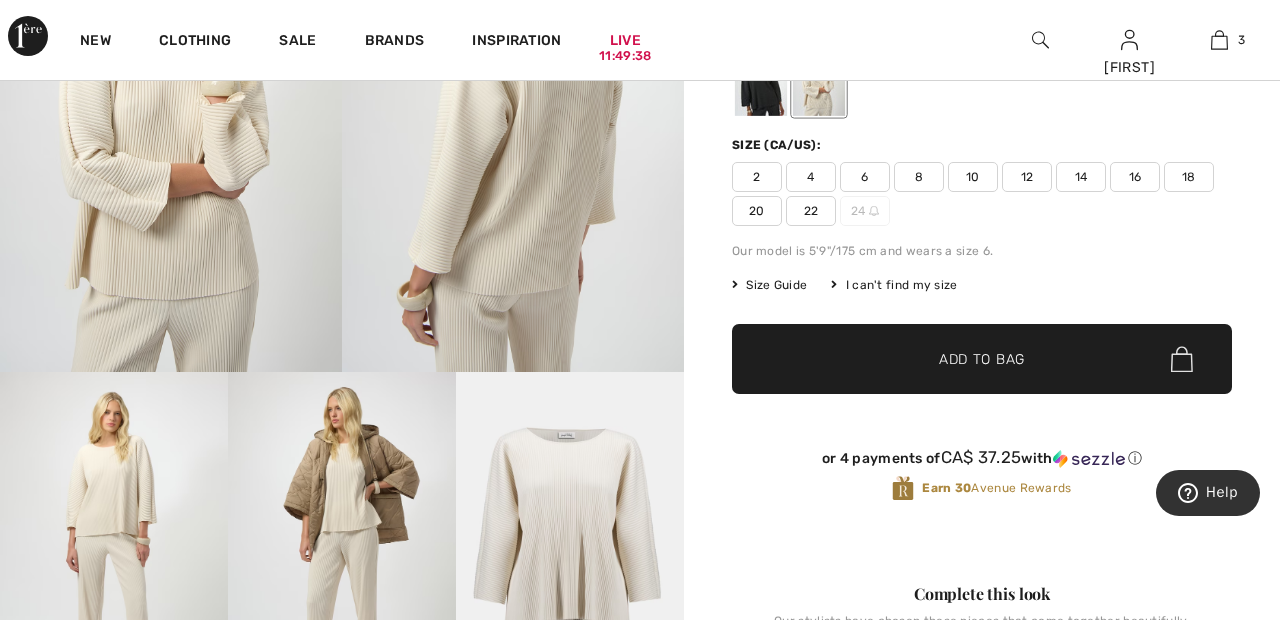 click on "Size Guide" at bounding box center (769, 285) 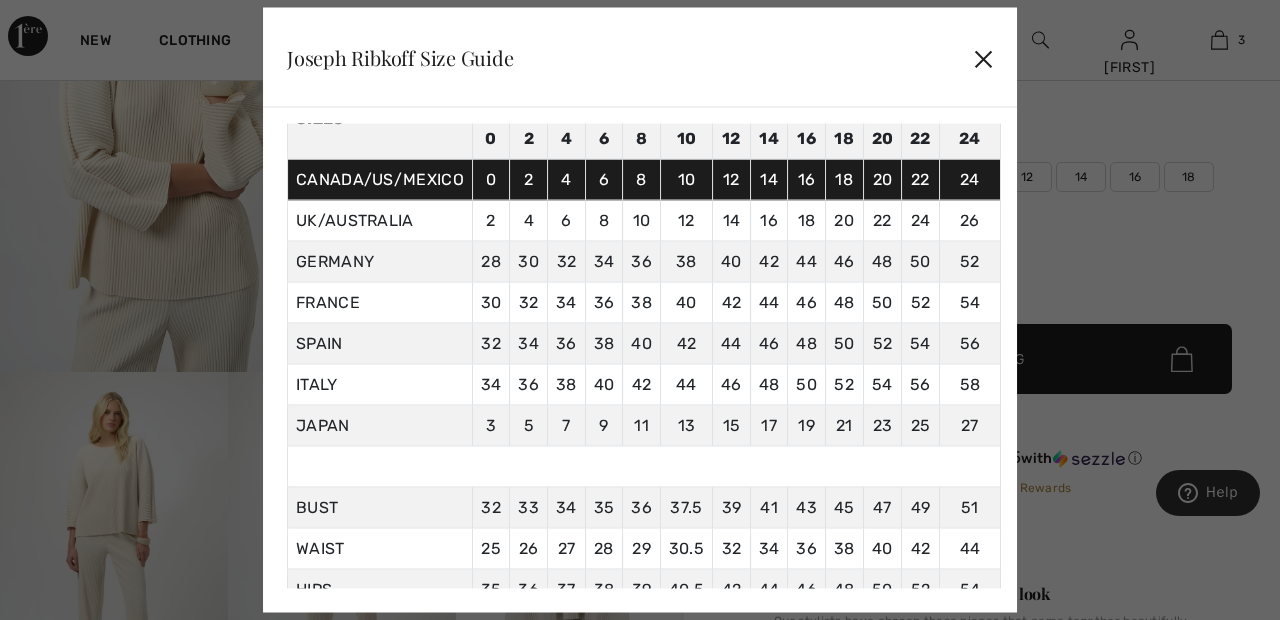 scroll, scrollTop: 125, scrollLeft: 0, axis: vertical 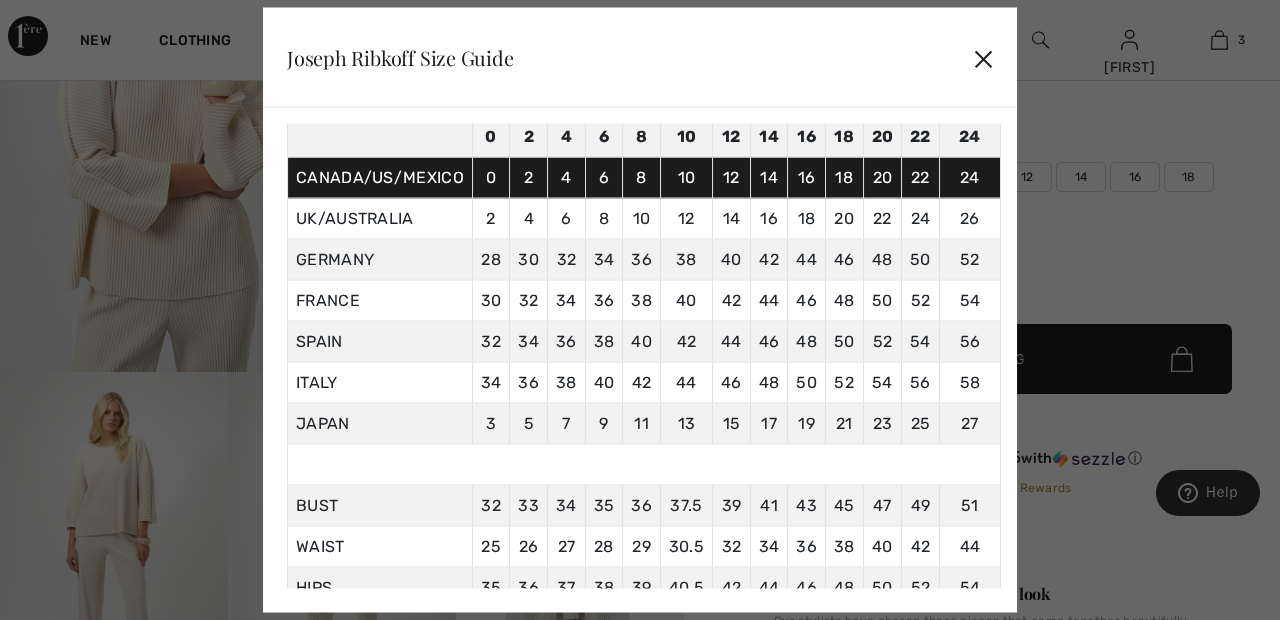 click on "✕" at bounding box center (983, 57) 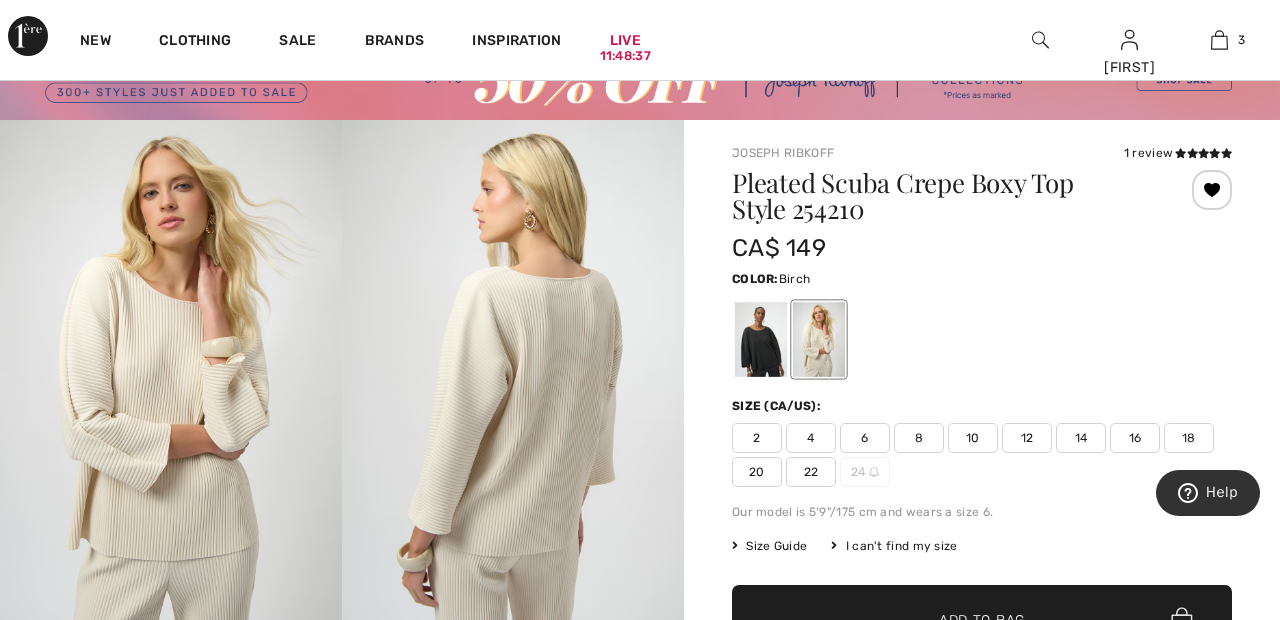 scroll, scrollTop: 0, scrollLeft: 0, axis: both 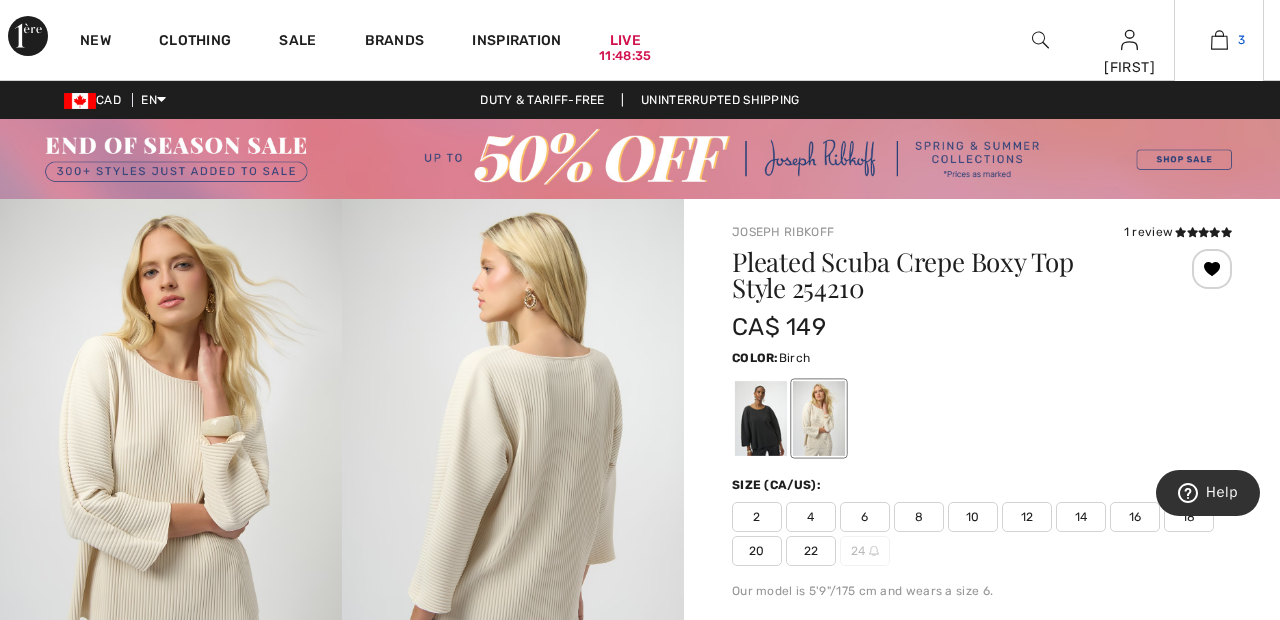 click at bounding box center [1219, 40] 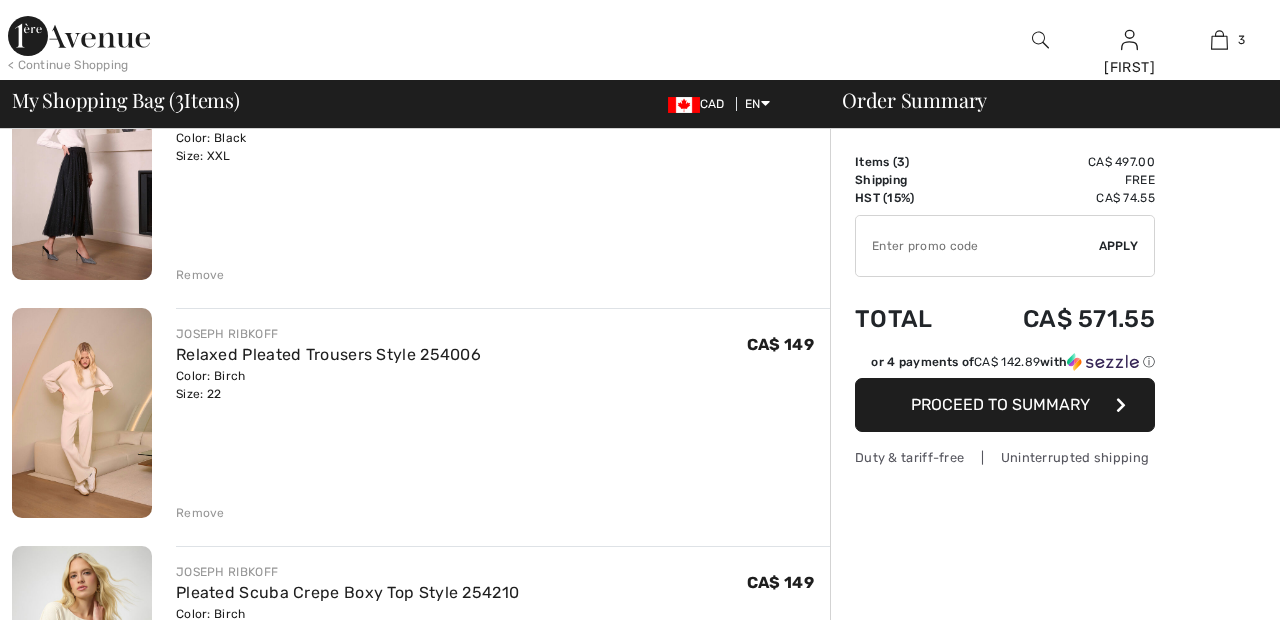 scroll, scrollTop: 234, scrollLeft: 0, axis: vertical 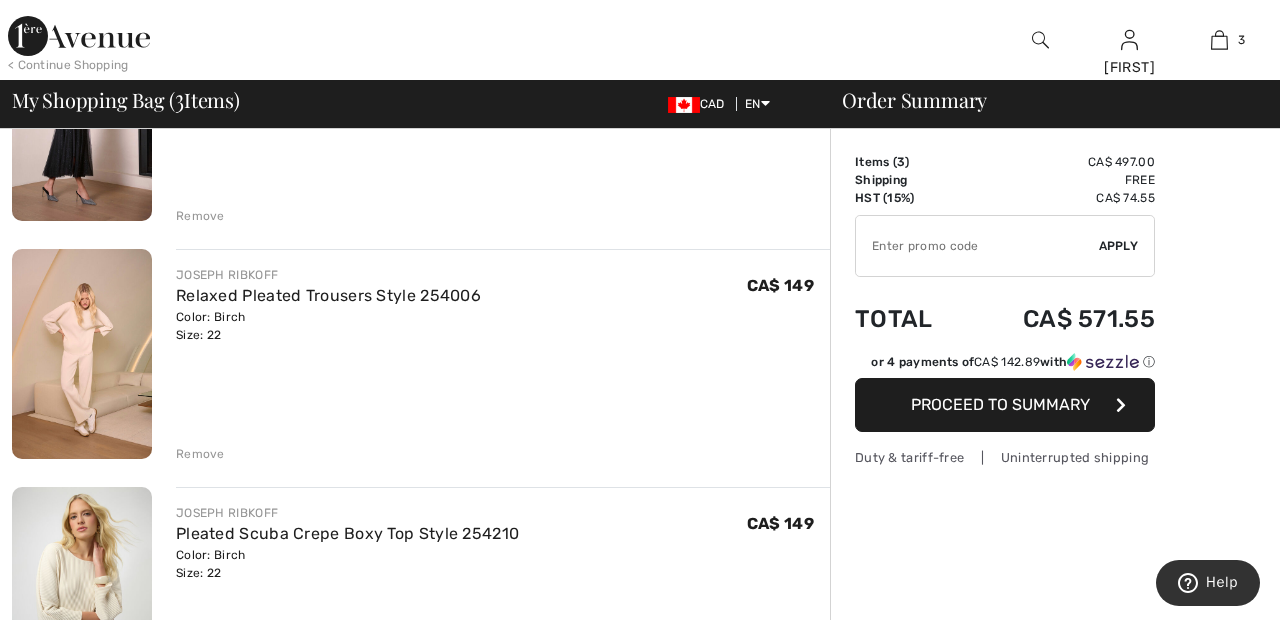 click on "Remove" at bounding box center [200, 454] 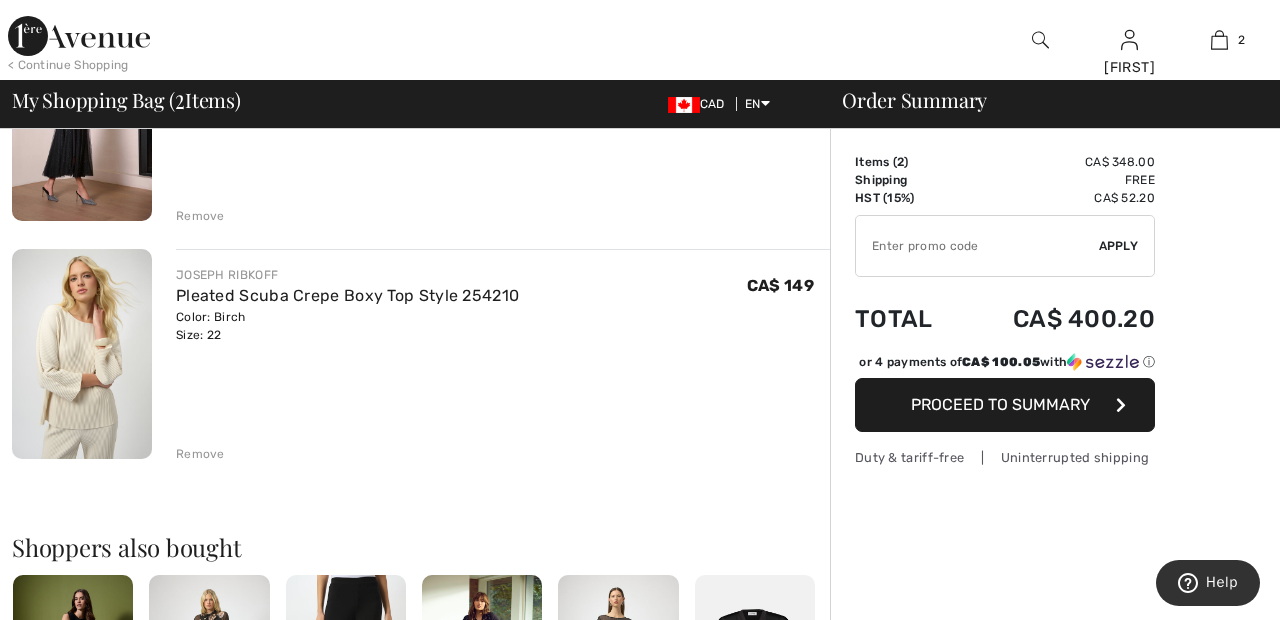 click on "Remove" at bounding box center [200, 454] 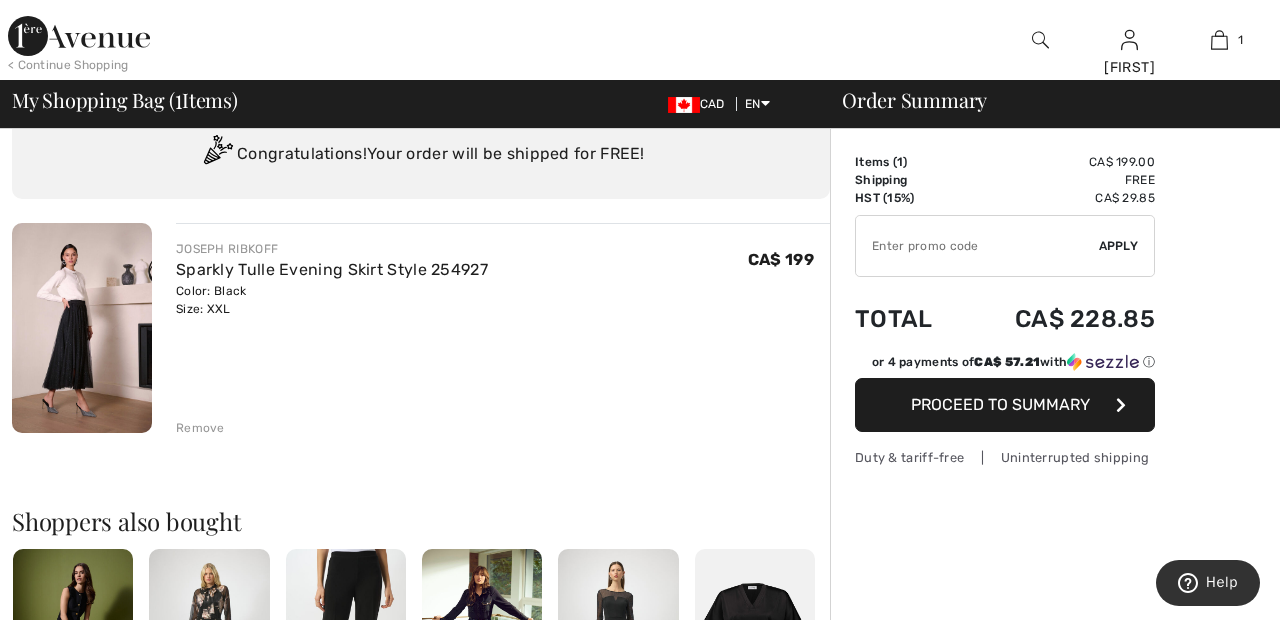 scroll, scrollTop: 0, scrollLeft: 0, axis: both 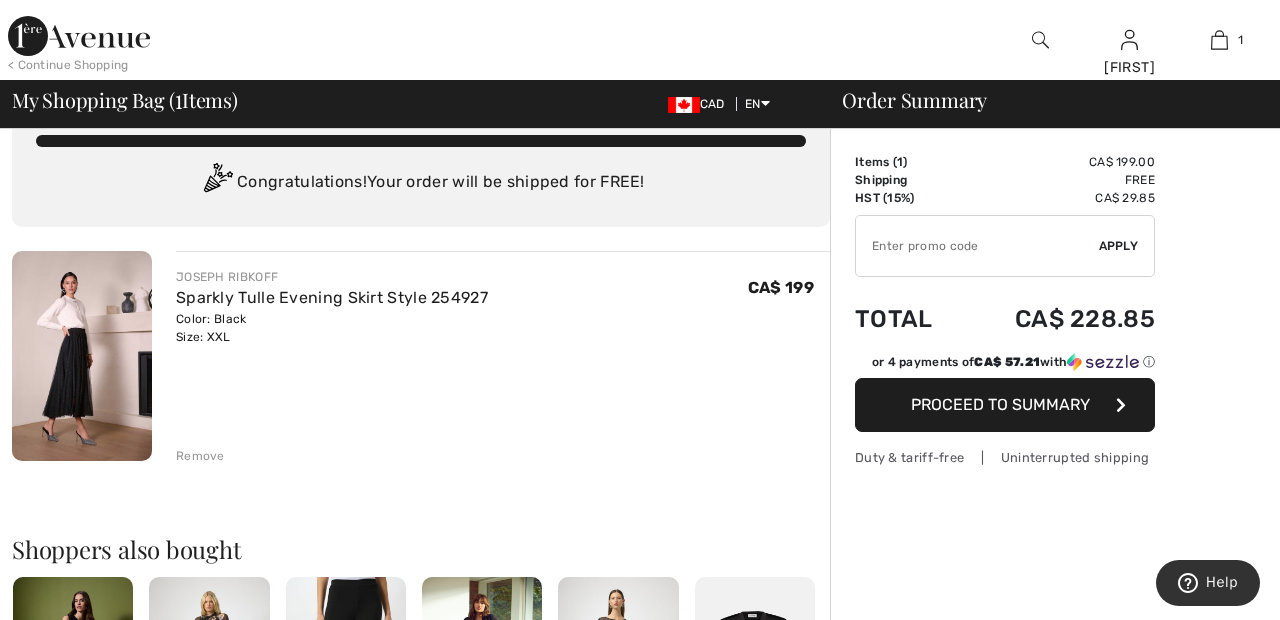 click on "Proceed to Summary" at bounding box center (1005, 405) 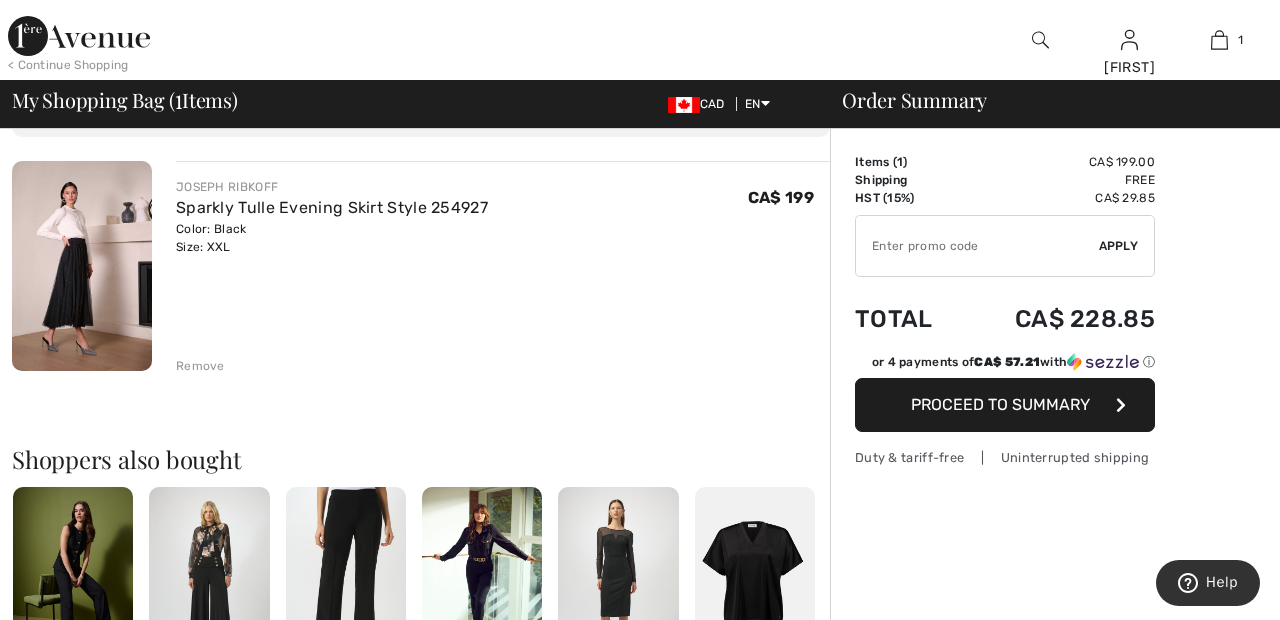 scroll, scrollTop: 138, scrollLeft: 0, axis: vertical 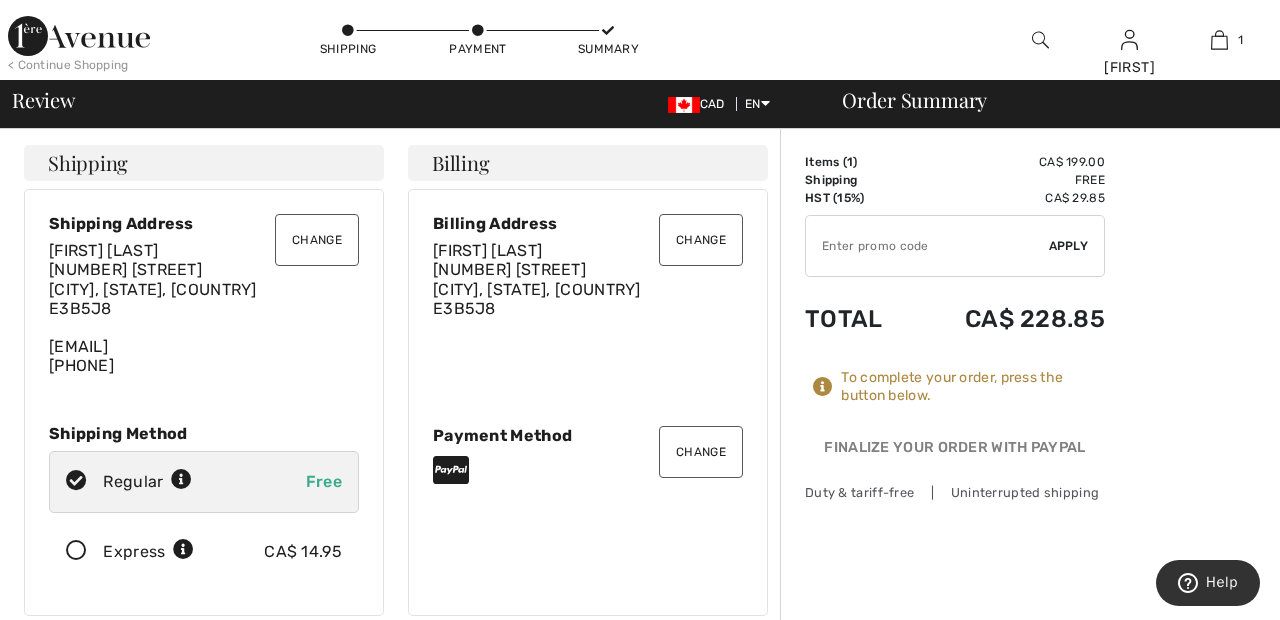 click on "Change" at bounding box center [701, 452] 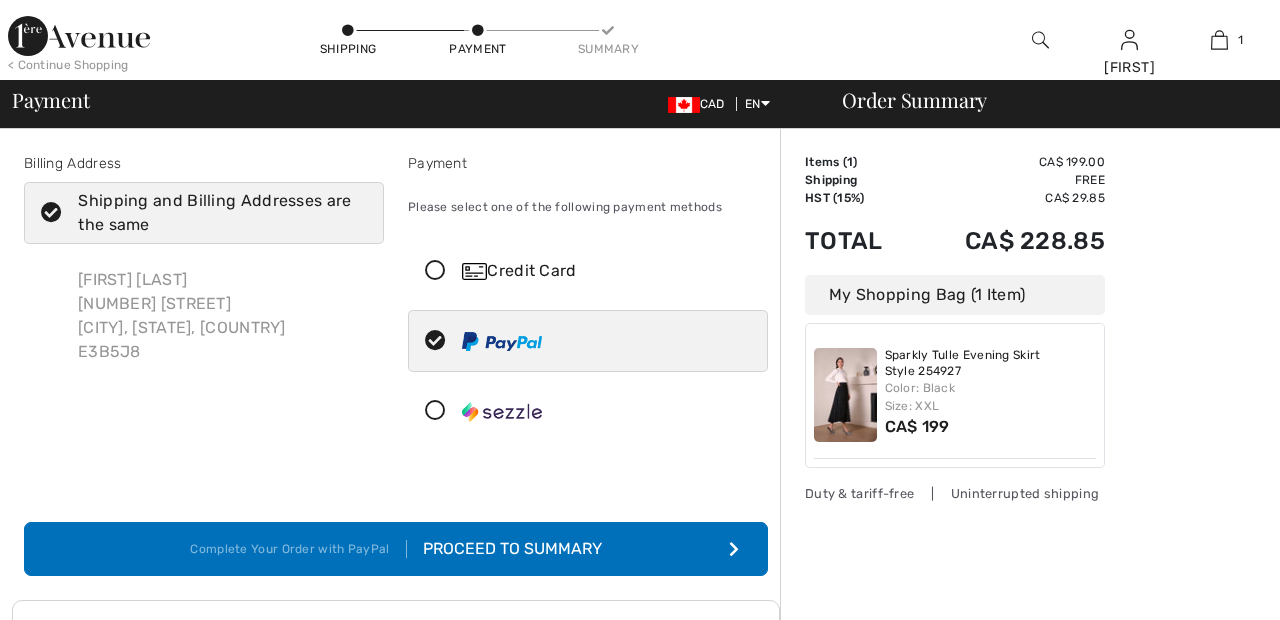 scroll, scrollTop: 73, scrollLeft: 0, axis: vertical 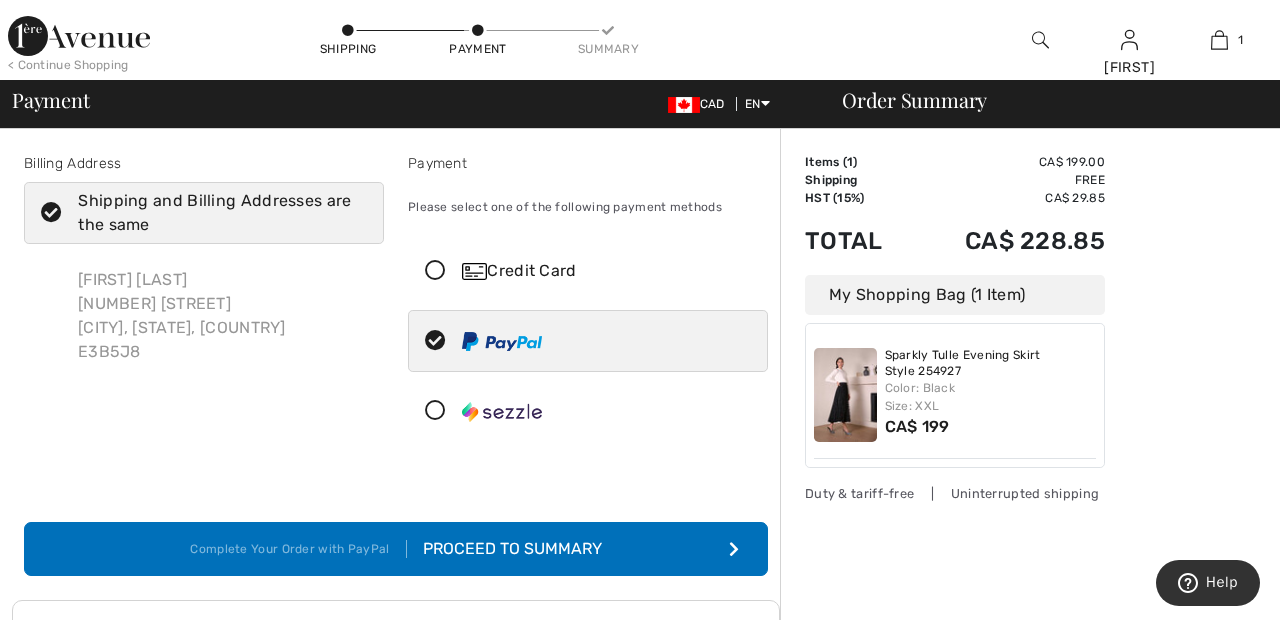 click on "Credit Card" at bounding box center (608, 271) 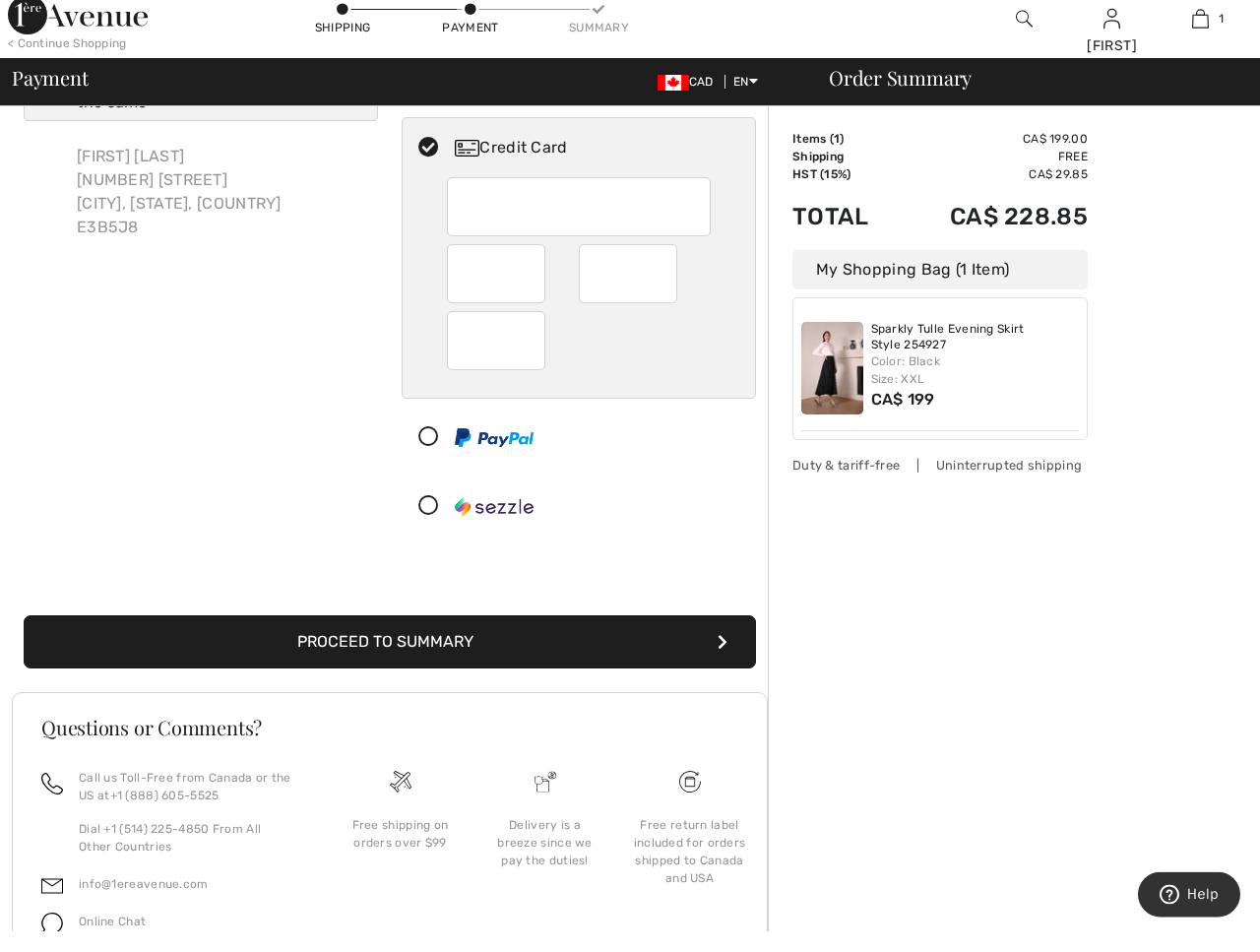 scroll, scrollTop: 0, scrollLeft: 0, axis: both 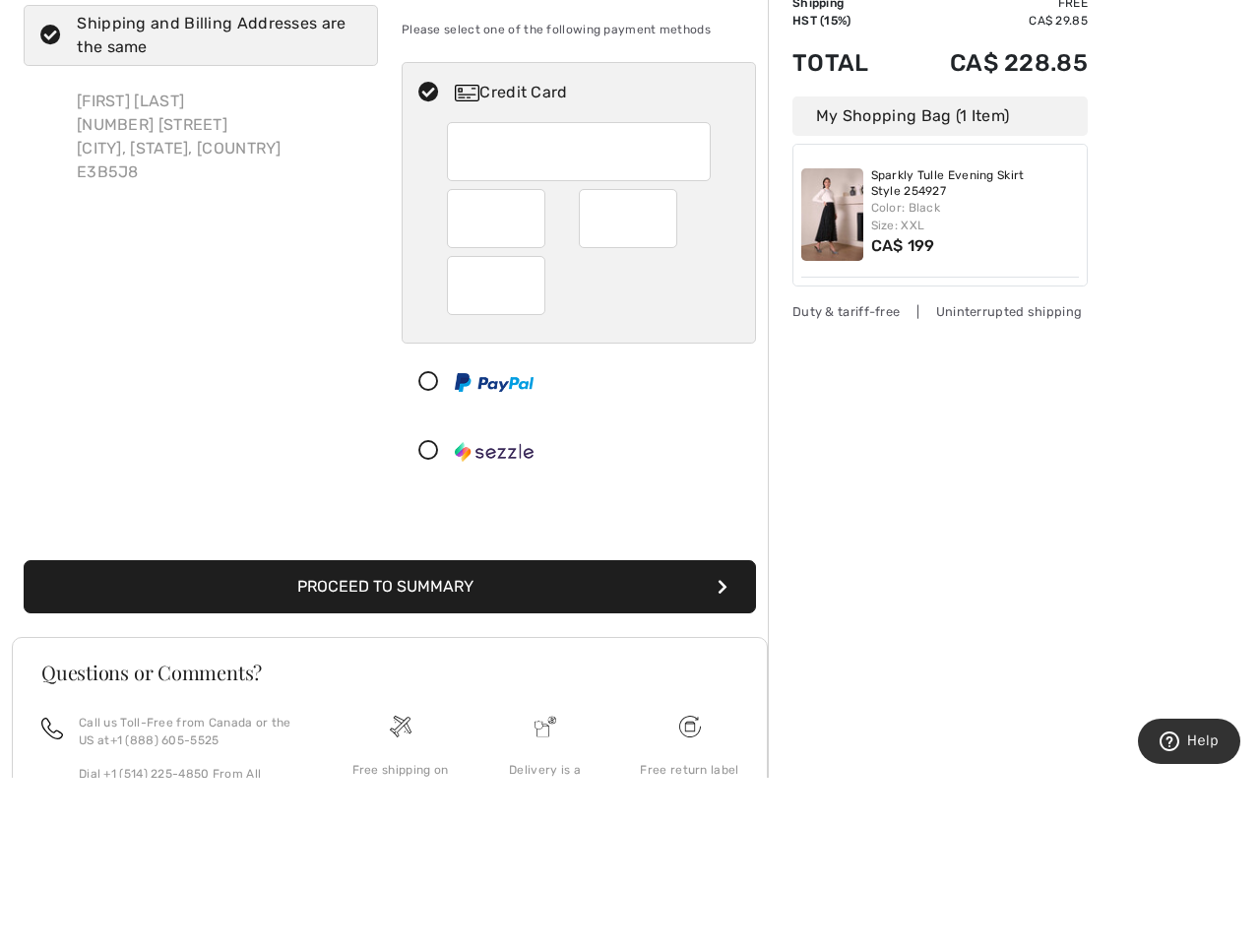 click on "Order Summary			 Details
Items ( 1 )
CA$ 199.00
Promo code CA$ 0.00
Shipping
Free
HST (15%) CA$ 29.85
Tax2 CA$ 0.00
Duties & Taxes CA$ 0.00
Total
CA$ 228.85
My Shopping Bag (1 Item)
Sparkly Tulle Evening Skirt Style 254927
Color: Black Size: XXL
CA$ 199
Duty & tariff-free      |     Uninterrupted shipping" at bounding box center [1014, 641] 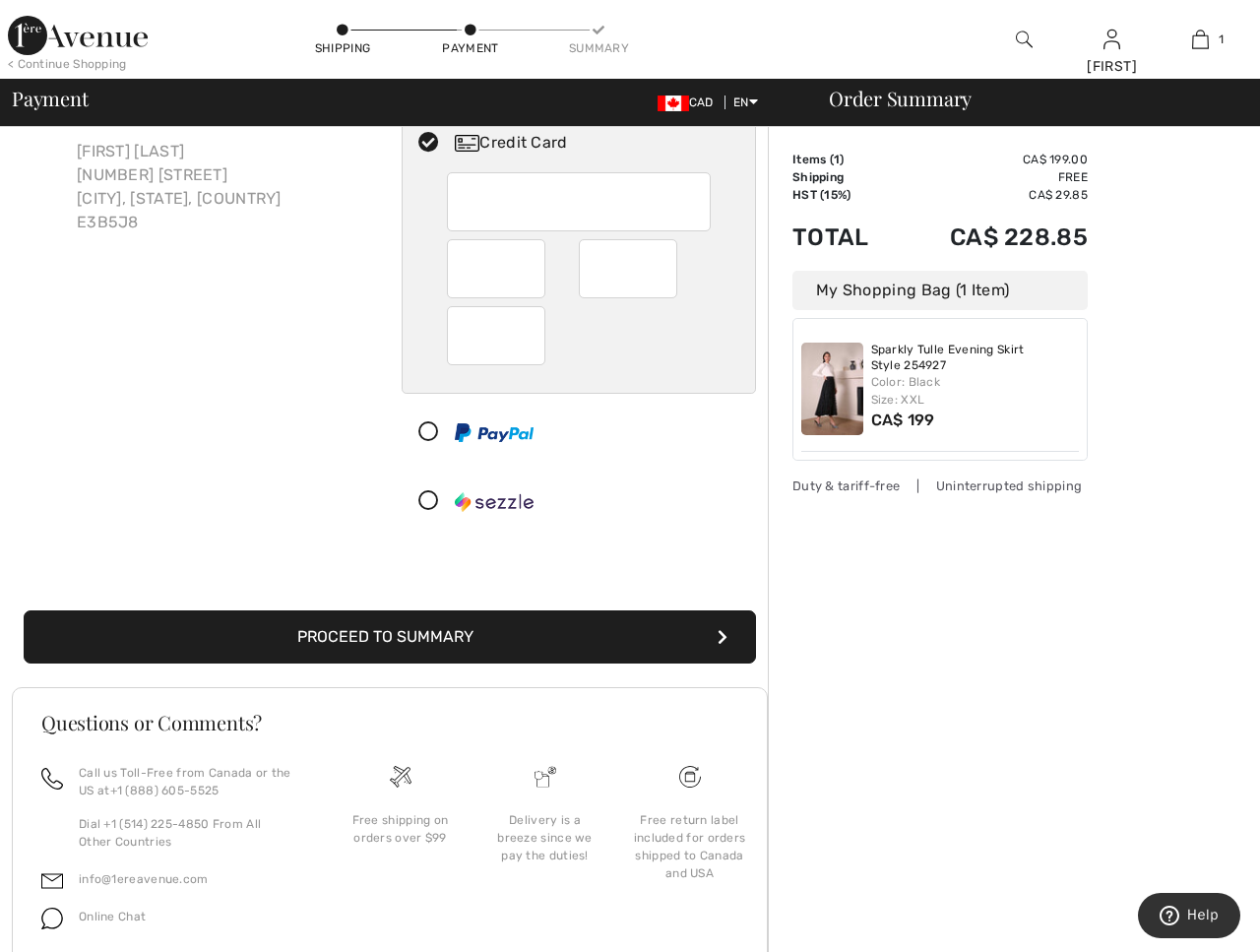 scroll, scrollTop: 0, scrollLeft: 0, axis: both 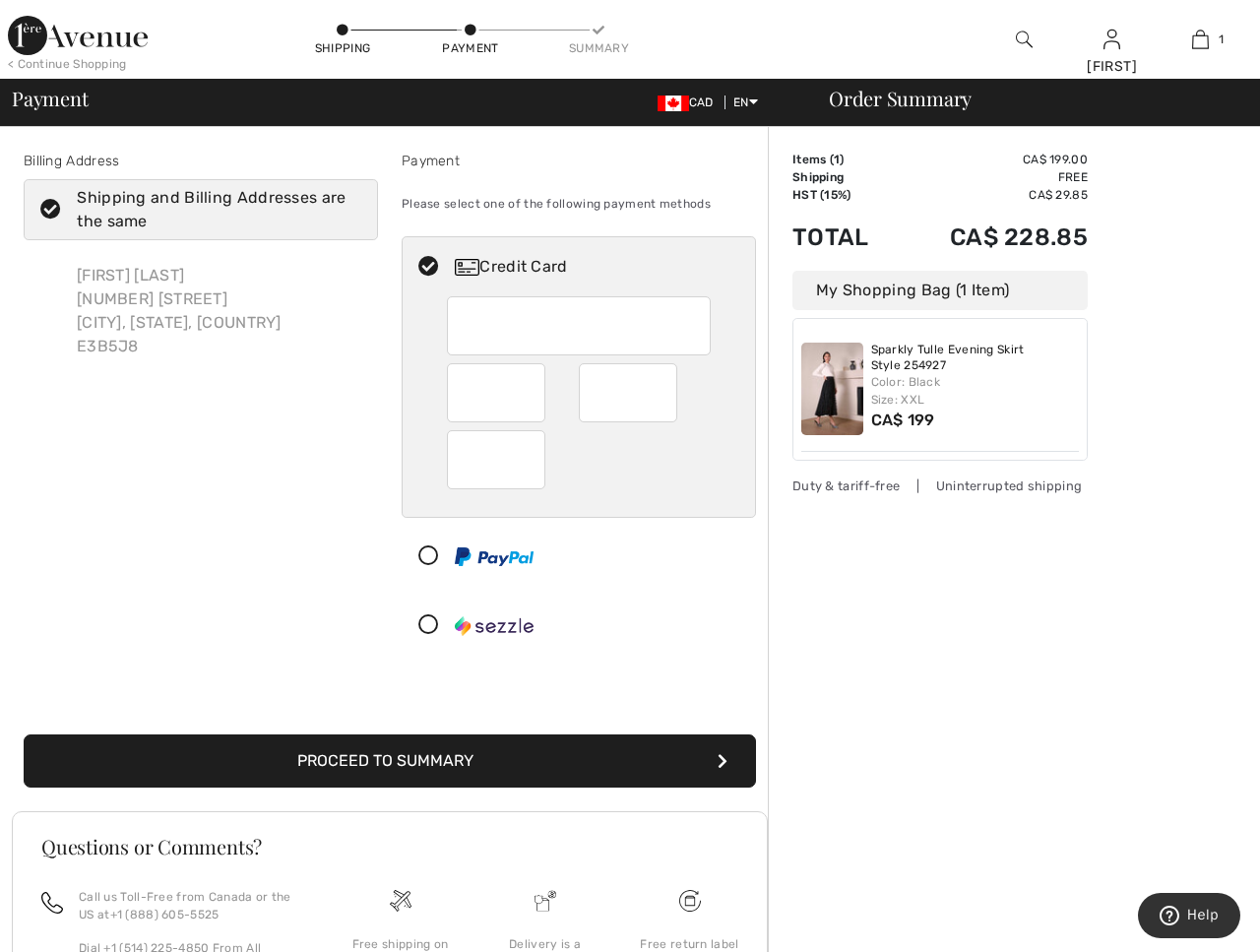 click on "Order Summary			 Details
Items ( 1 )
CA$ 199.00
Promo code CA$ 0.00
Shipping
Free
HST (15%) CA$ 29.85
Tax2 CA$ 0.00
Duties & Taxes CA$ 0.00
Total
CA$ 228.85
My Shopping Bag (1 Item)
Sparkly Tulle Evening Skirt Style 254927
Color: Black Size: XXL
CA$ 199
Duty & tariff-free      |     Uninterrupted shipping" at bounding box center (1014, 641) 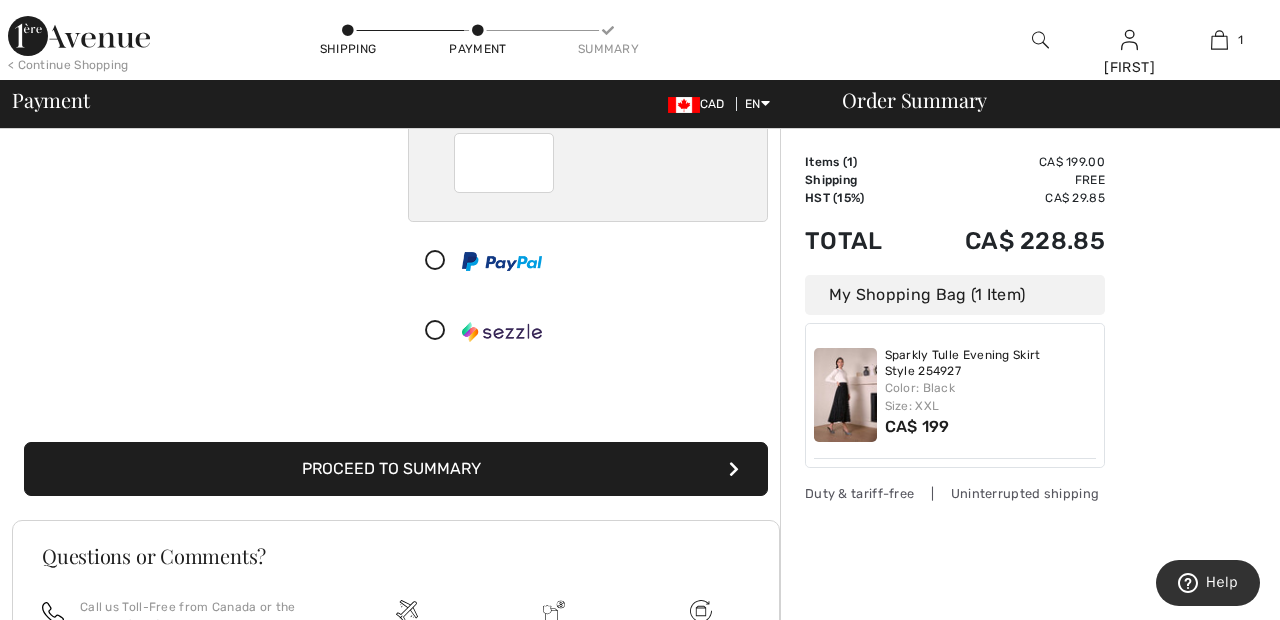 scroll, scrollTop: 303, scrollLeft: 0, axis: vertical 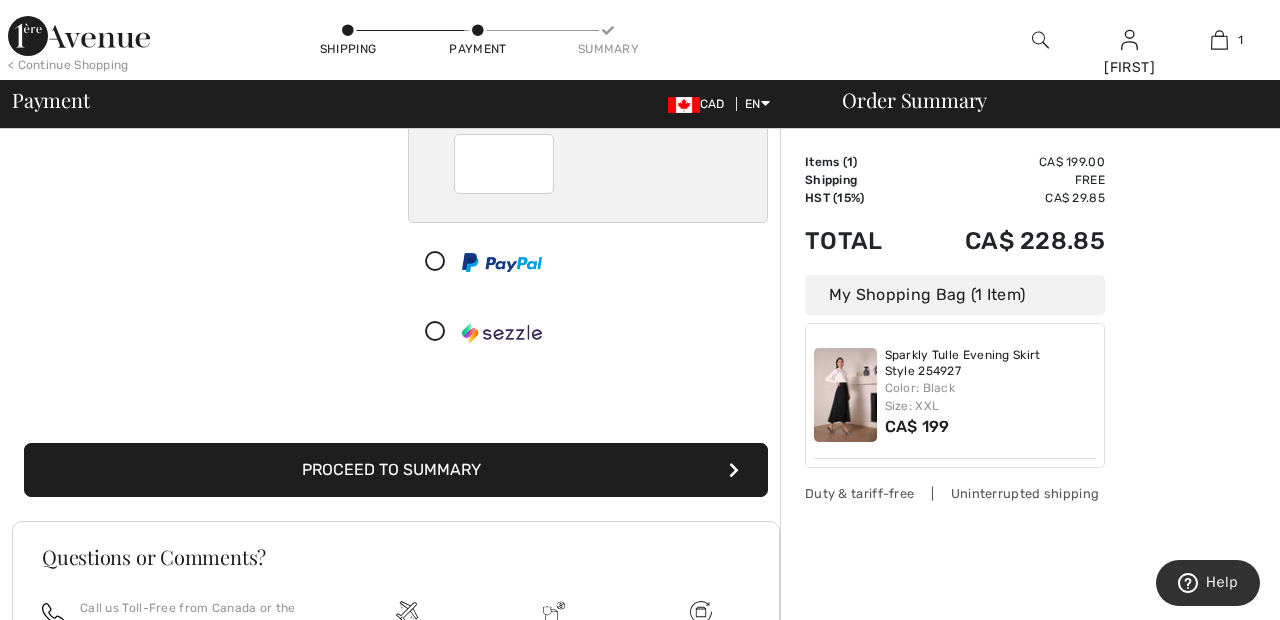 click at bounding box center (435, 262) 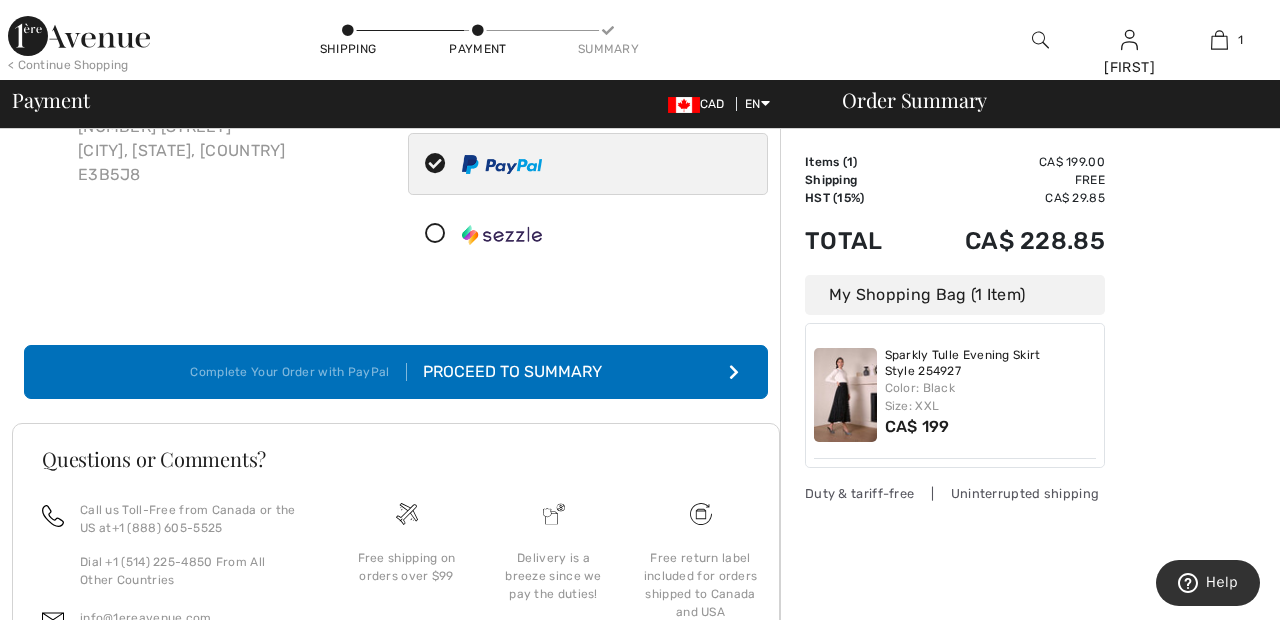scroll, scrollTop: 0, scrollLeft: 0, axis: both 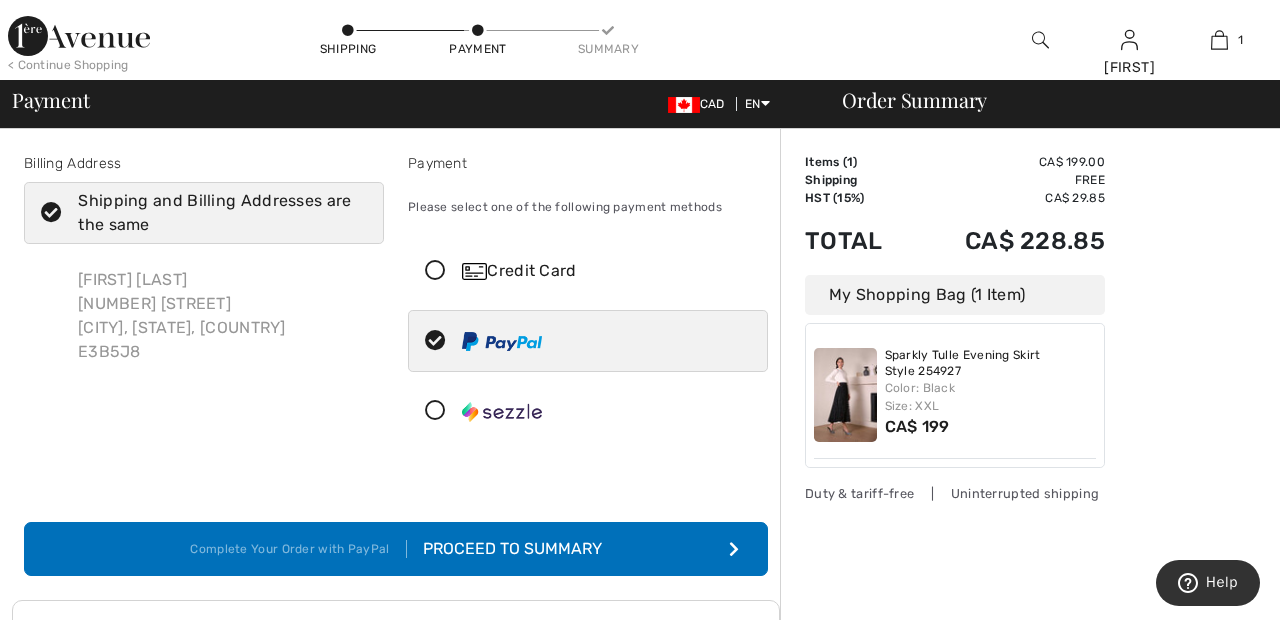 click on "Proceed to Summary" at bounding box center (504, 549) 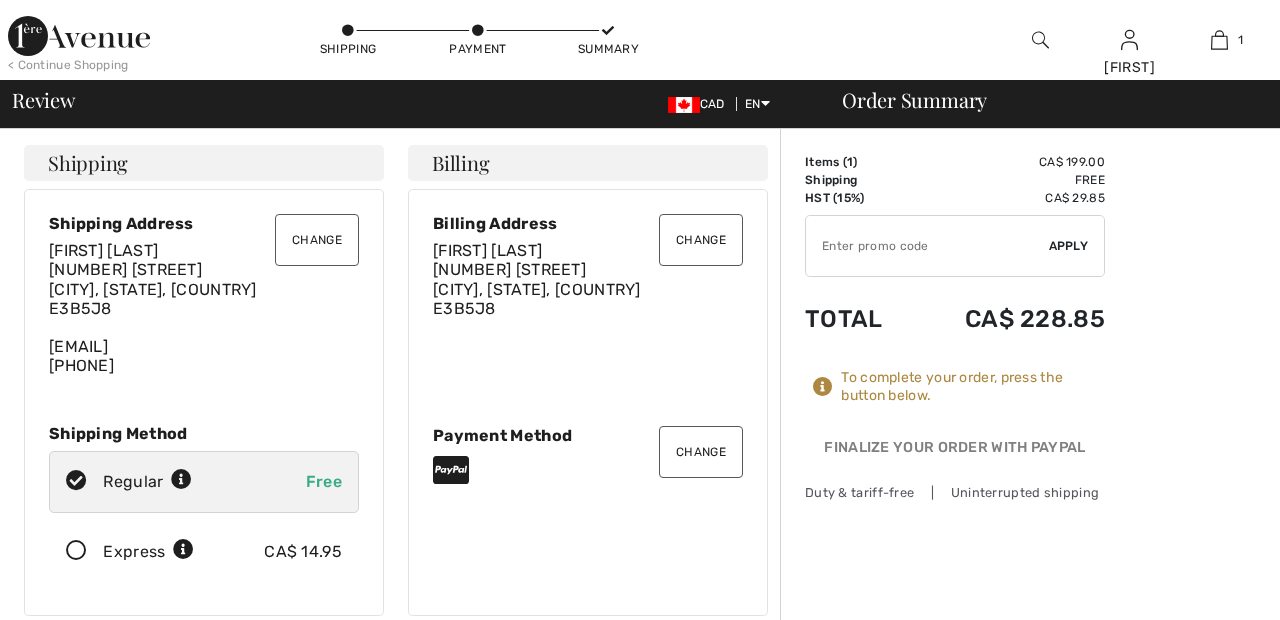 scroll, scrollTop: 0, scrollLeft: 0, axis: both 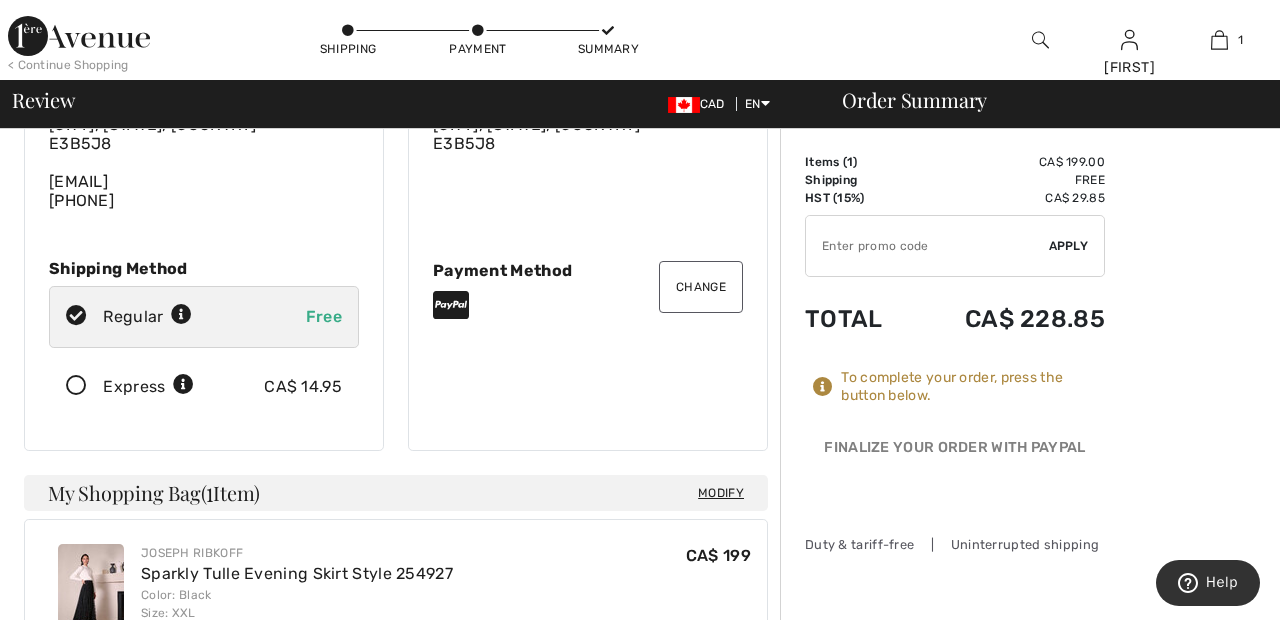 click on "Change" at bounding box center [701, 287] 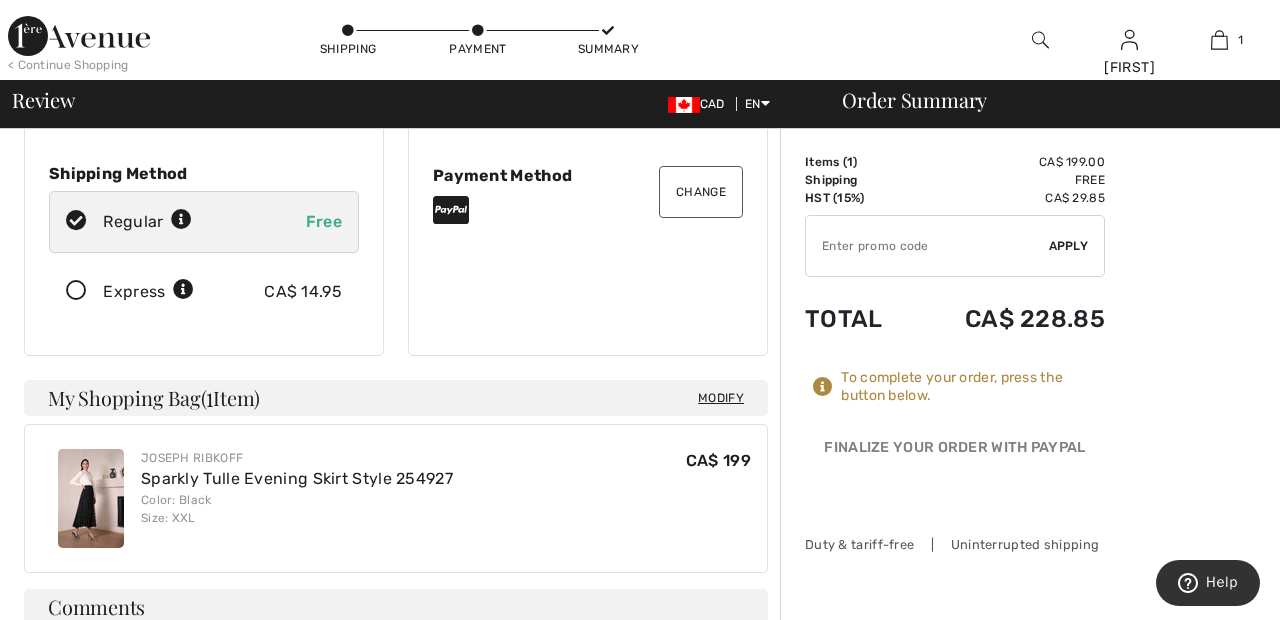 scroll, scrollTop: 261, scrollLeft: 0, axis: vertical 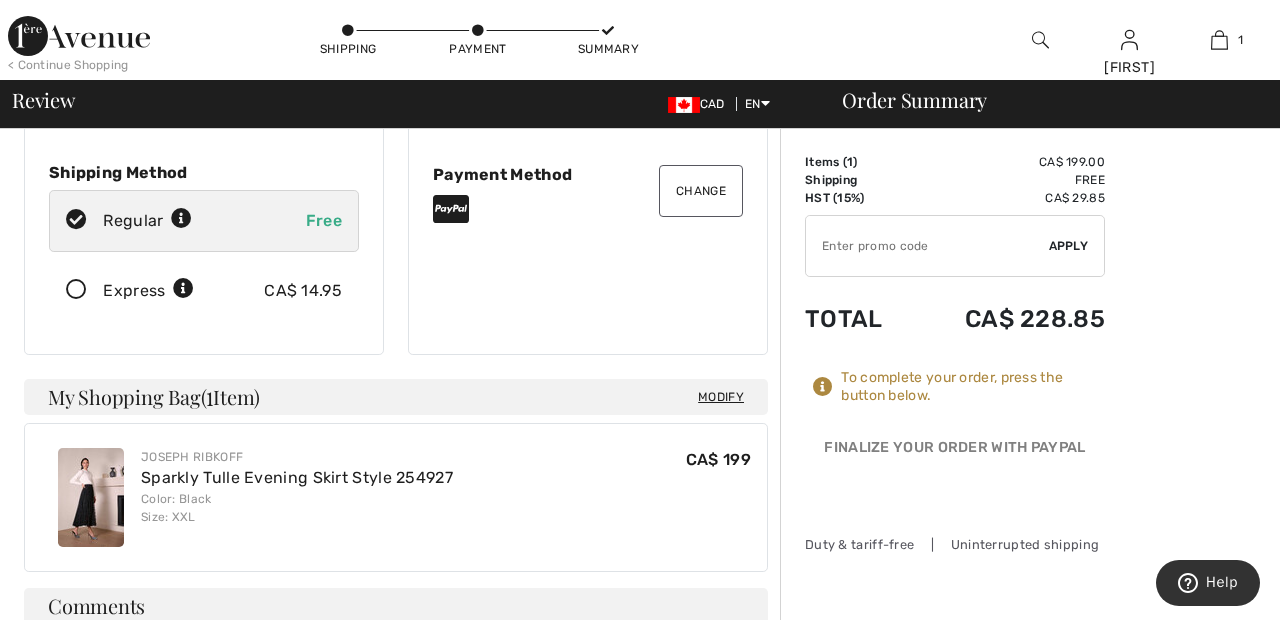 click on "Change" at bounding box center (701, 191) 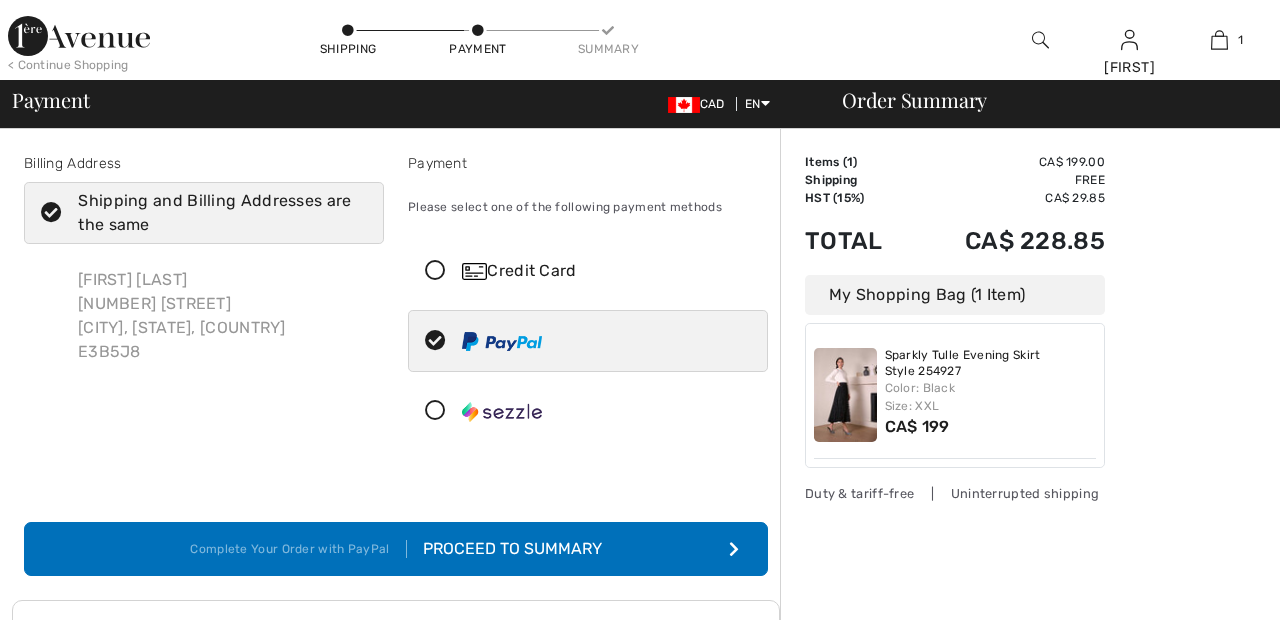 scroll, scrollTop: 73, scrollLeft: 0, axis: vertical 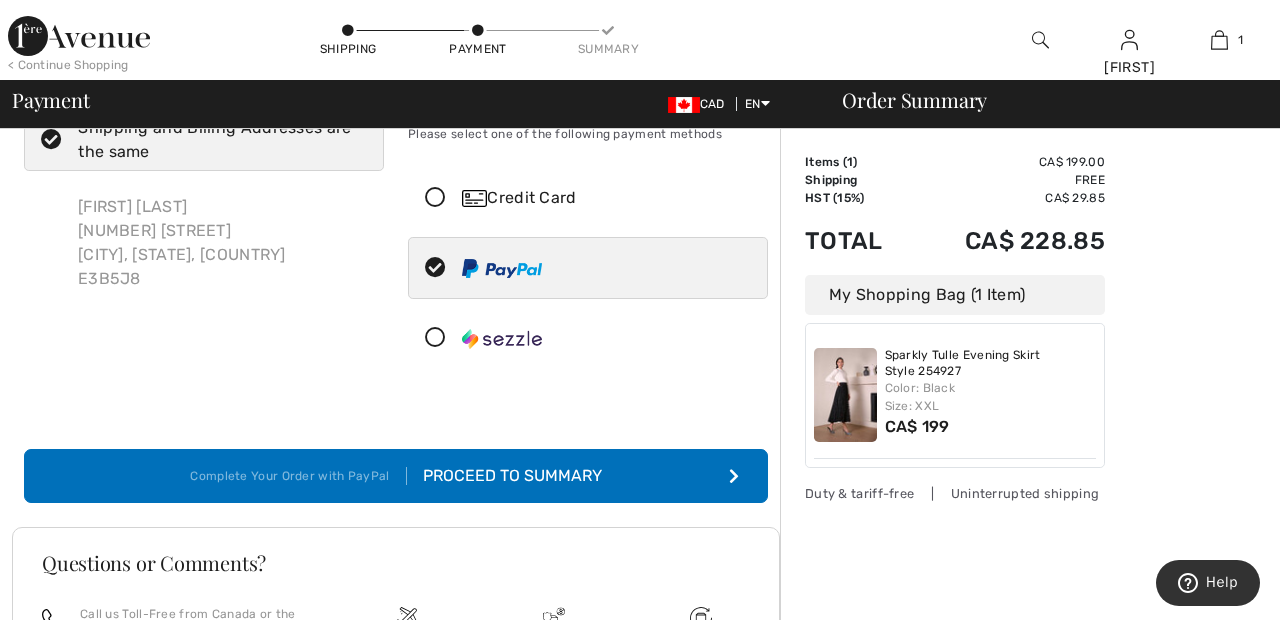 click at bounding box center [435, 198] 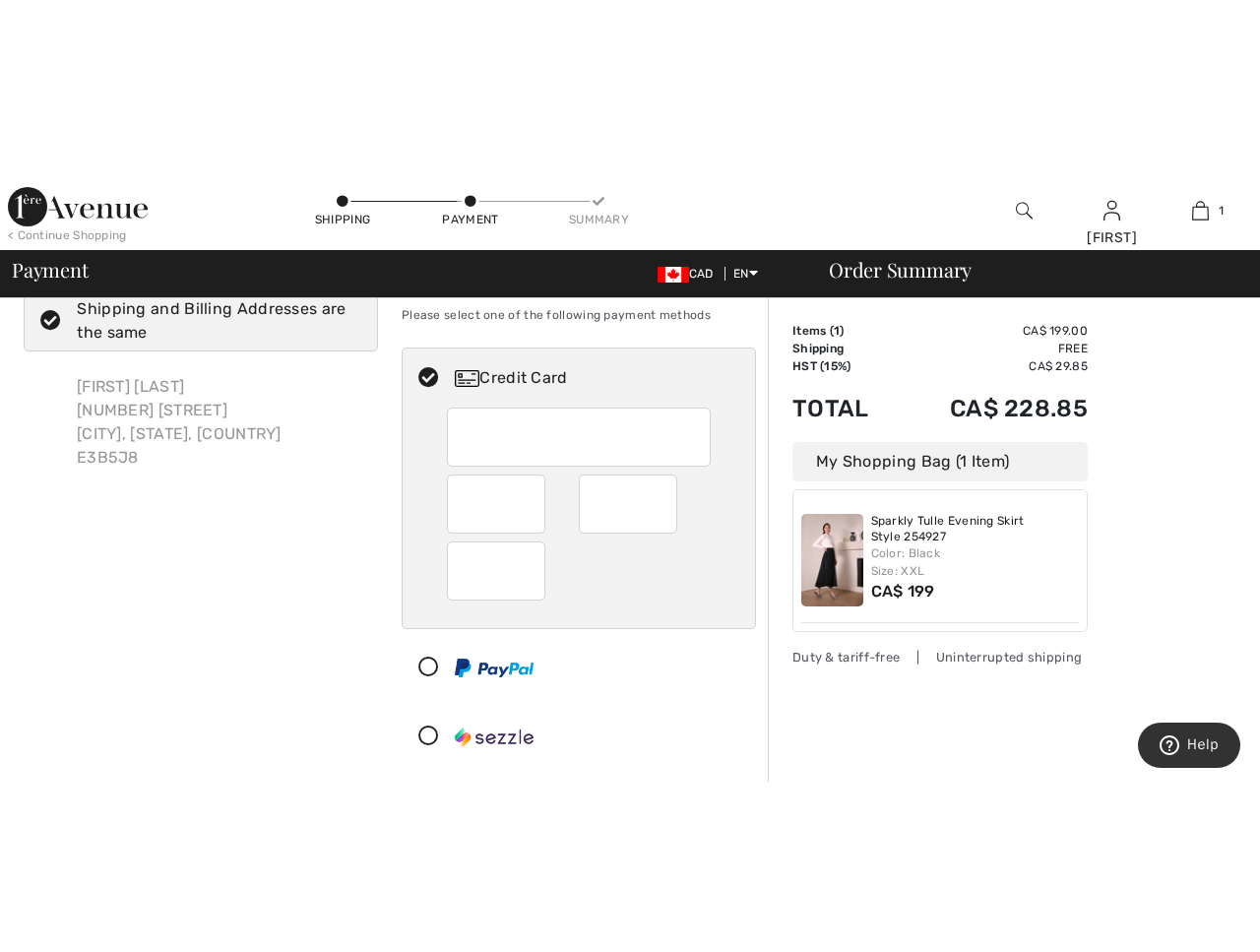 scroll, scrollTop: 0, scrollLeft: 0, axis: both 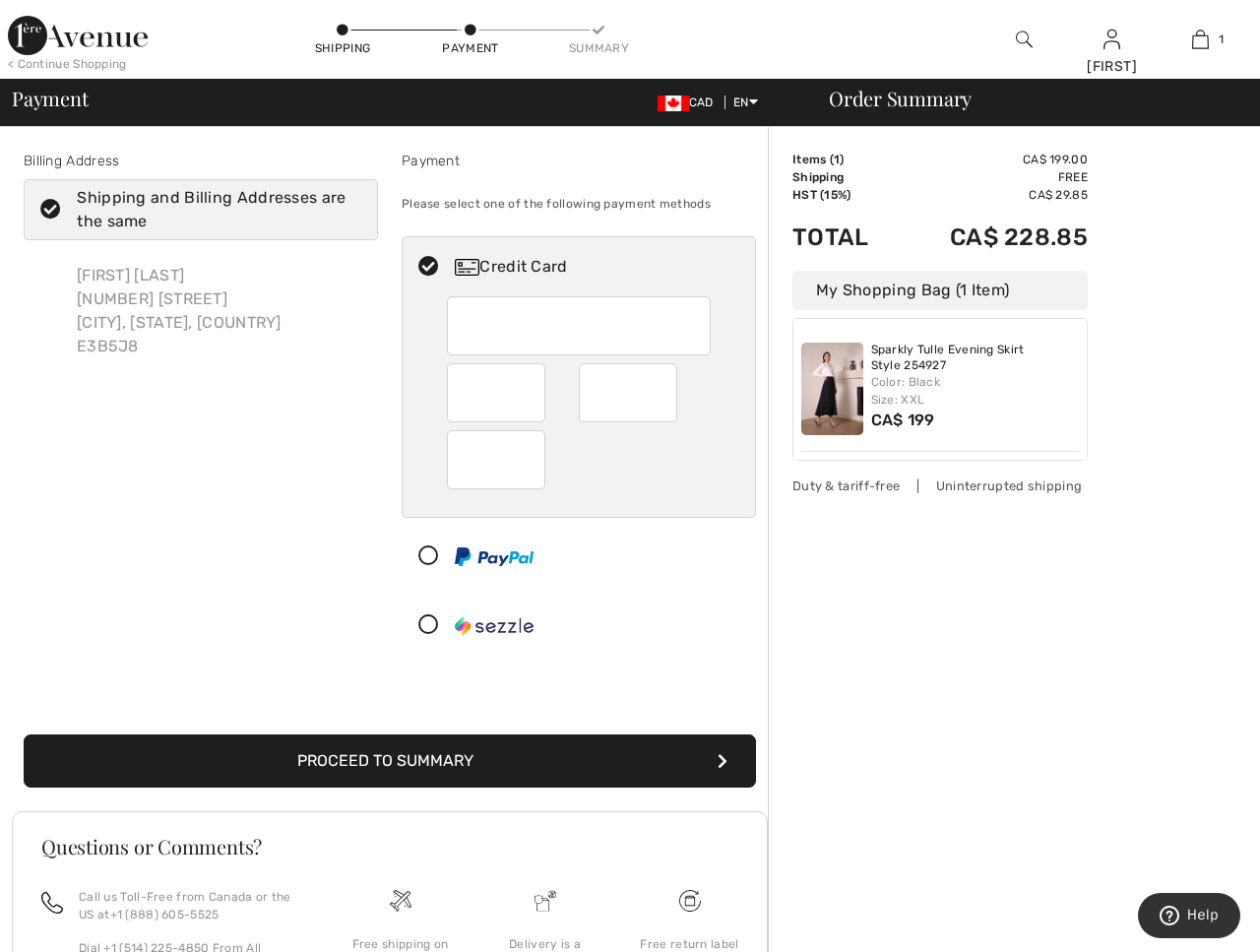 click on "Order Summary			 Details
Items ( 1 )
CA$ 199.00
Promo code CA$ 0.00
Shipping
Free
HST (15%) CA$ 29.85
Tax2 CA$ 0.00
Duties & Taxes CA$ 0.00
Total
CA$ 228.85
My Shopping Bag (1 Item)
Sparkly Tulle Evening Skirt Style 254927
Color: Black Size: XXL
CA$ 199
Duty & tariff-free      |     Uninterrupted shipping" at bounding box center (1014, 641) 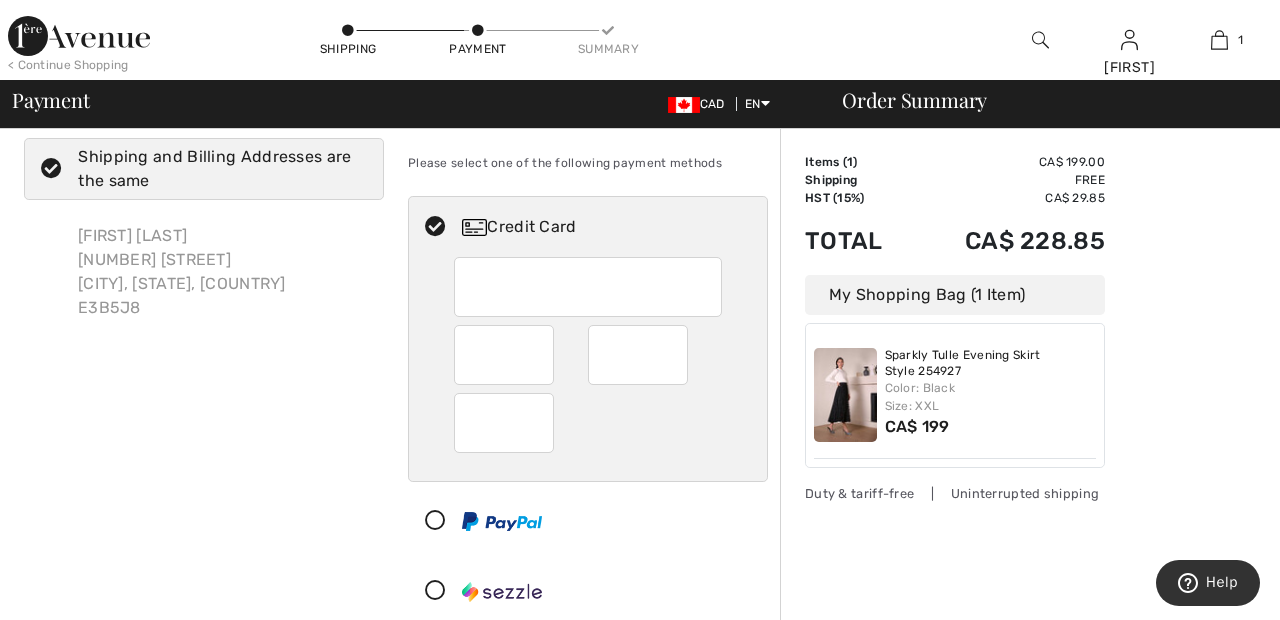scroll, scrollTop: 0, scrollLeft: 0, axis: both 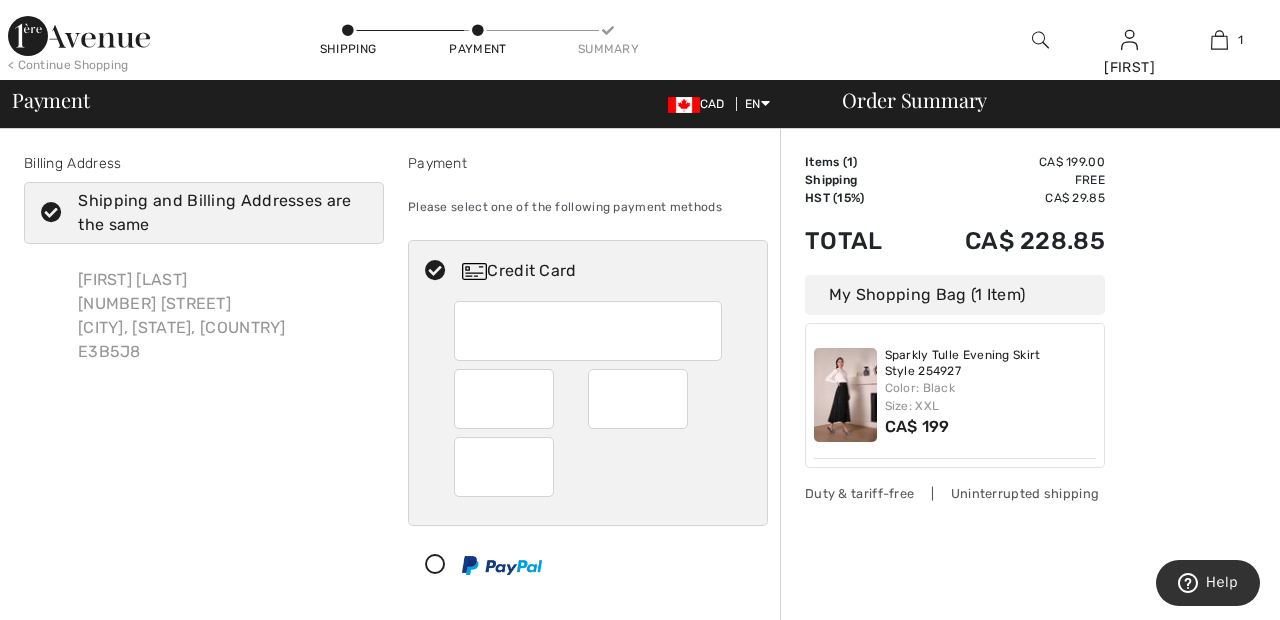 click on "Billing Address
Shipping and Billing Addresses are the same
[FIRST] [LAST]
[NUMBER] [STREET]
[CITY], [STATE], [COUNTRY]
[POSTAL_CODE]
[FIRST]
[LAST]
[NUMBER] [STREET]
[CITY]
Country
Canada
United States
Afghanistan
Aland Islands
Albania
Algeria
American Samoa
Andorra
Angola
Anguilla
Antarctica
Antigua and Barbuda
Argentina
Armenia
Aruba
Australia
Austria
Azerbaijan
Bahamas
Bahrain
Bangladesh
Barbados
Belarus
Belgium
Belize
Benin" at bounding box center (204, 413) 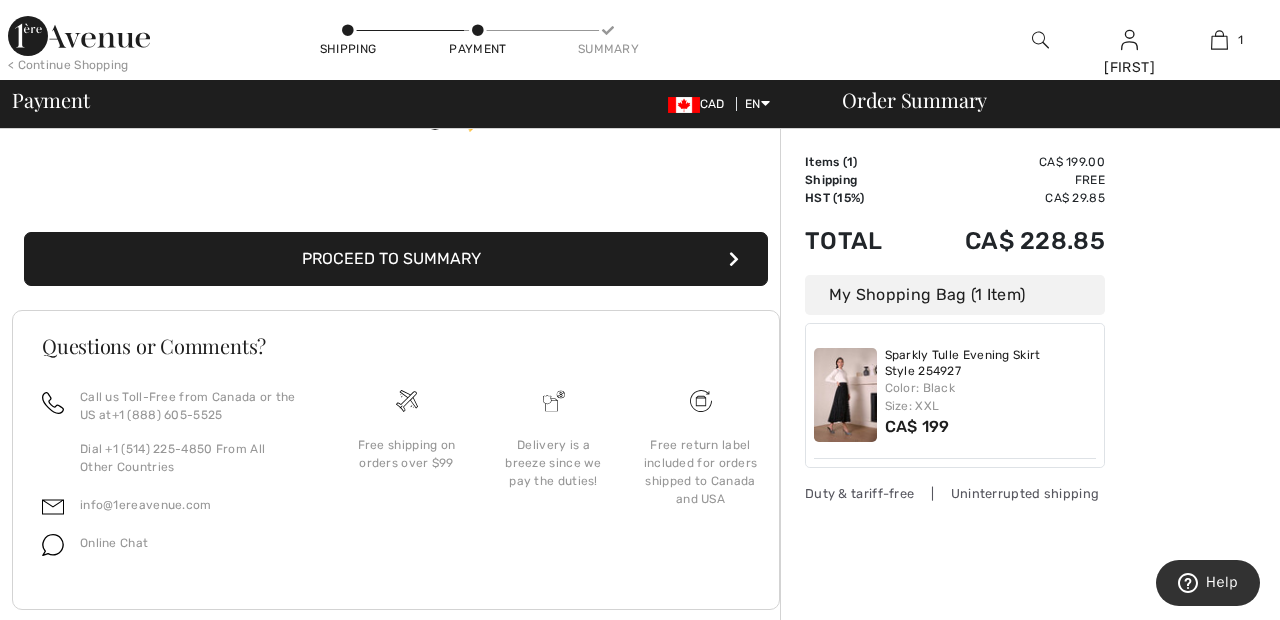 scroll, scrollTop: 554, scrollLeft: 0, axis: vertical 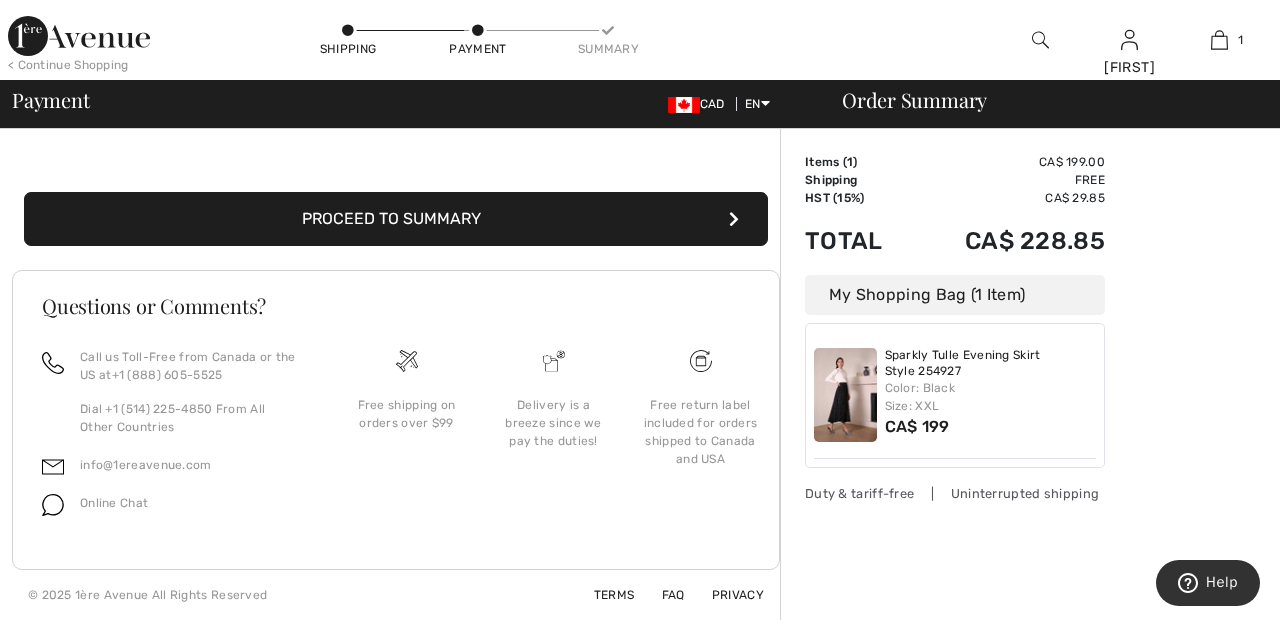 click on "Proceed to Summary" at bounding box center (396, 219) 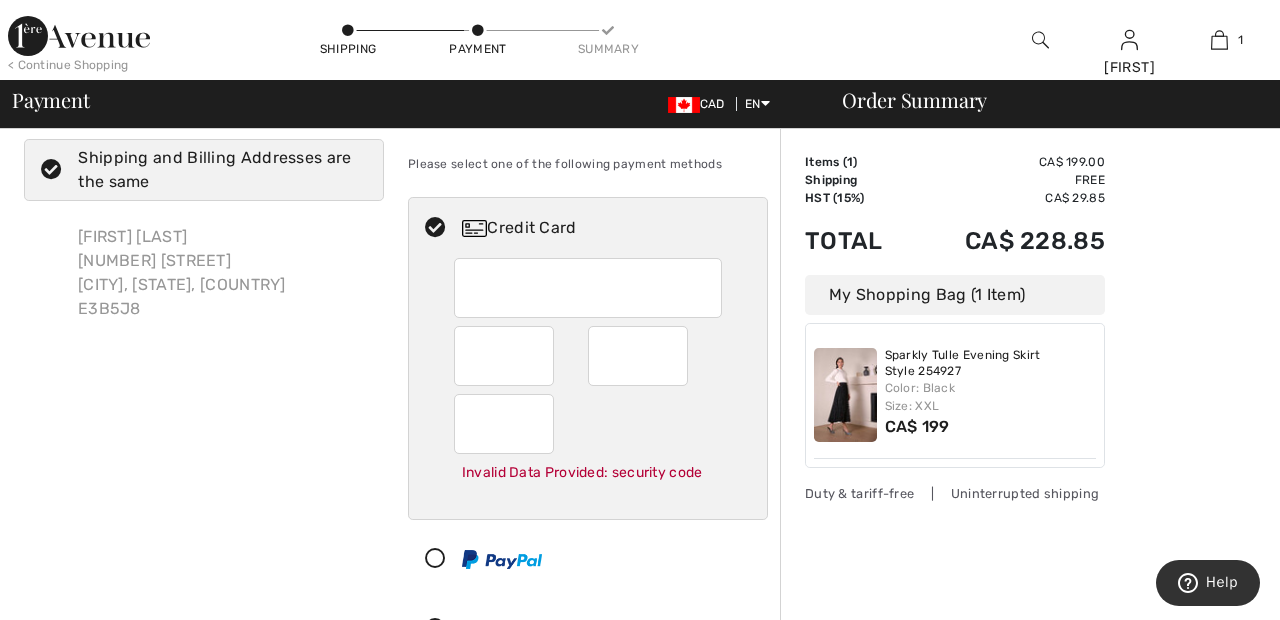 scroll, scrollTop: 0, scrollLeft: 0, axis: both 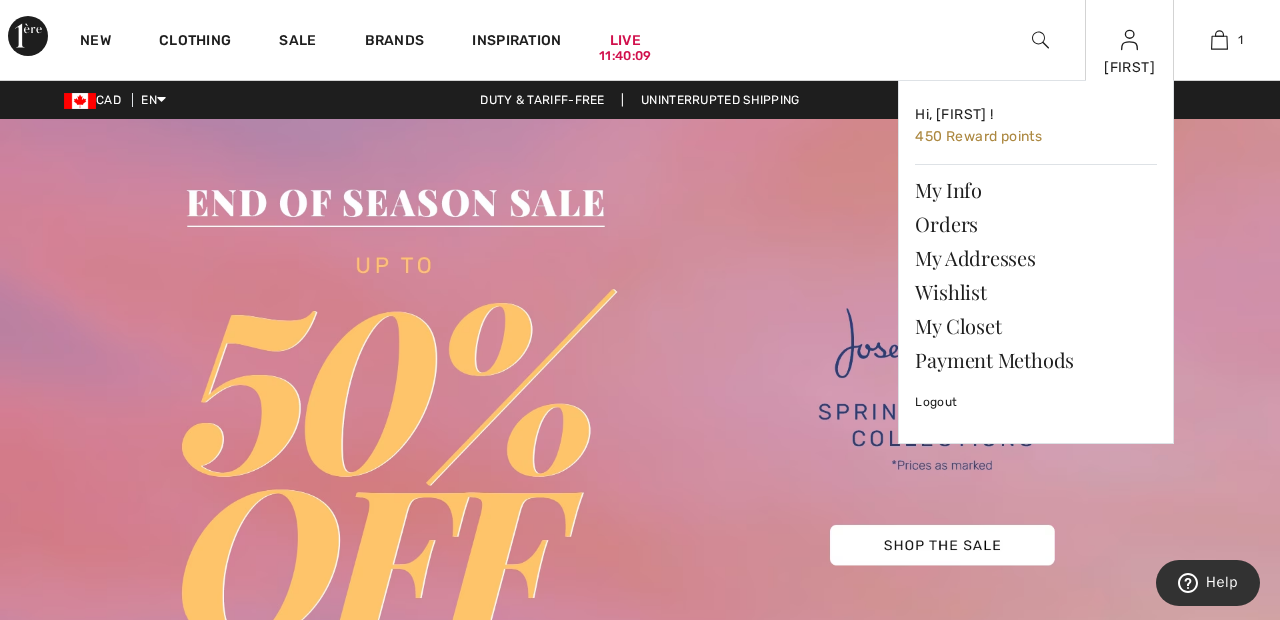 click at bounding box center (1129, 40) 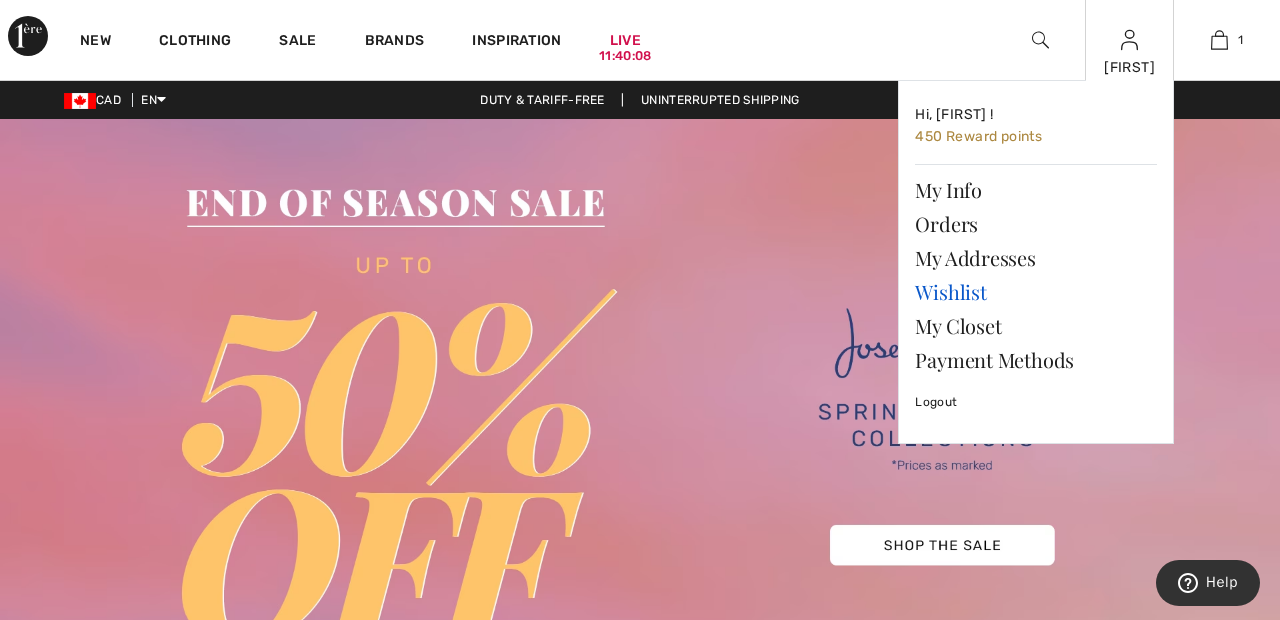 click on "Wishlist" at bounding box center (1036, 292) 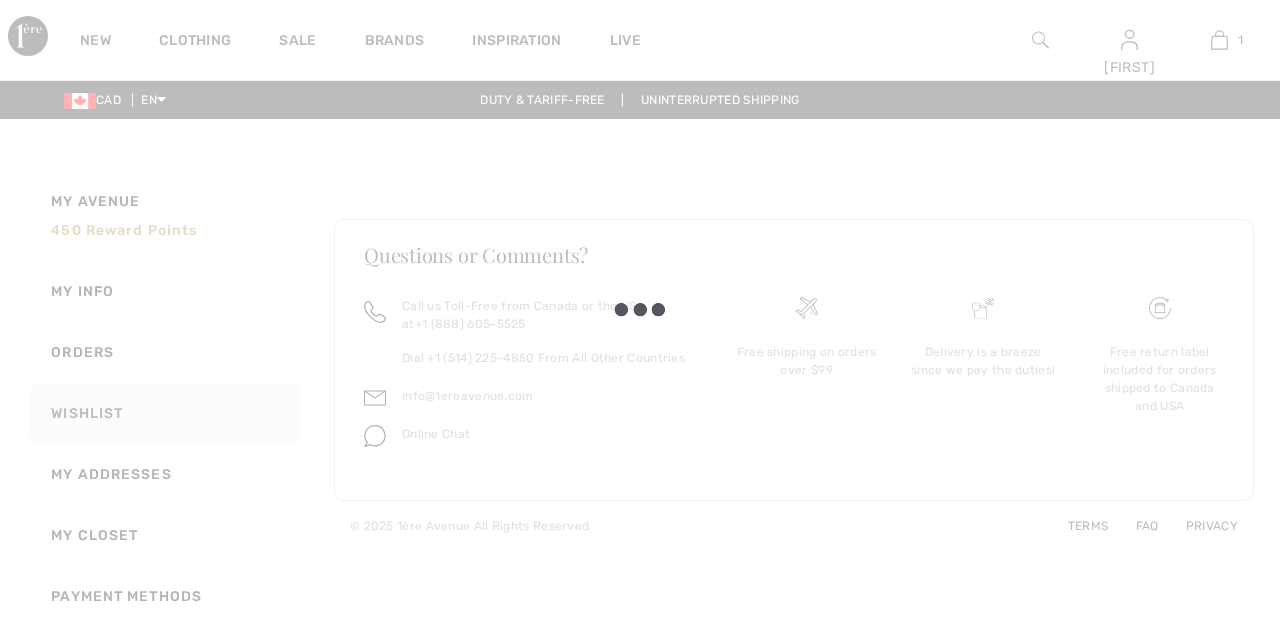 scroll, scrollTop: 0, scrollLeft: 0, axis: both 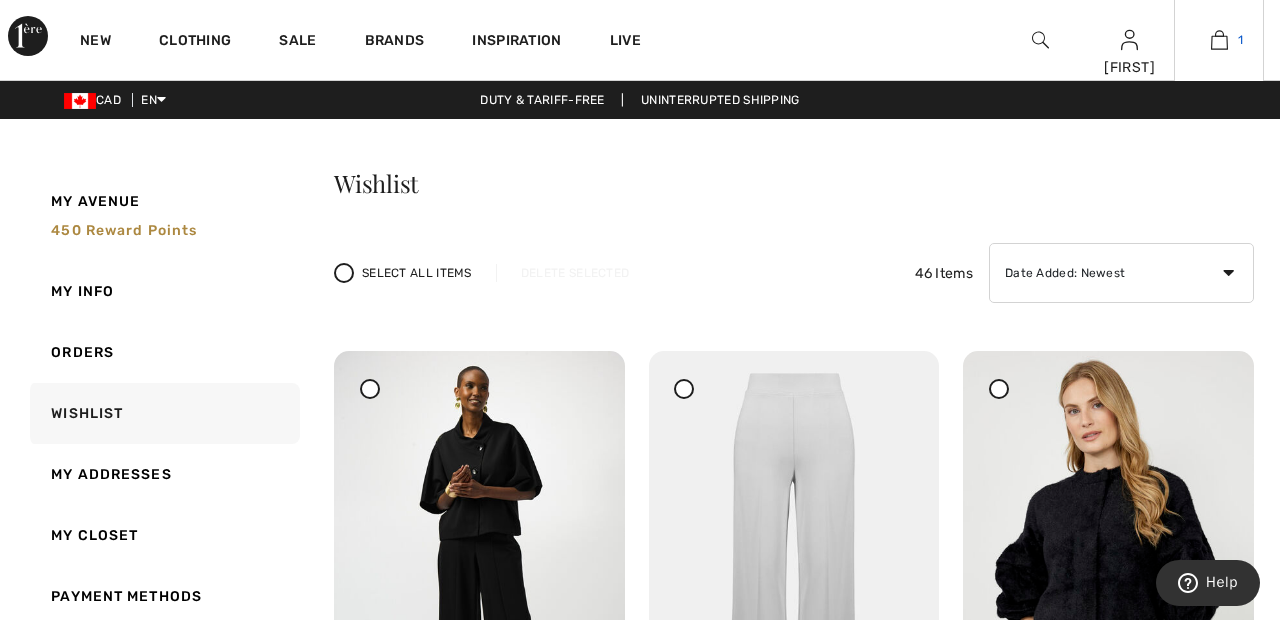 click at bounding box center (1219, 40) 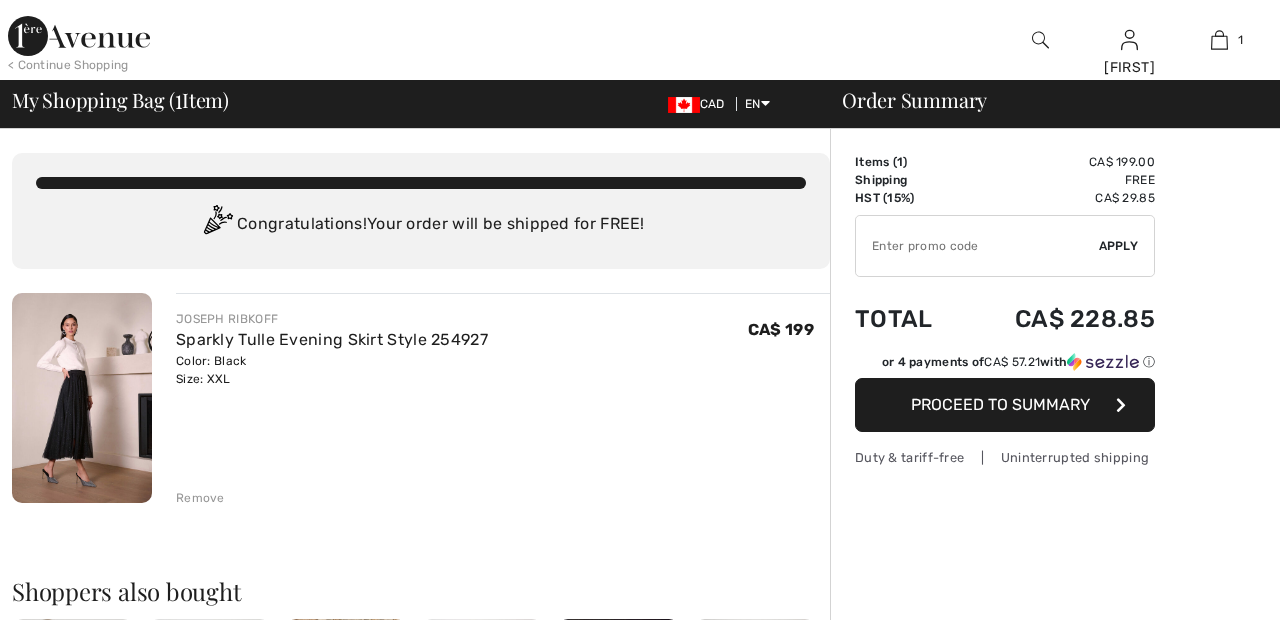 scroll, scrollTop: 0, scrollLeft: 0, axis: both 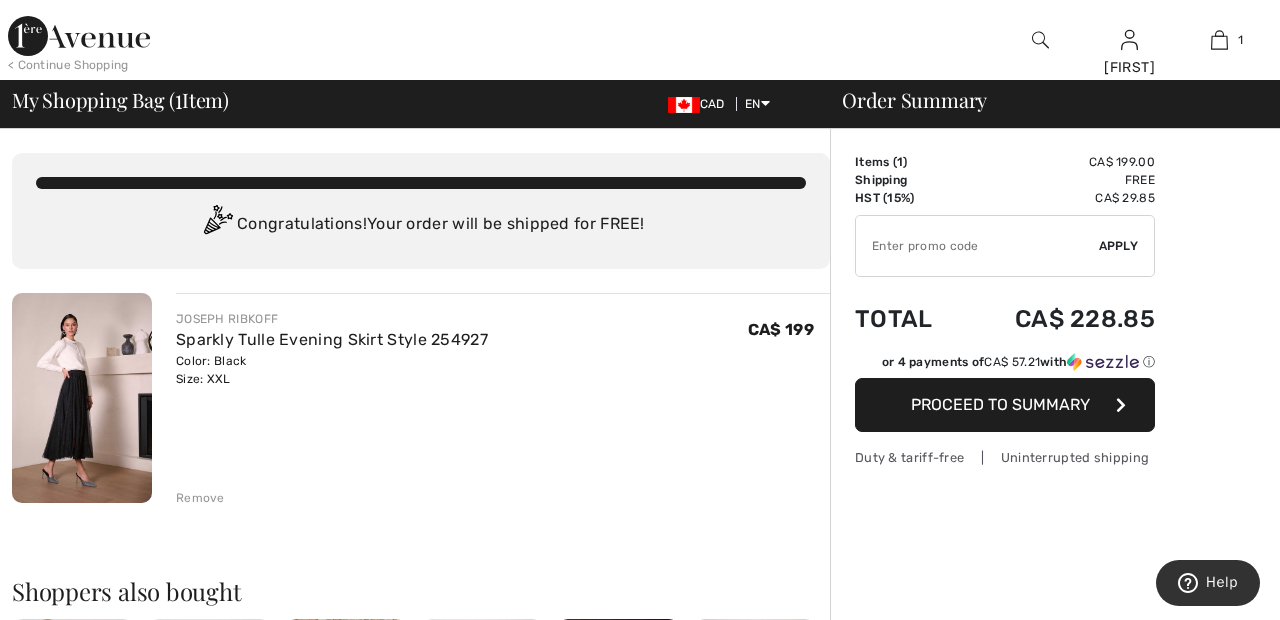 click on "JOSEPH RIBKOFF
Sparkly Tulle Evening Skirt Style 254927
Color: Black
Size: XXL
Final Sale
CA$ 199
CA$ 199
Remove
Shoppers also bought
Quick view
FRANK LYMAN
Leopard Print Satin Pullover Style 253442
CA$ 155
Quick view" at bounding box center (421, 805) 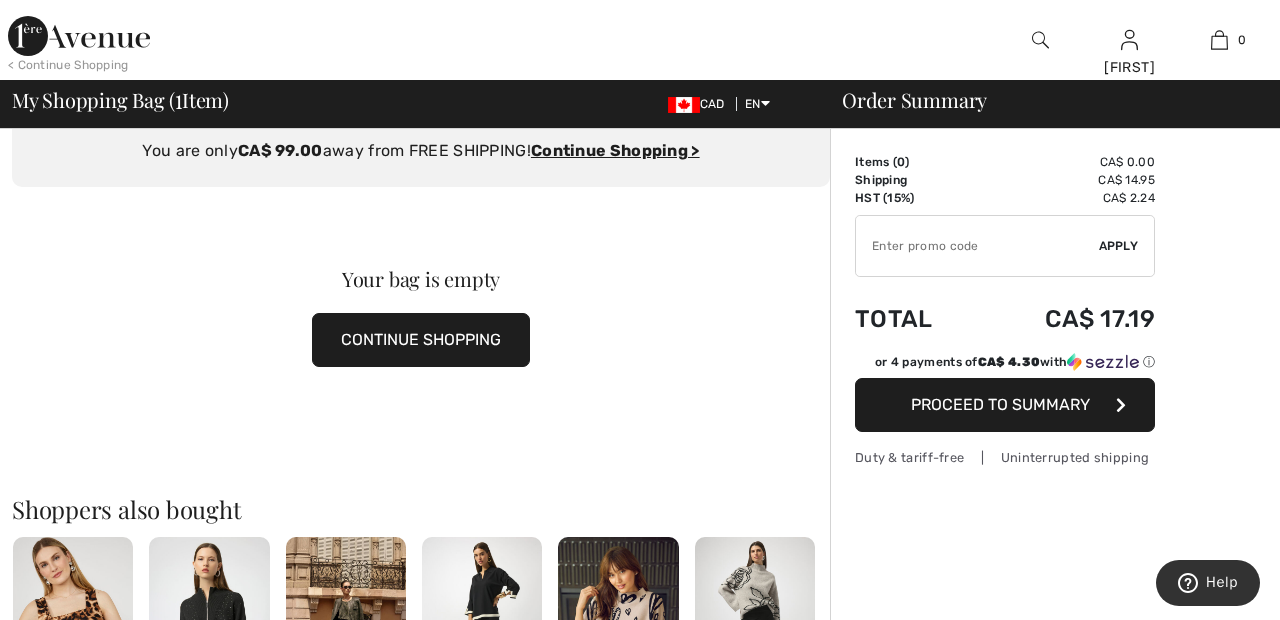 scroll, scrollTop: 0, scrollLeft: 0, axis: both 